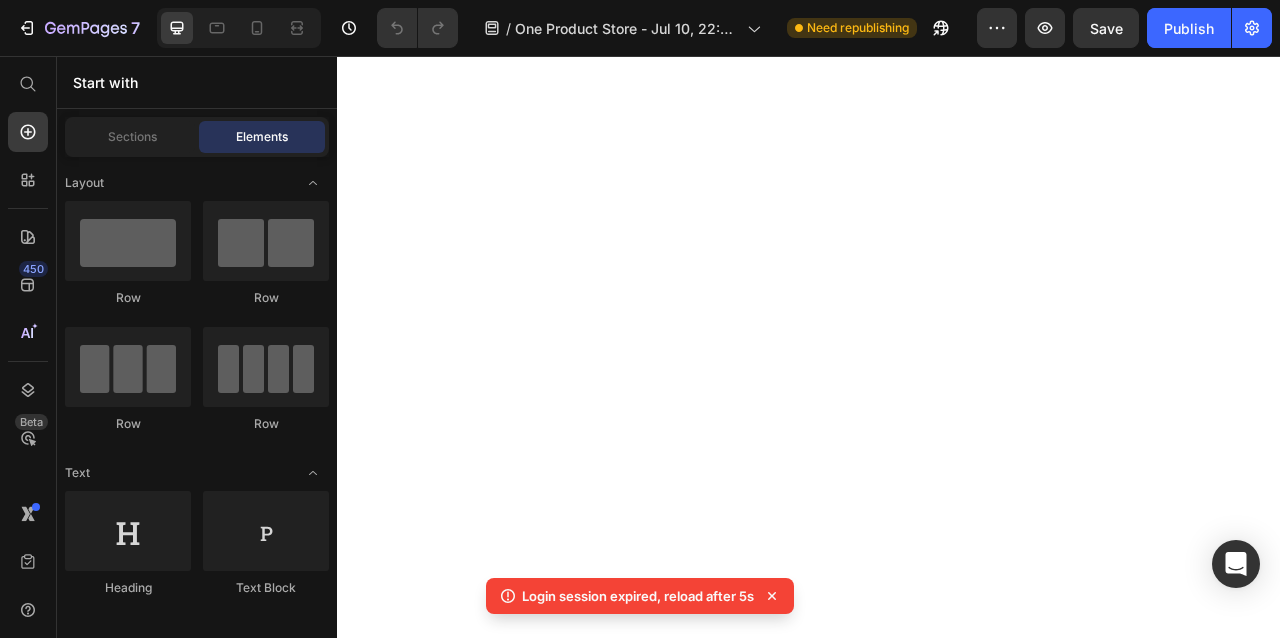 scroll, scrollTop: 0, scrollLeft: 0, axis: both 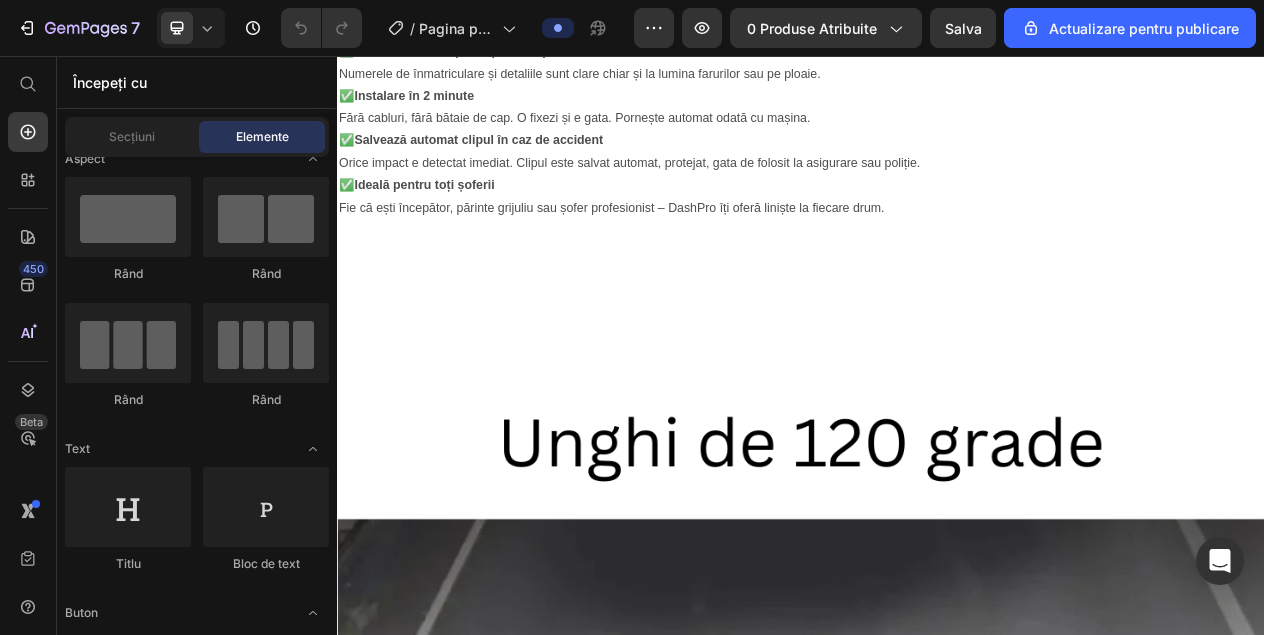 click on "^Apasă aici pentru a afla prețul^" at bounding box center [1245, -204] 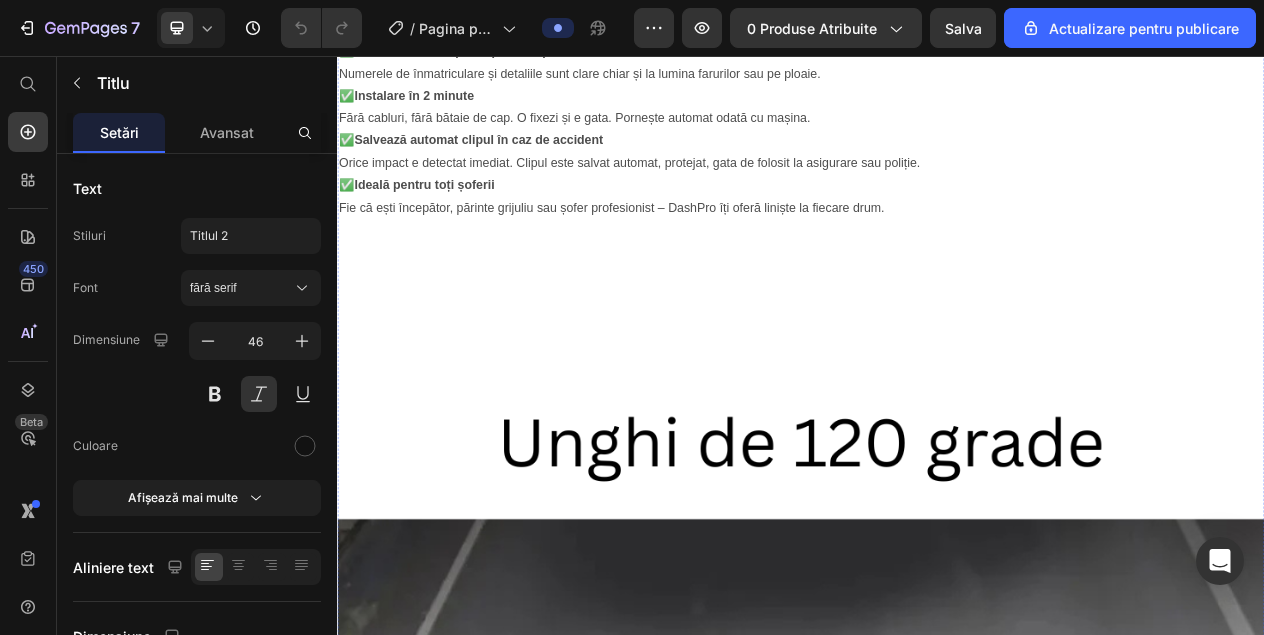 click on "Drop element here" at bounding box center (629, -237) 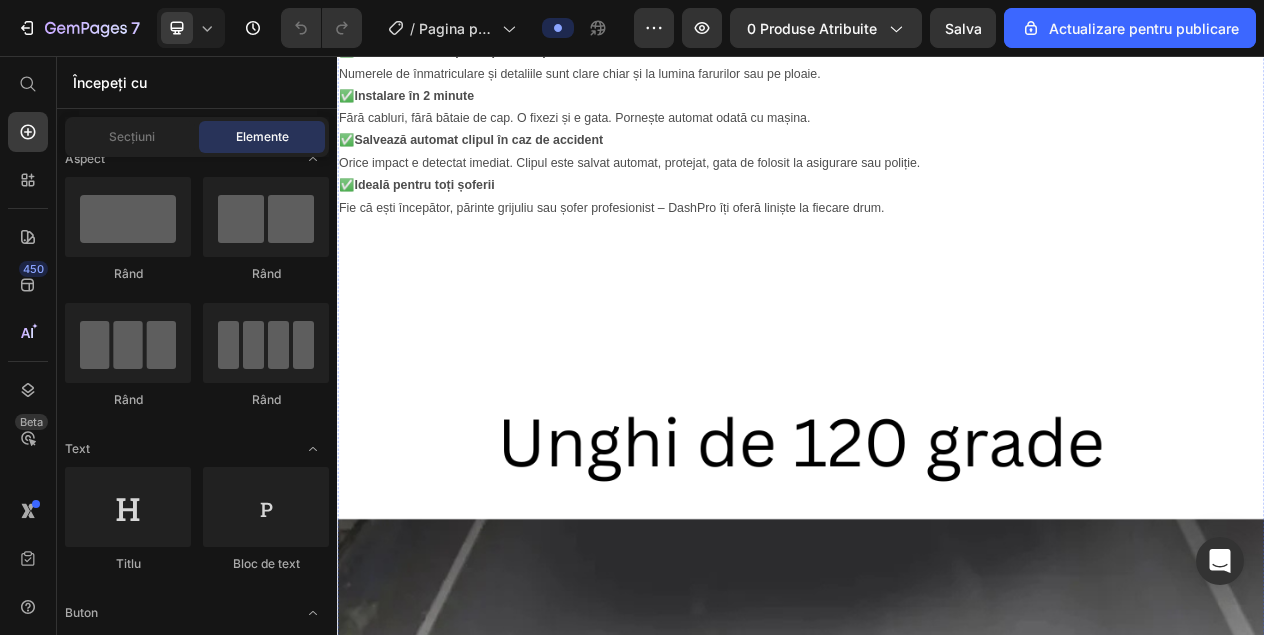 click on "Drop element here" at bounding box center [629, -237] 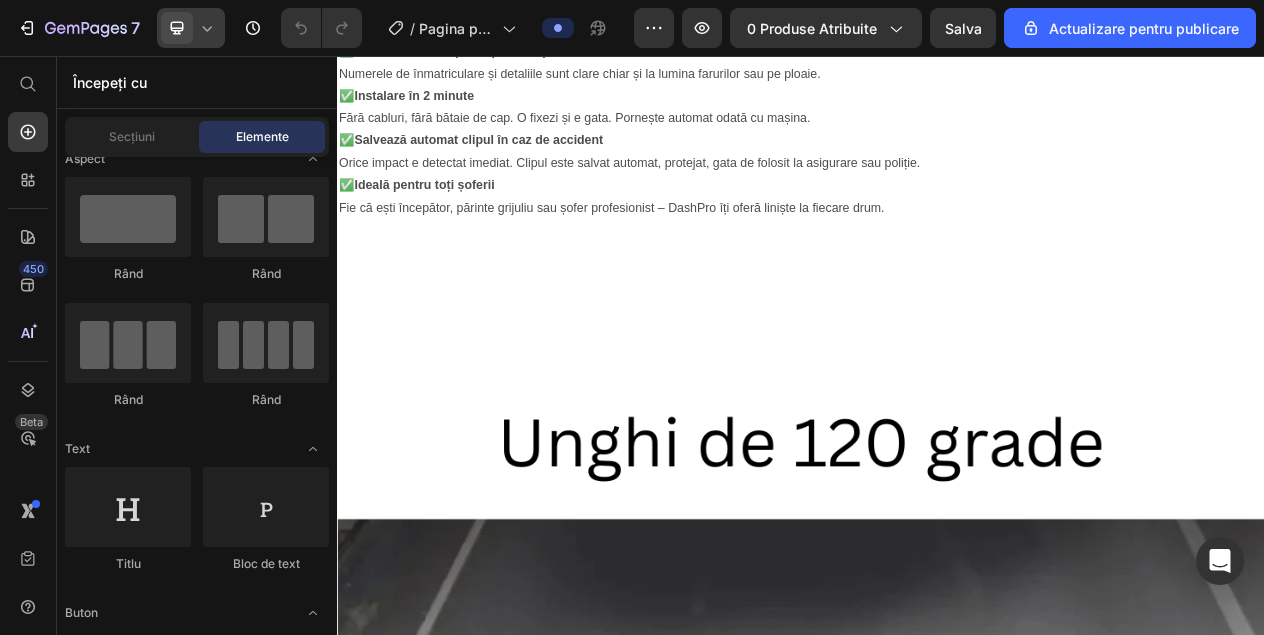 click 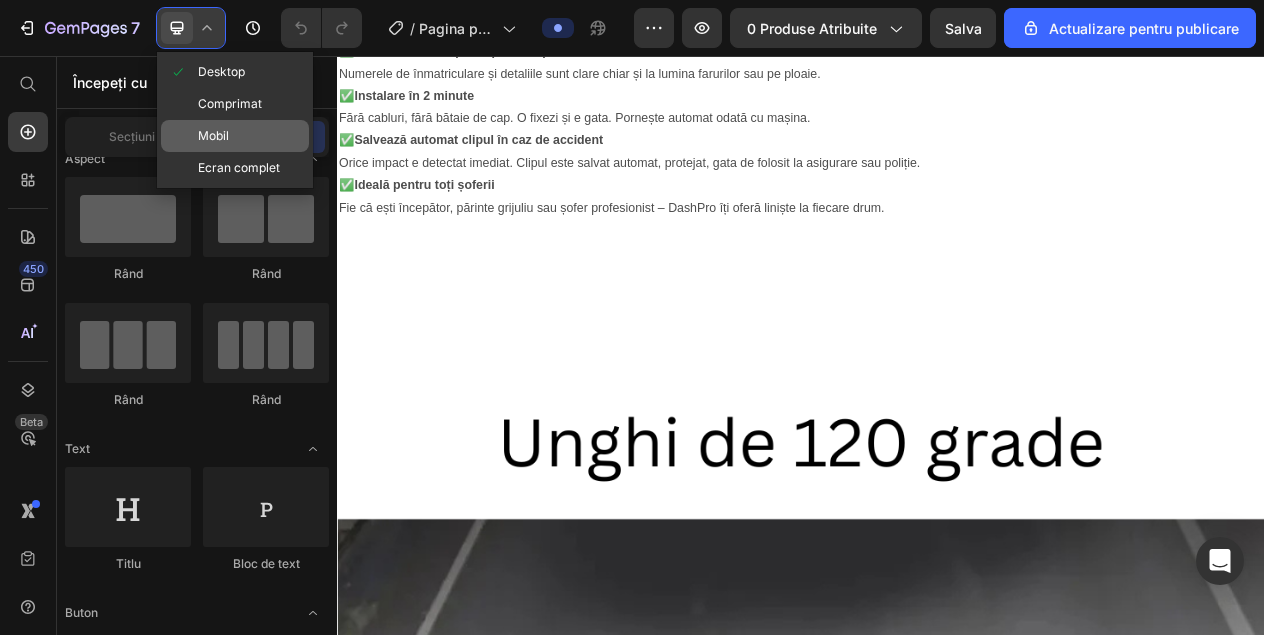 click on "Mobil" at bounding box center [213, 135] 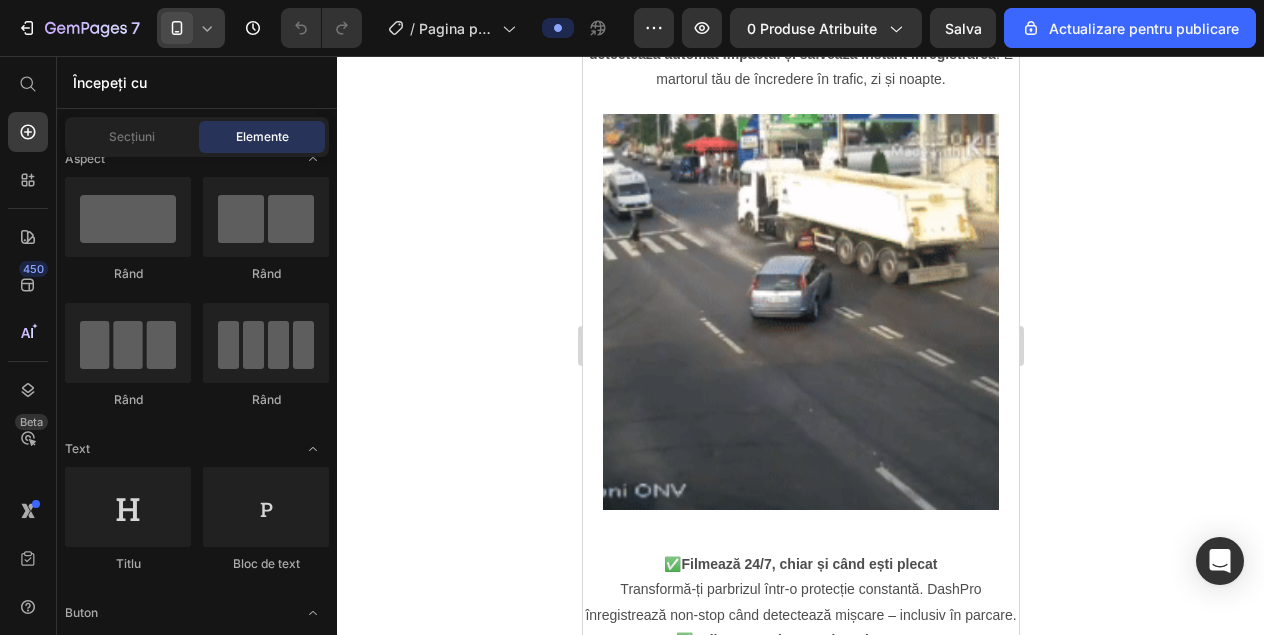 scroll, scrollTop: 500, scrollLeft: 0, axis: vertical 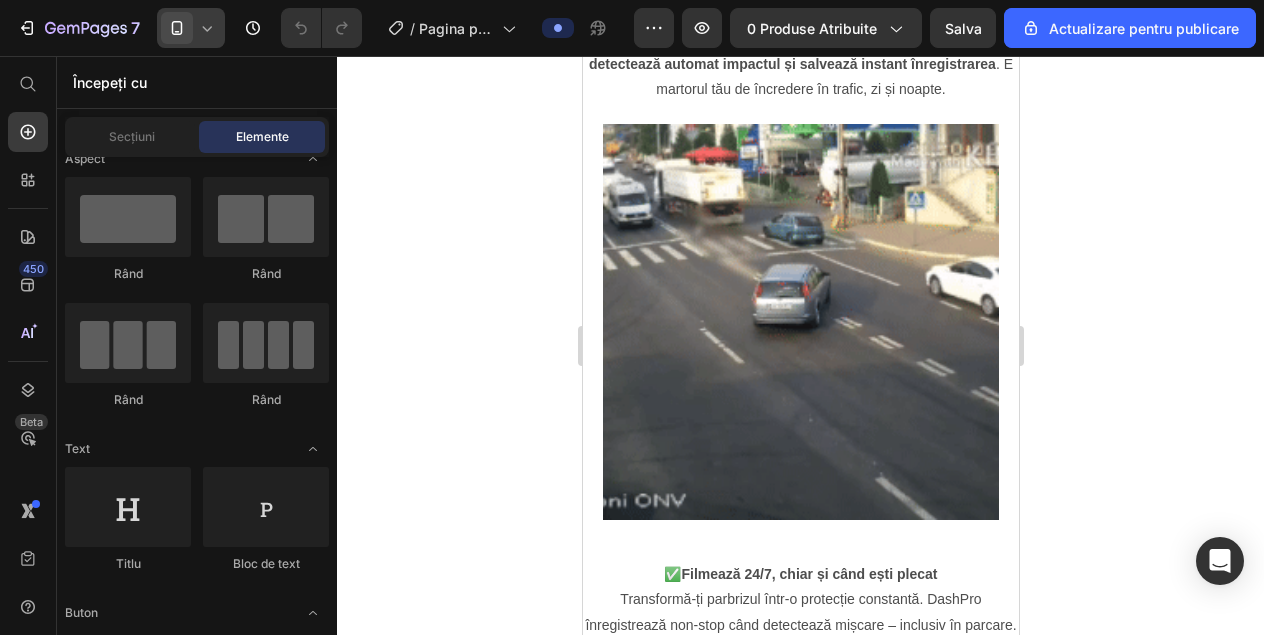 click on "Releasit COD Form & Upsells" at bounding box center [718, -133] 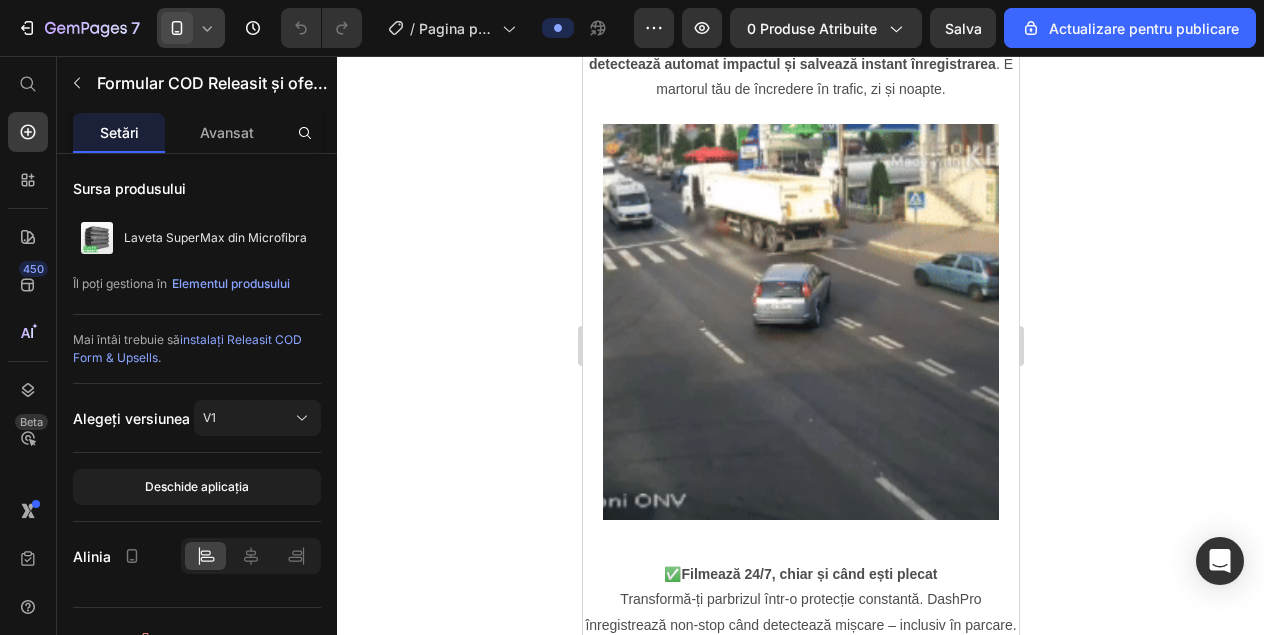 click on "Releasit COD Form & Upsells" at bounding box center [738, -135] 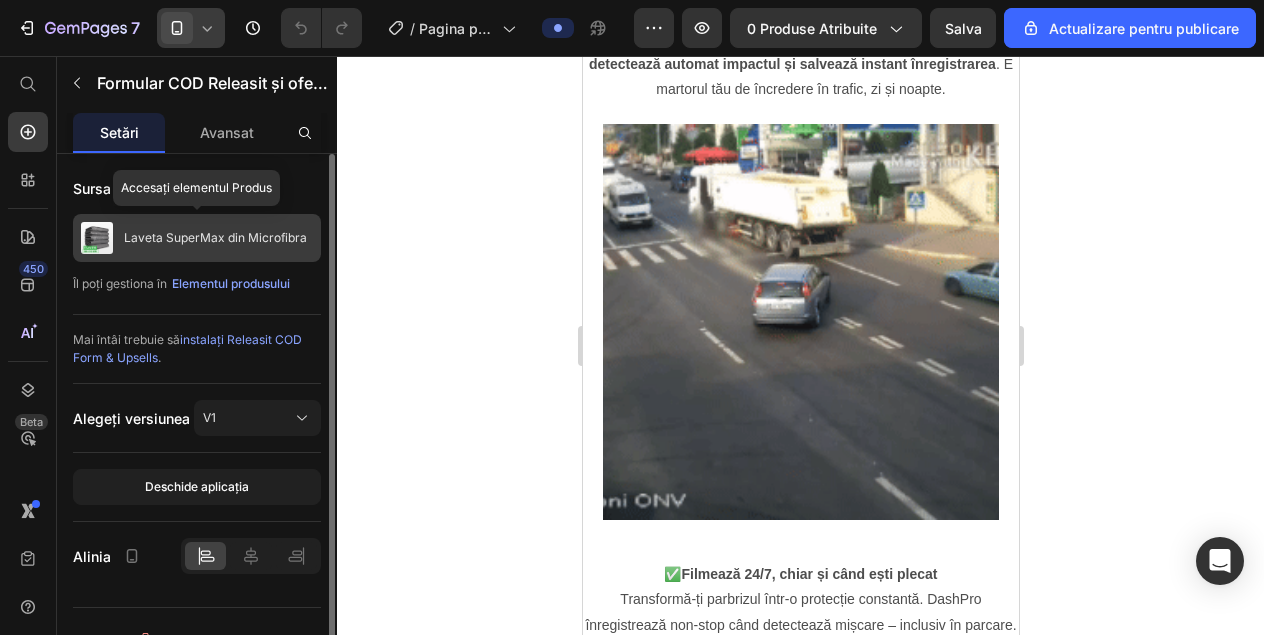 click on "Laveta SuperMax din Microfibra" at bounding box center [215, 237] 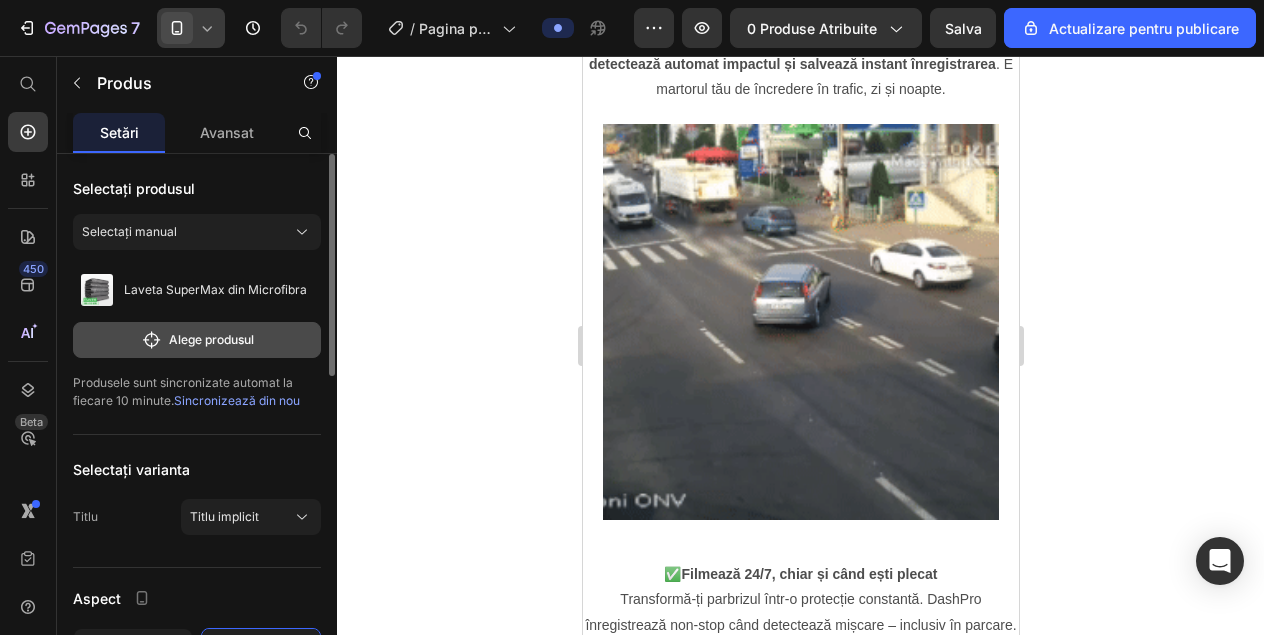click on "Alege produsul" 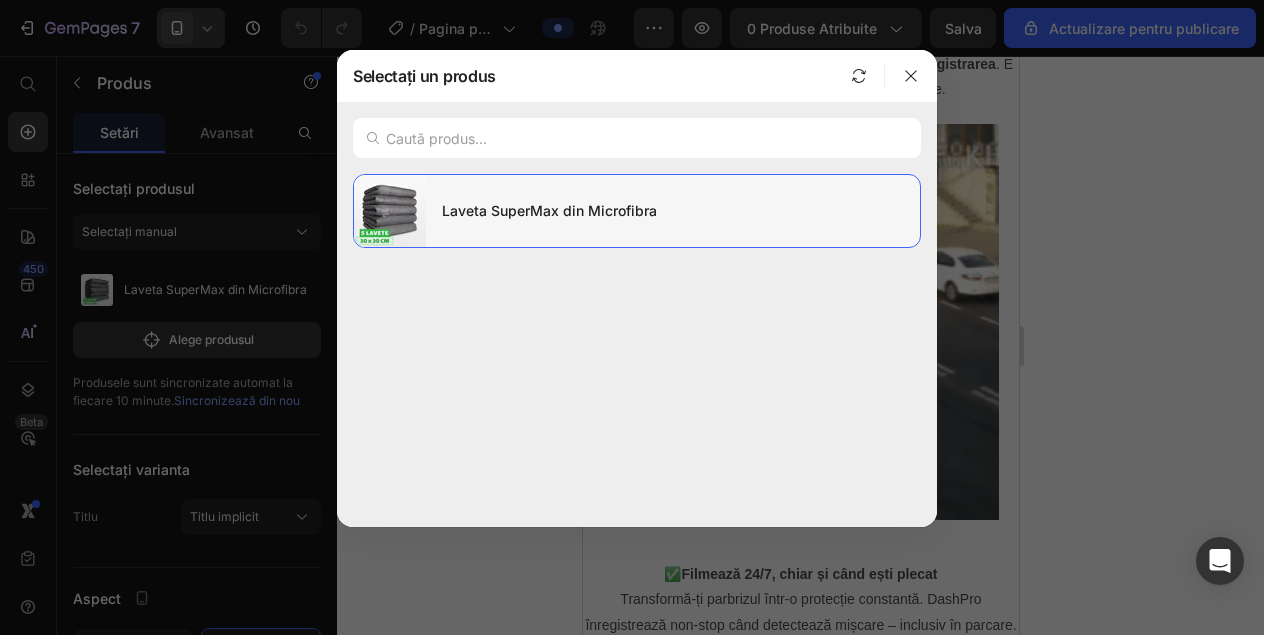 click on "Laveta SuperMax din Microfibra" at bounding box center [549, 210] 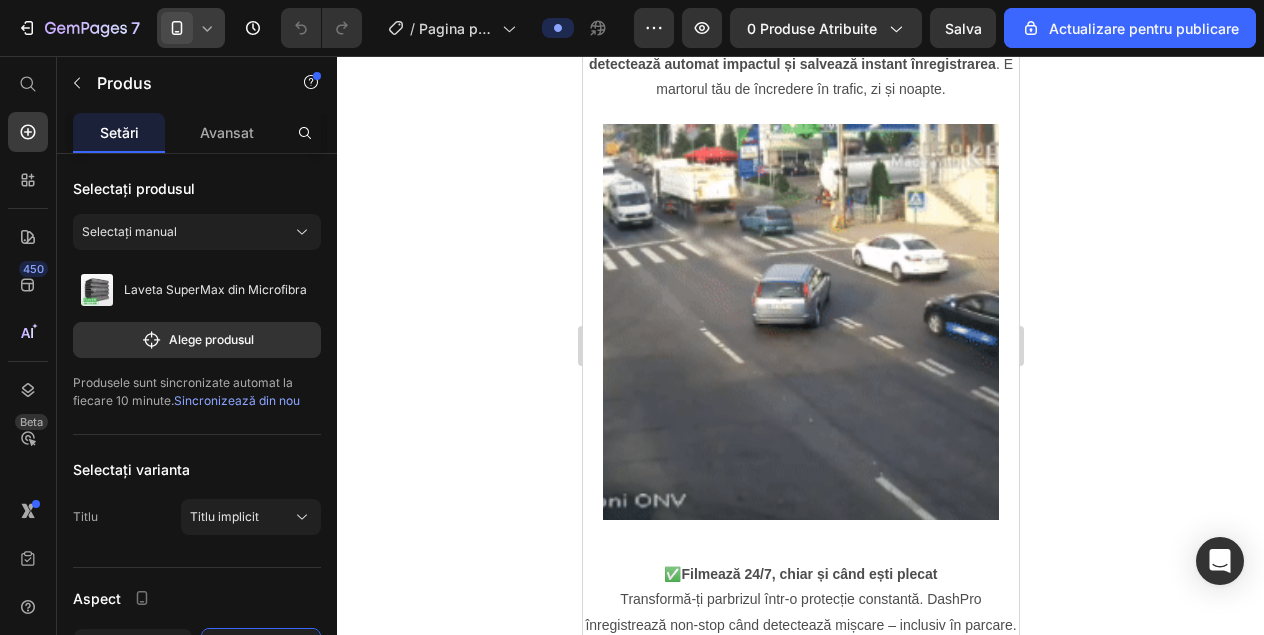 click on "^Apasă aici pentru a afla prețul^" at bounding box center [800, -86] 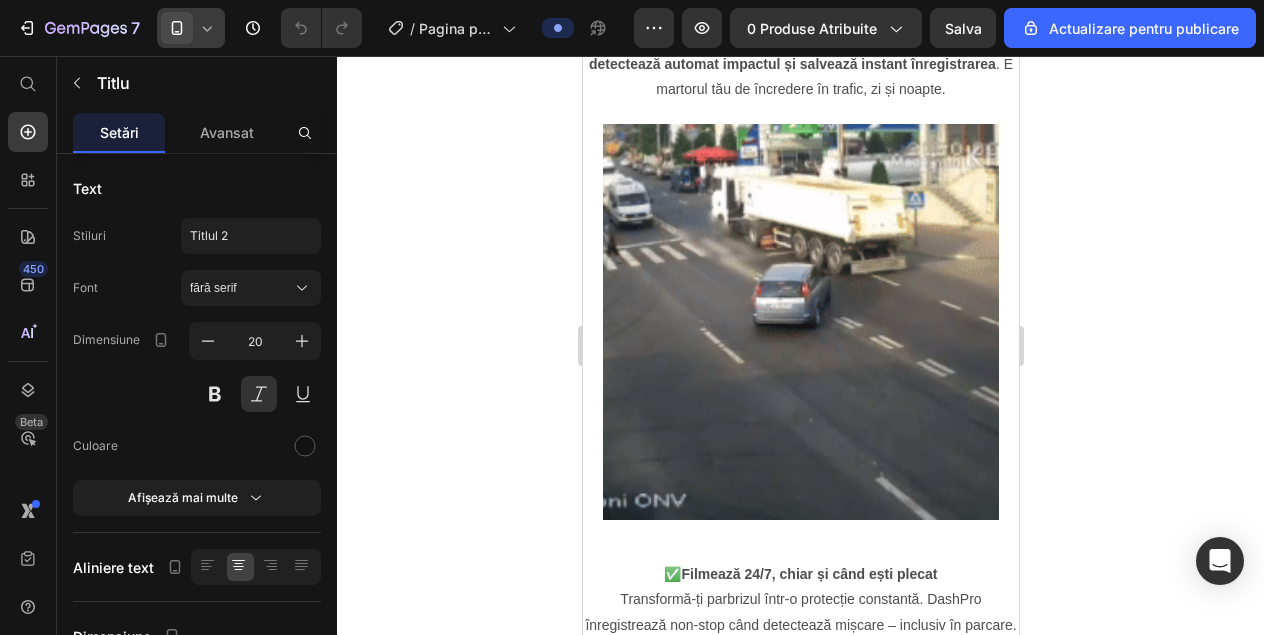 click 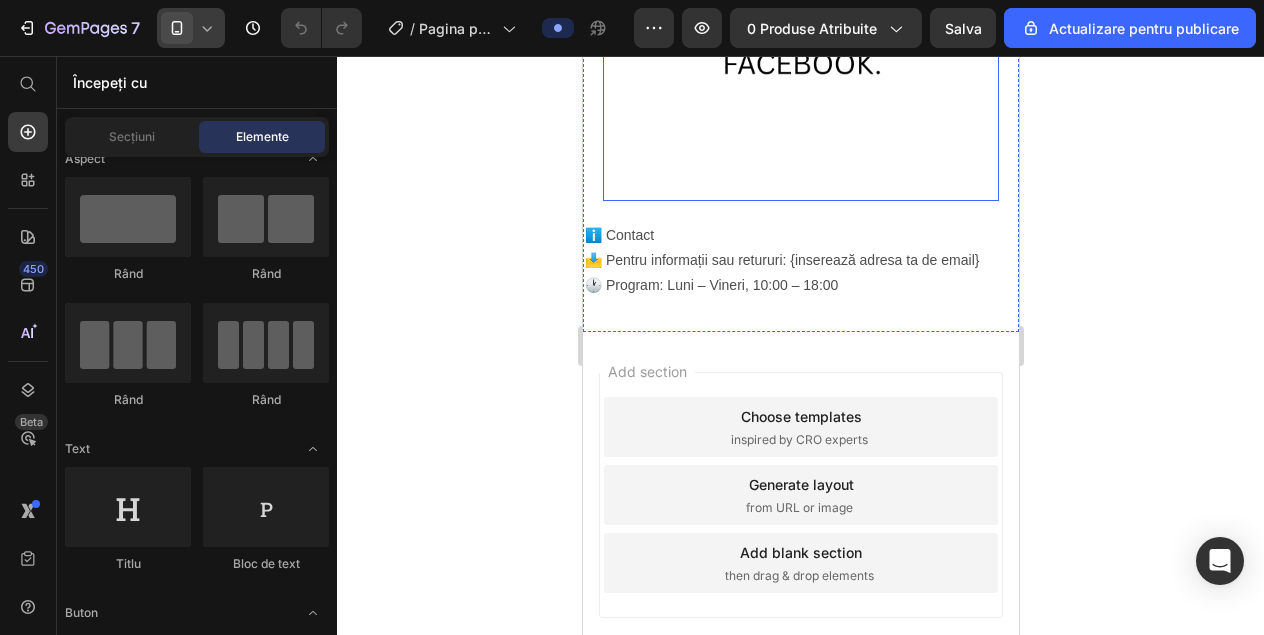 scroll, scrollTop: 2892, scrollLeft: 0, axis: vertical 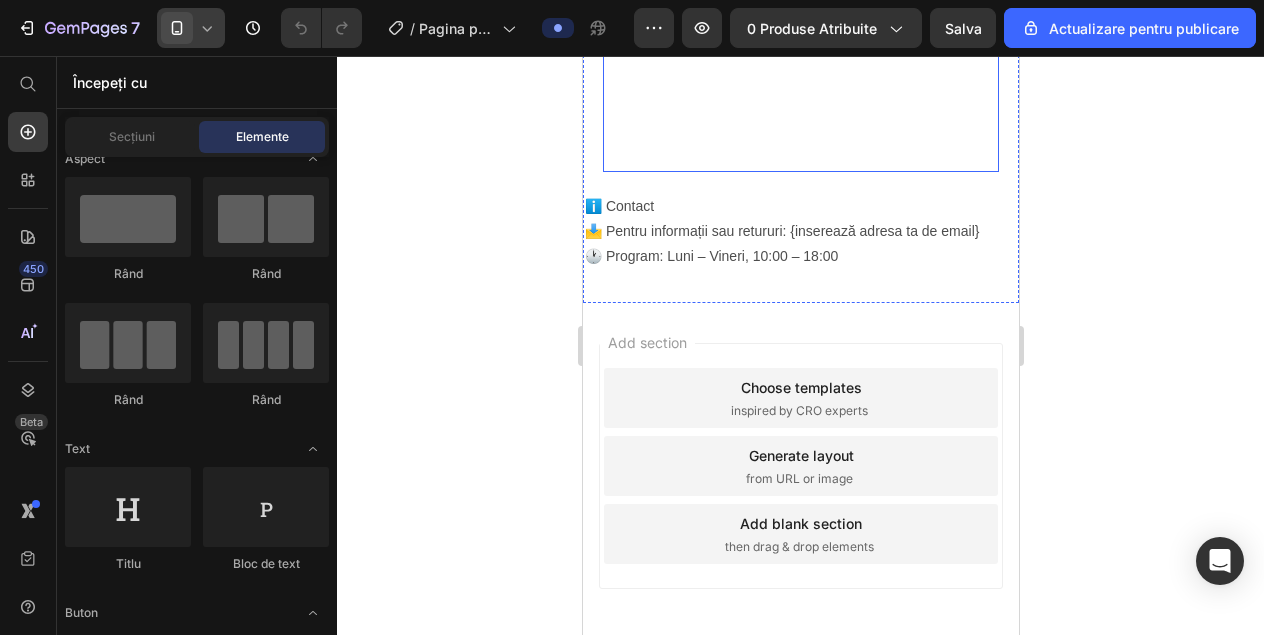 click at bounding box center [800, -26] 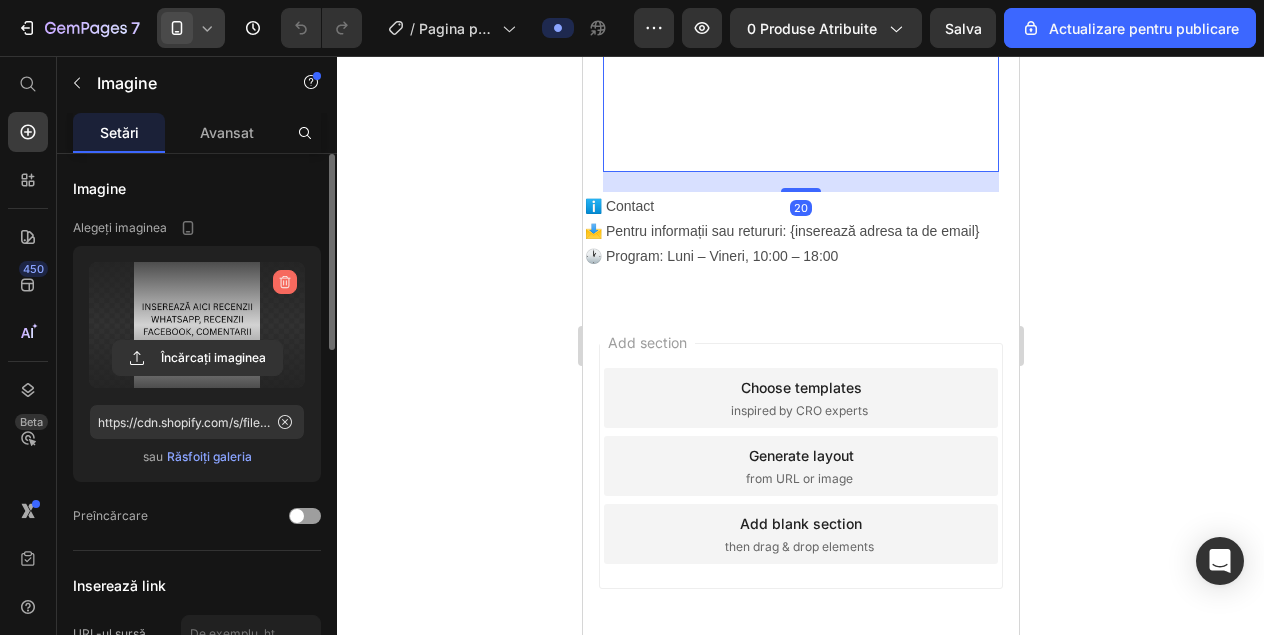 click 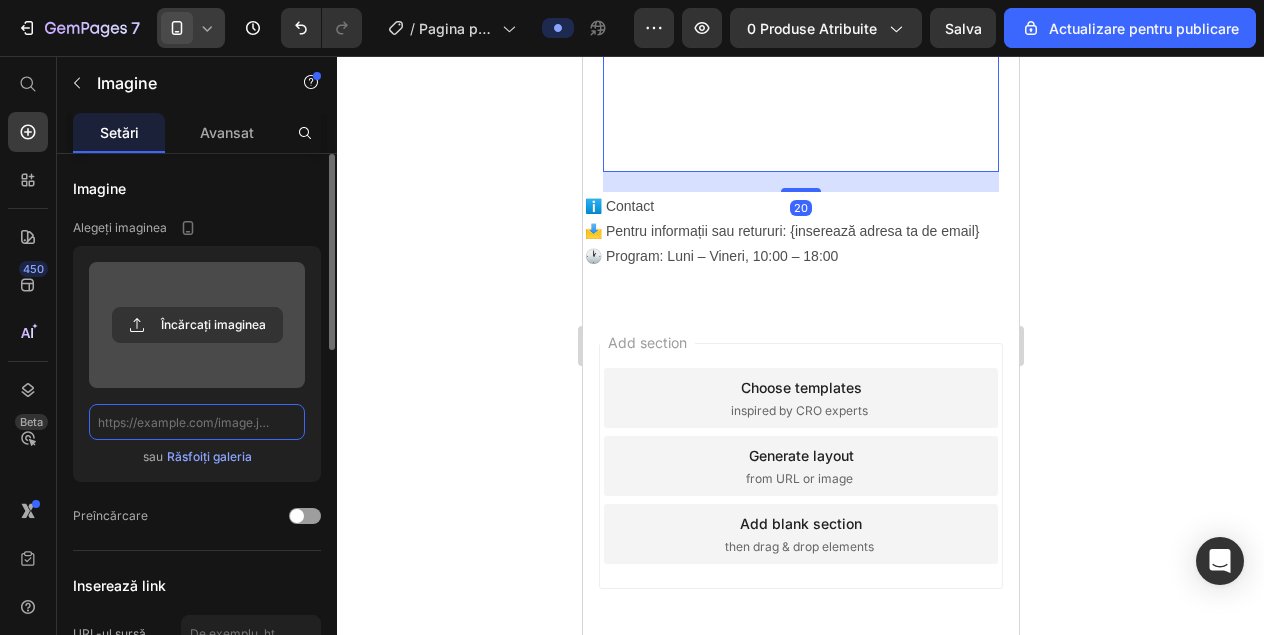 scroll, scrollTop: 0, scrollLeft: 0, axis: both 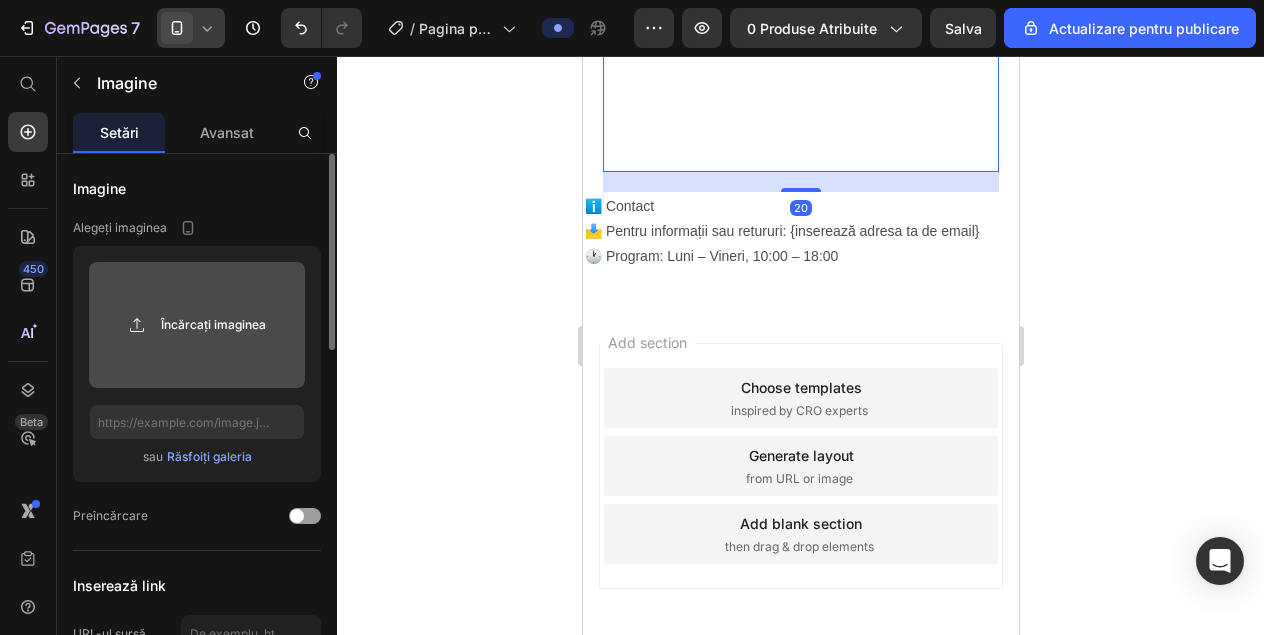 click 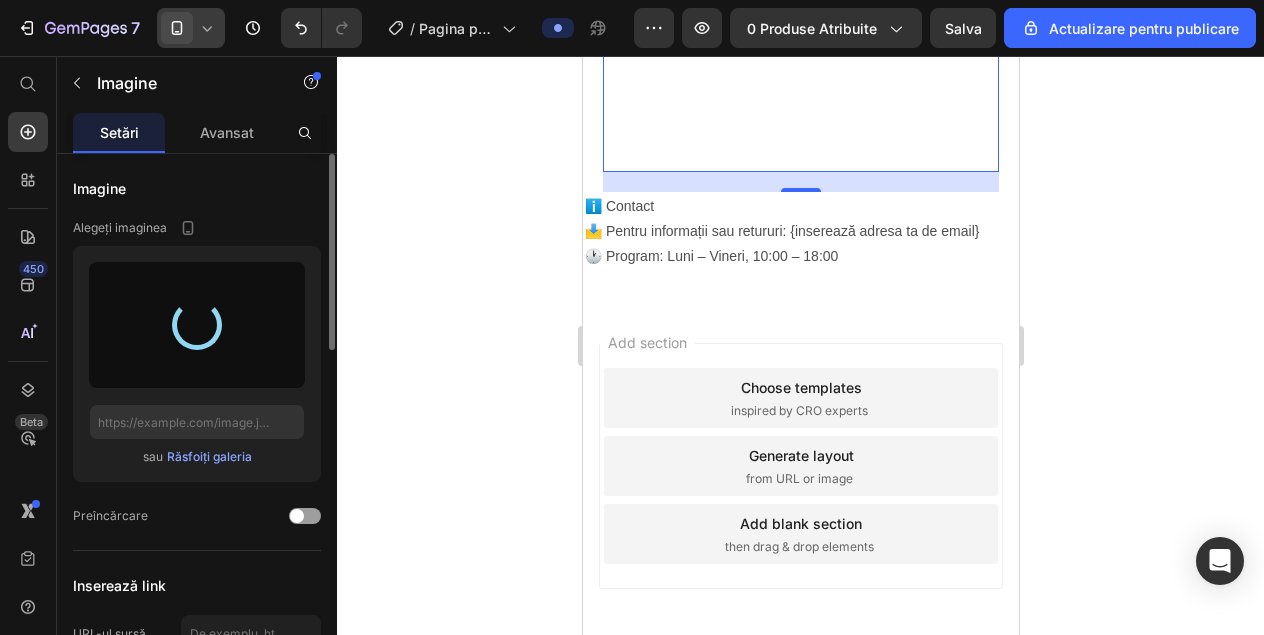 type on "https://cdn.shopify.com/s/files/1/0930/5243/6864/files/gempages_574862759808729956-c0d2402e-f06a-4111-a1e5-7a64fb7e7bf2.png" 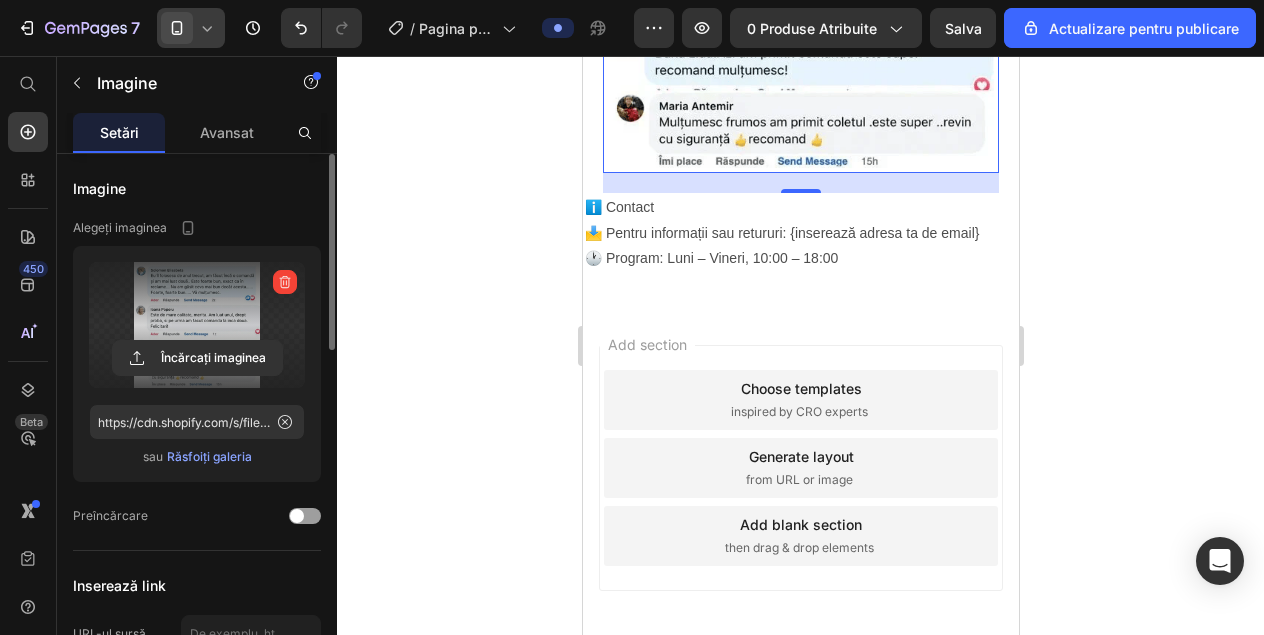 click 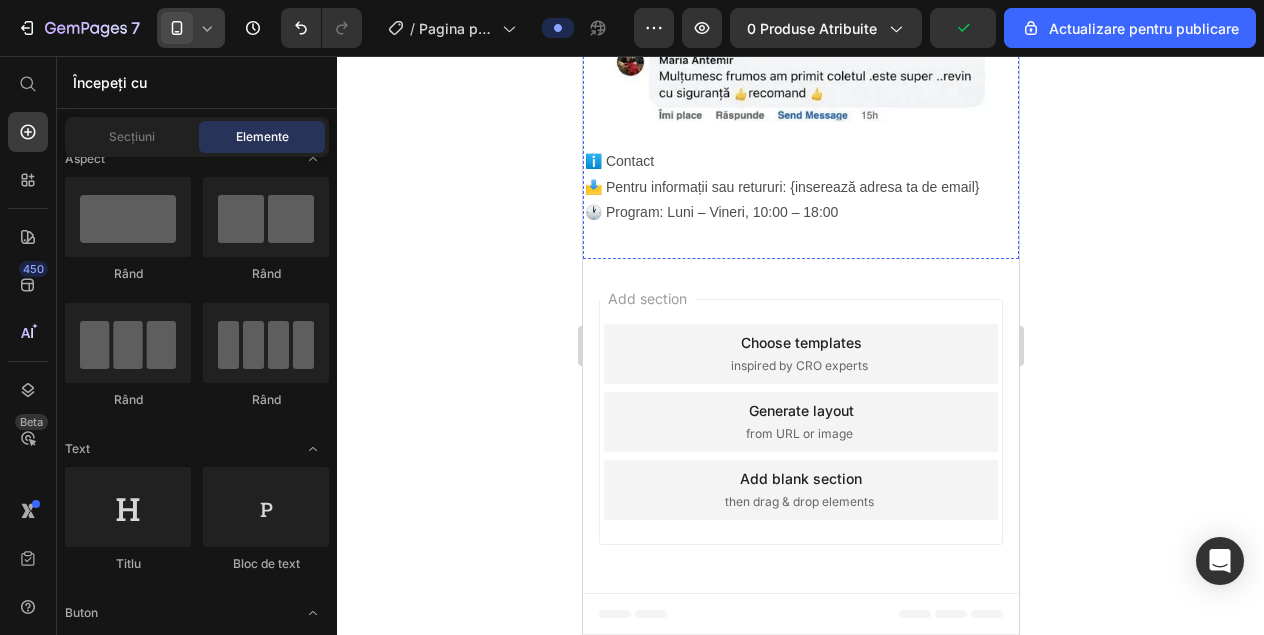 scroll, scrollTop: 2958, scrollLeft: 0, axis: vertical 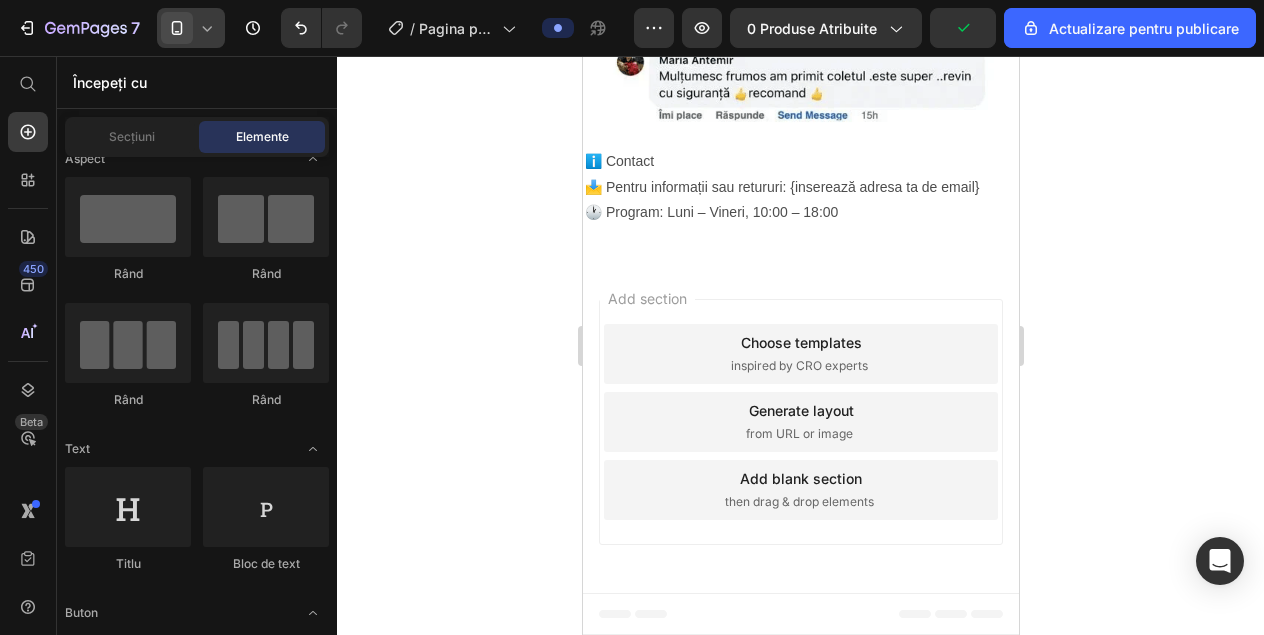 click 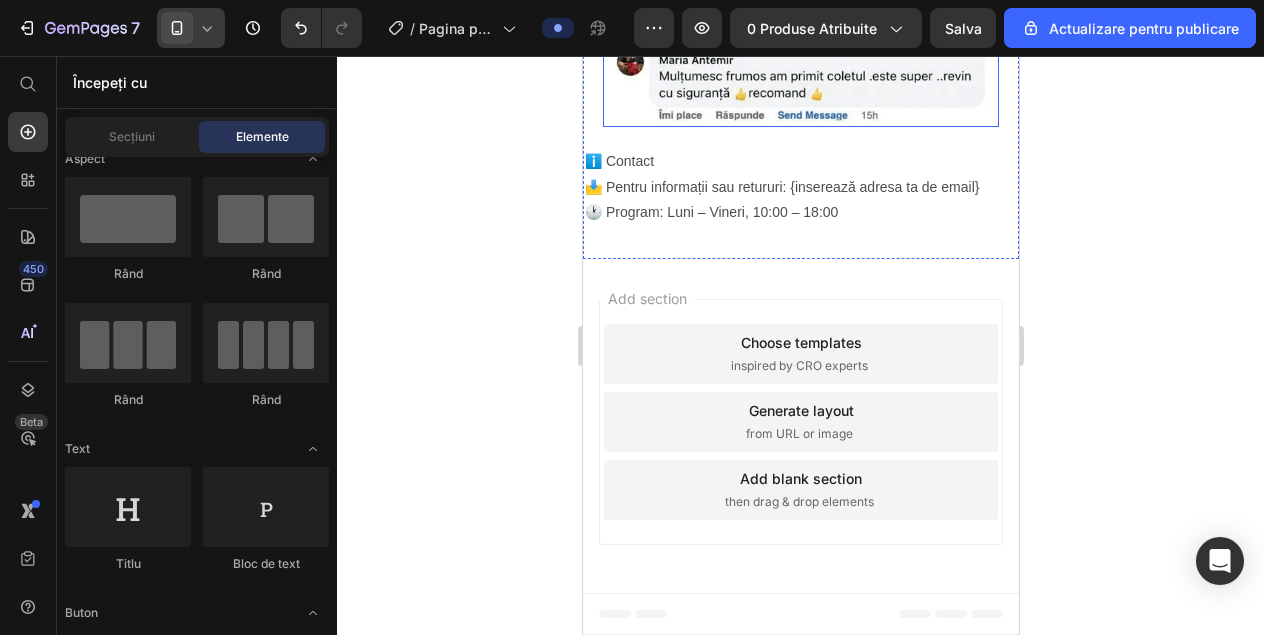 scroll, scrollTop: 3160, scrollLeft: 0, axis: vertical 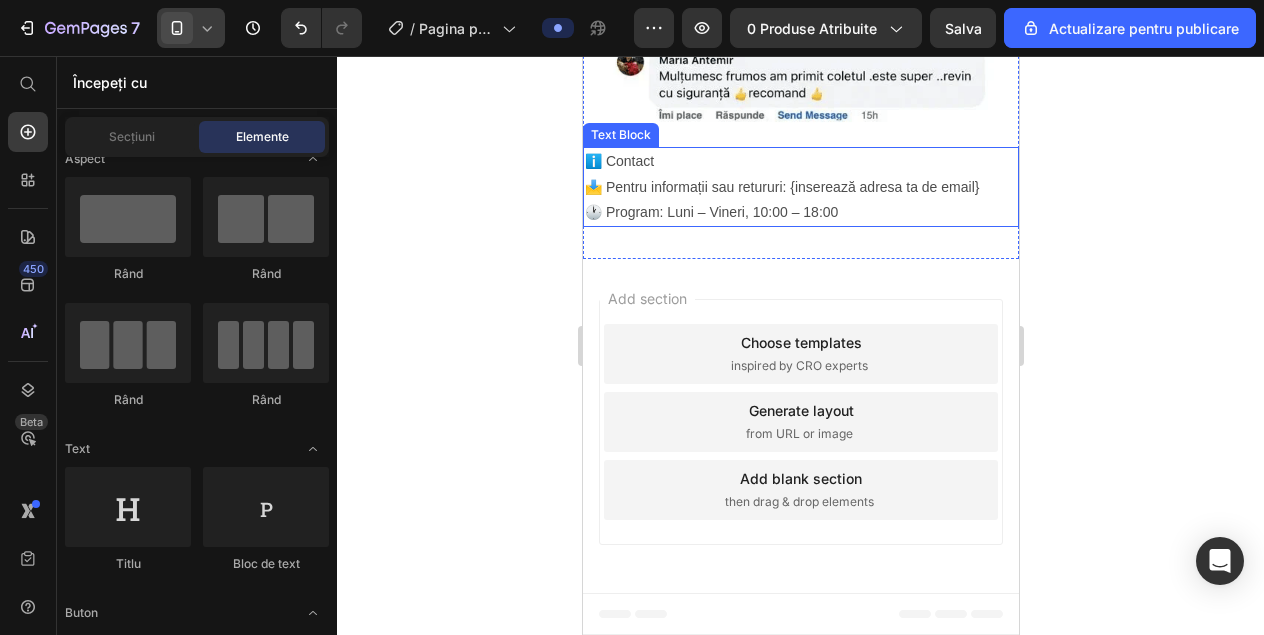 click on "📩 Pentru informații sau retururi: {inserează adresa ta de email} 🕐 Program: Luni – Vineri, 10:00 – 18:00" at bounding box center (800, 200) 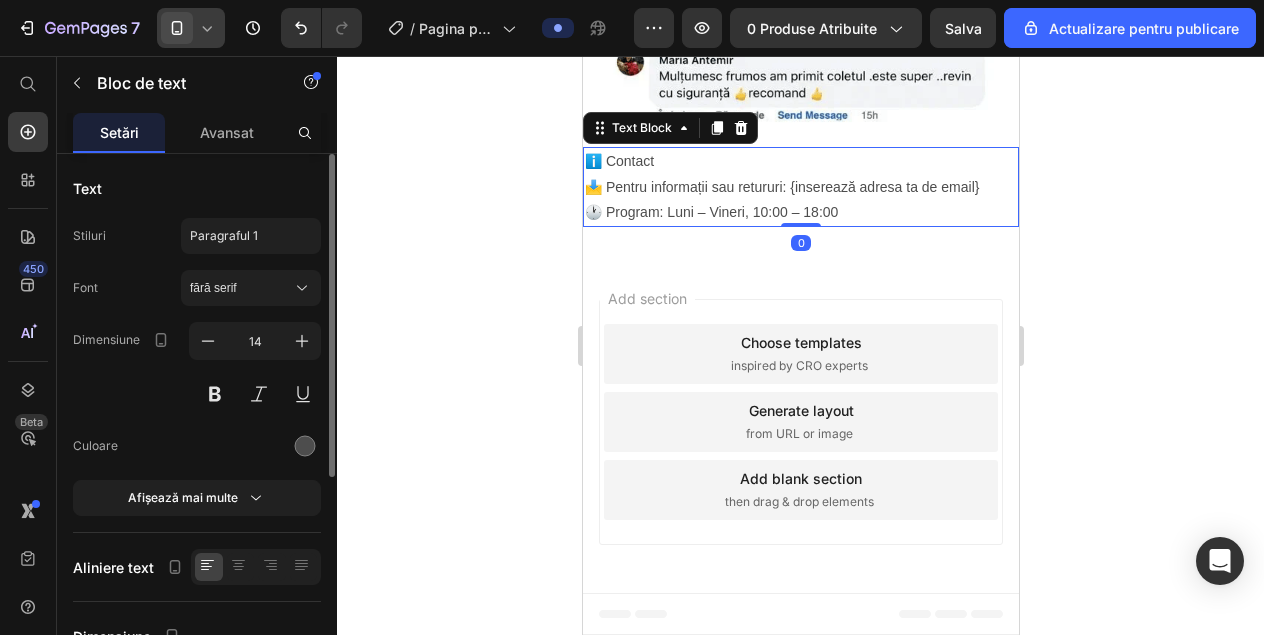 click on "📩 Pentru informații sau retururi: {inserează adresa ta de email} 🕐 Program: Luni – Vineri, 10:00 – 18:00" at bounding box center (800, 200) 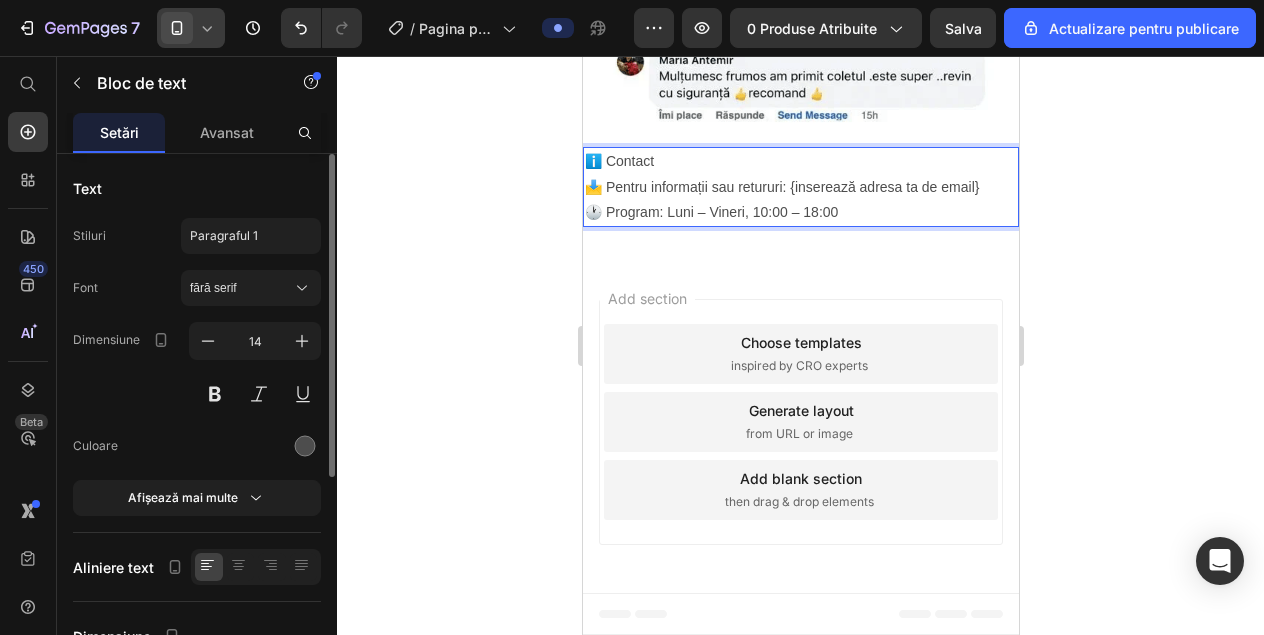 click on "📩 Pentru informații sau retururi: {inserează adresa ta de email} 🕐 Program: Luni – Vineri, 10:00 – 18:00" at bounding box center (800, 200) 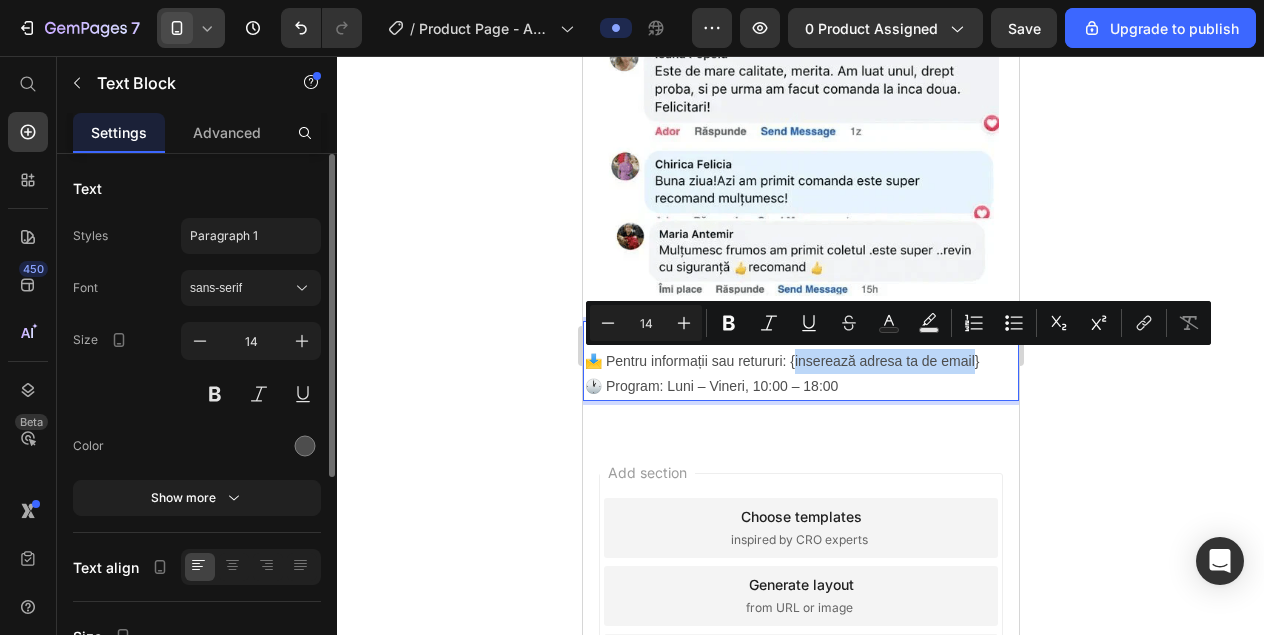 drag, startPoint x: 790, startPoint y: 357, endPoint x: 973, endPoint y: 366, distance: 183.22118 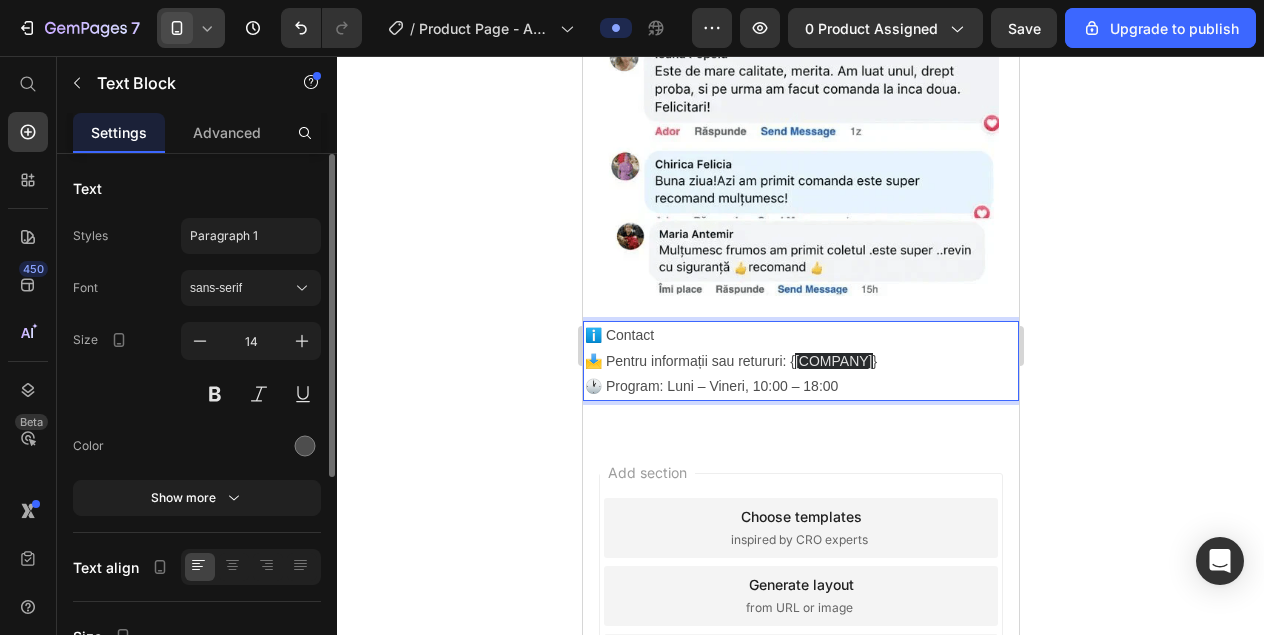 click on "📩 Pentru informații sau retururi: { [EMAIL] } 🕐 Program: Luni – Vineri, 10:00 – 18:00" at bounding box center [800, 374] 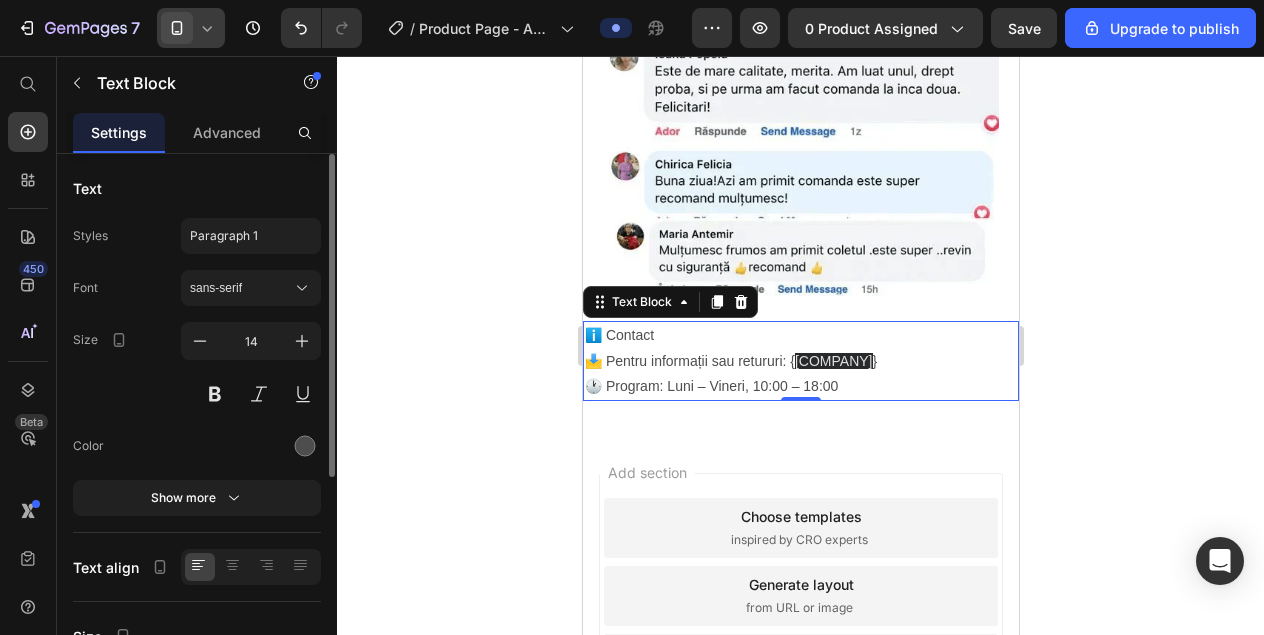 click 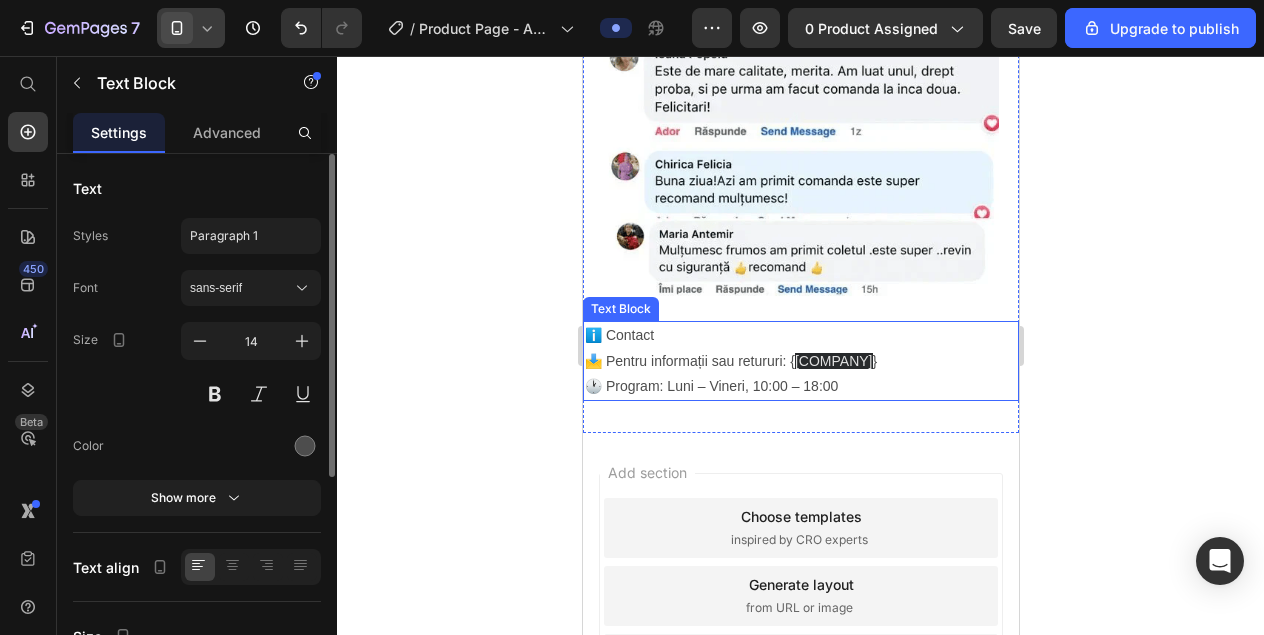 click on "📩 Pentru informații sau retururi: { [EMAIL] } 🕐 Program: Luni – Vineri, 10:00 – 18:00" at bounding box center [800, 374] 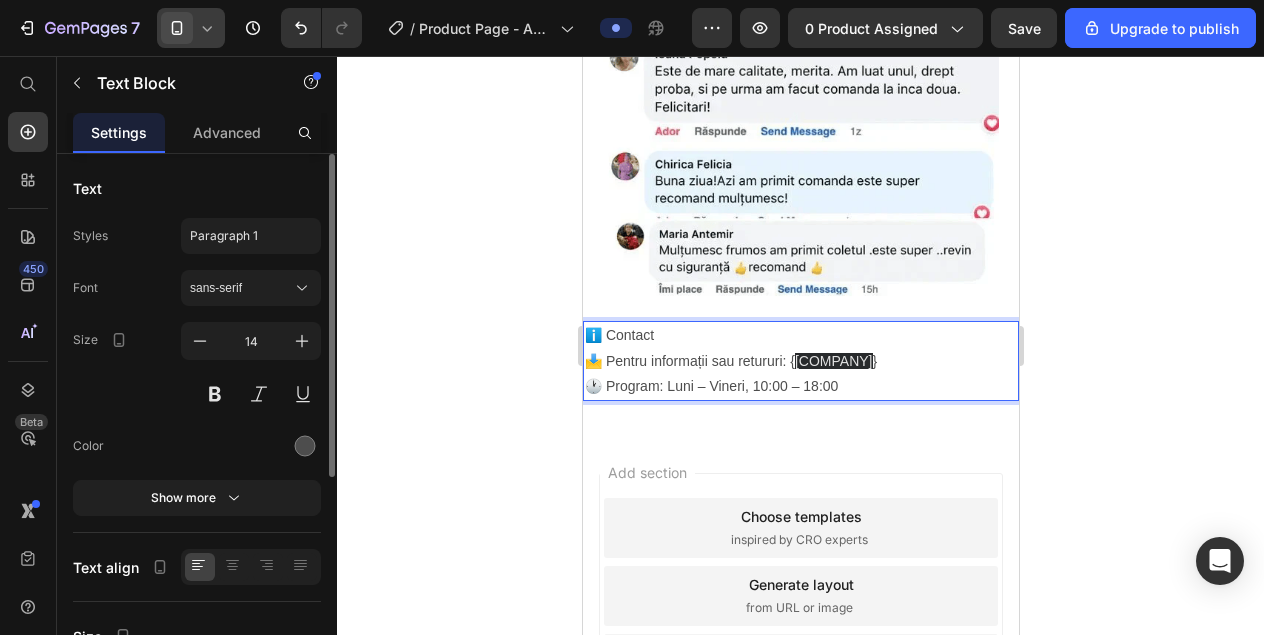 click on "[COMPANY]" at bounding box center (833, 361) 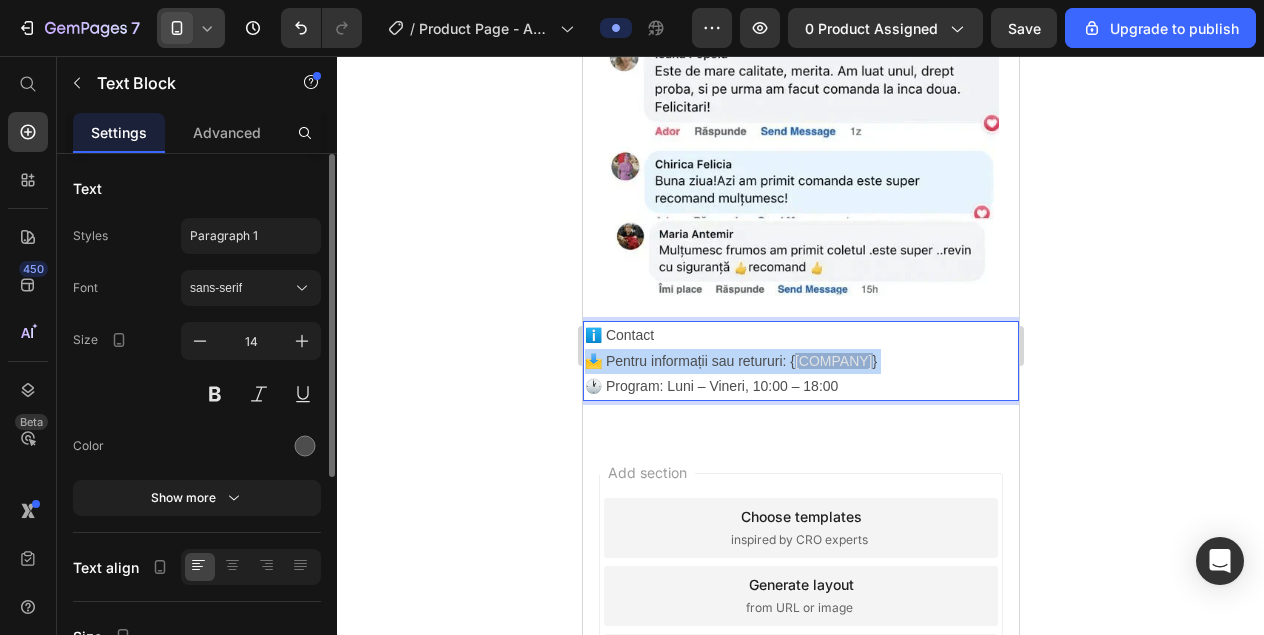 click on "[COMPANY]" at bounding box center (833, 361) 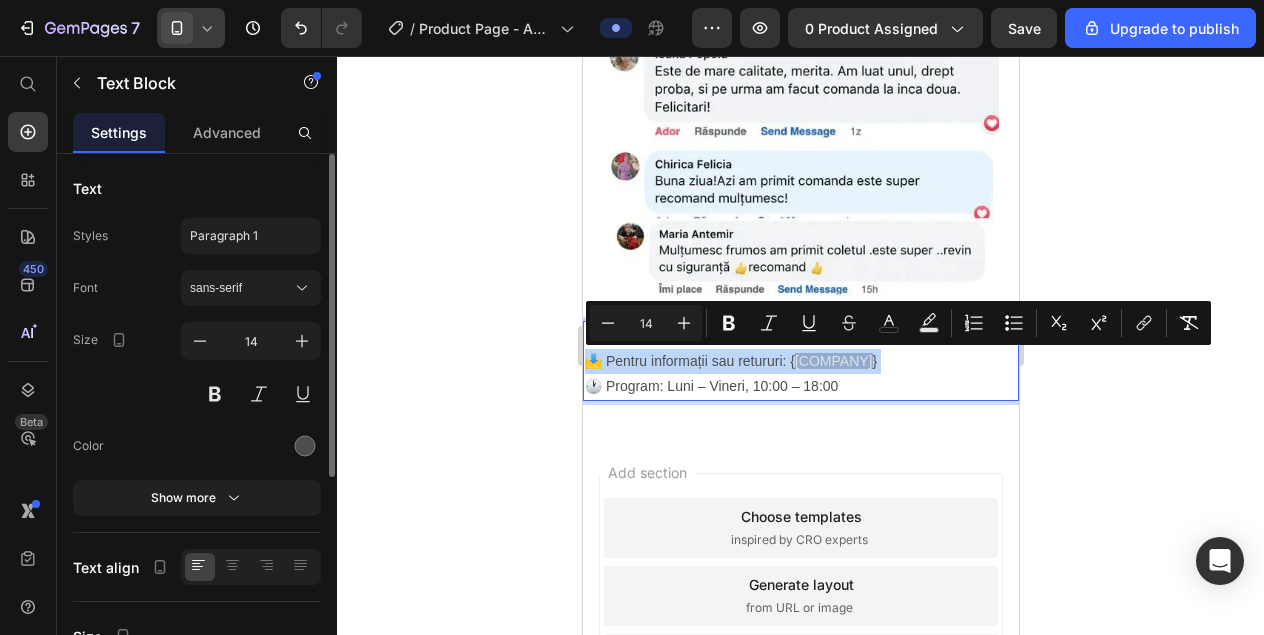 click on "[COMPANY]" at bounding box center (833, 361) 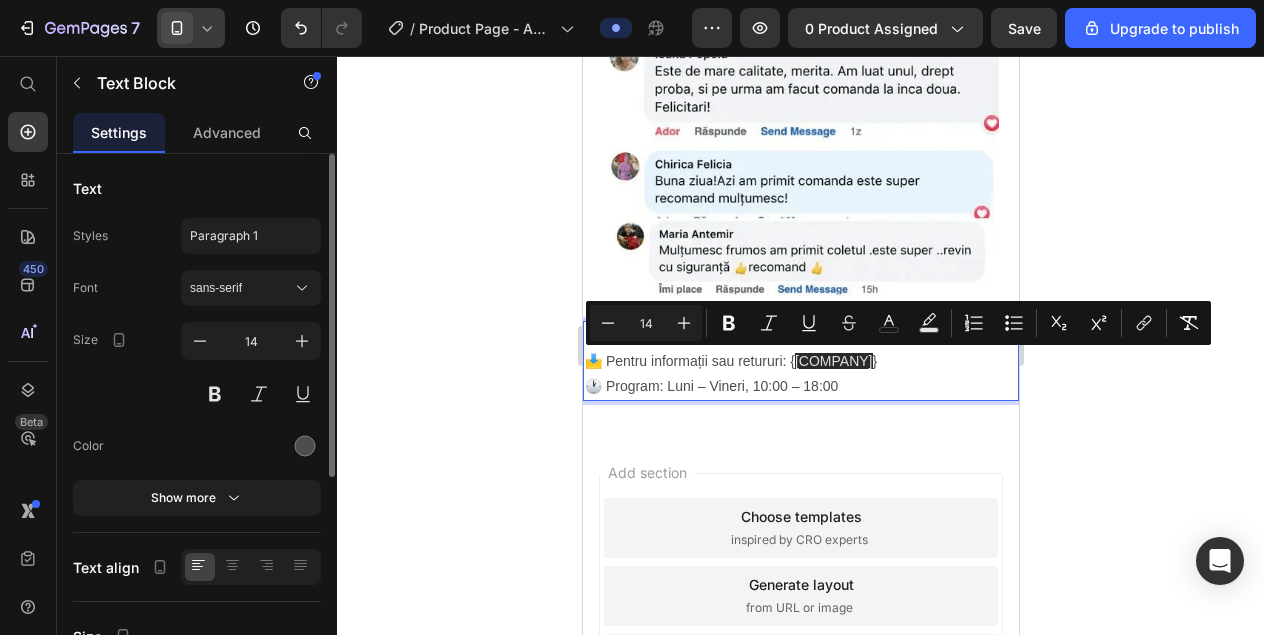 click on "[COMPANY]" at bounding box center [833, 361] 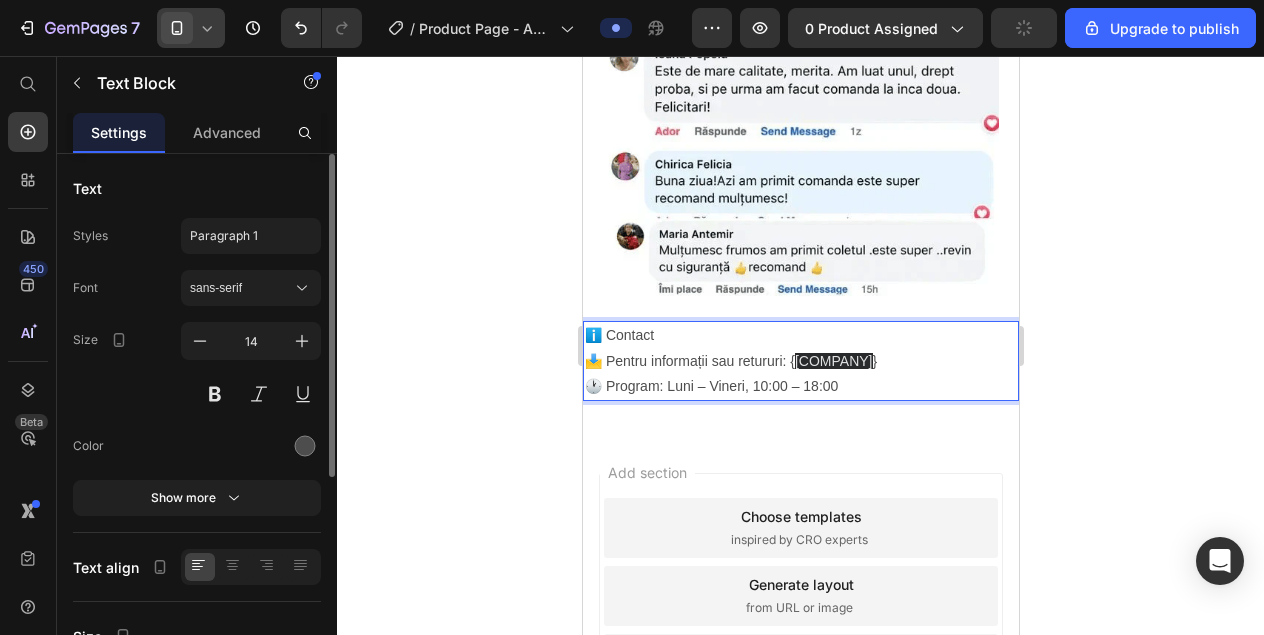 click on "[COMPANY]" at bounding box center (833, 361) 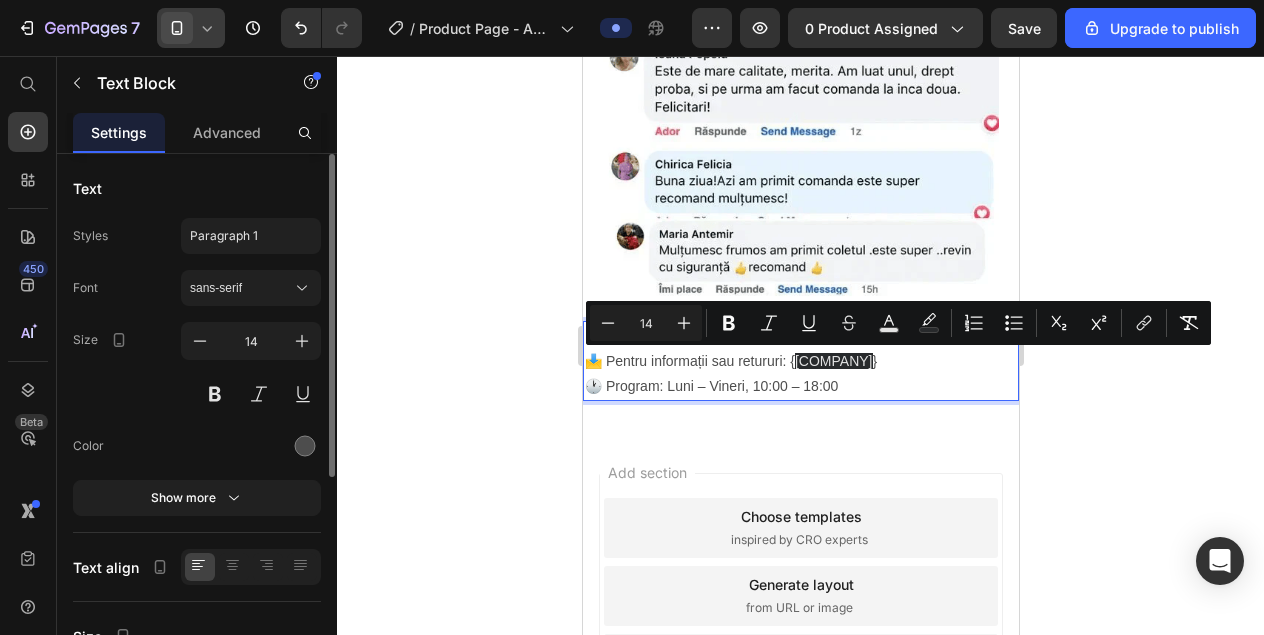 drag, startPoint x: 977, startPoint y: 359, endPoint x: 792, endPoint y: 364, distance: 185.06755 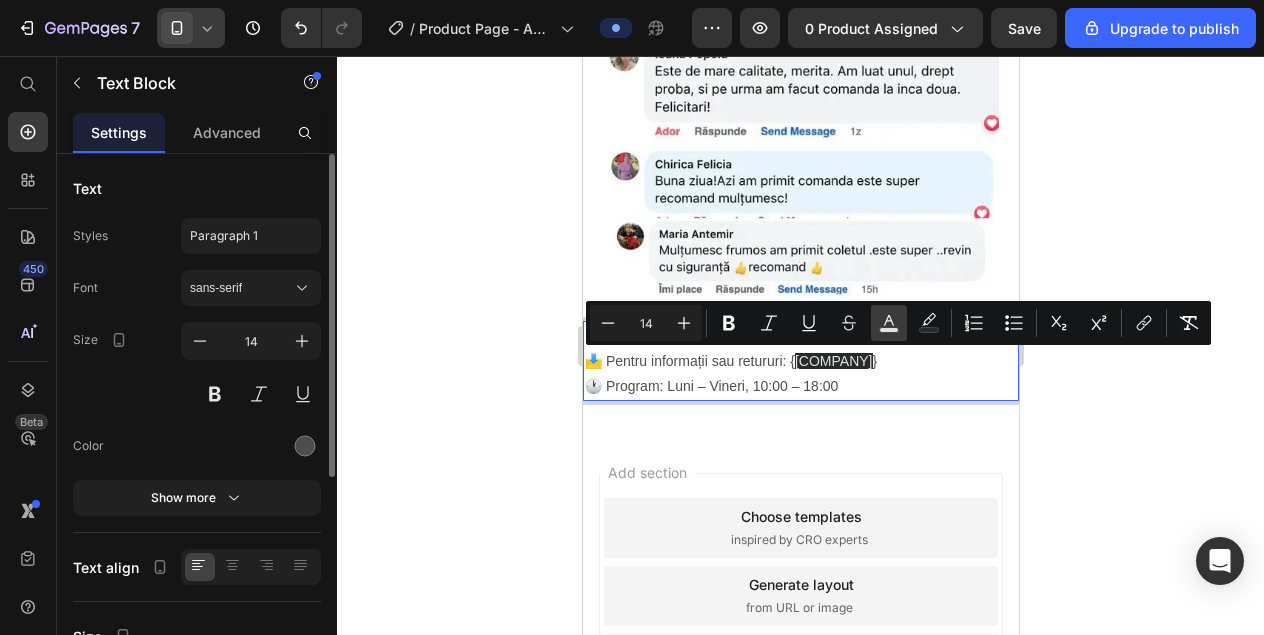 click 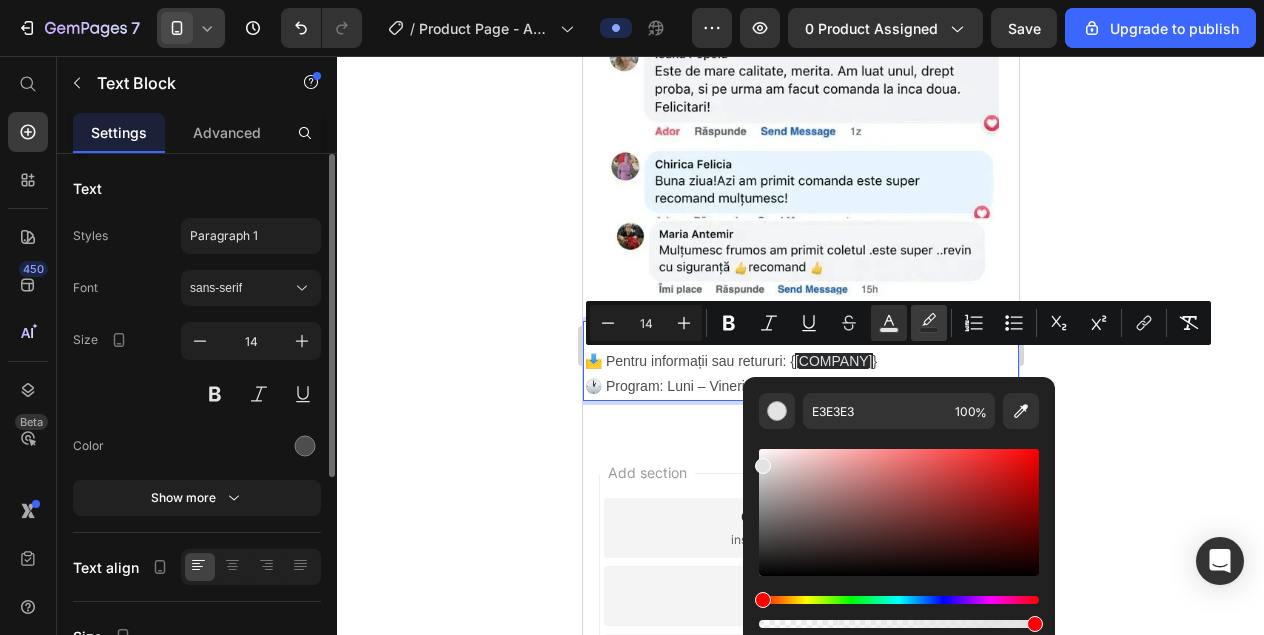 click on "color" at bounding box center [929, 323] 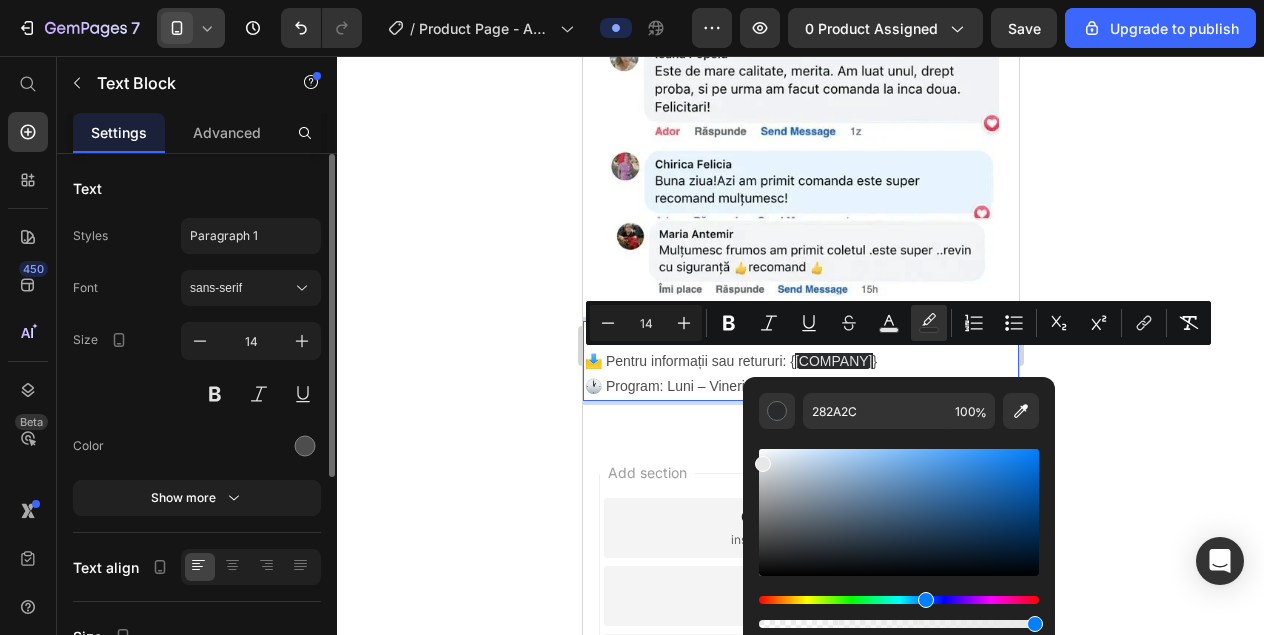 drag, startPoint x: 779, startPoint y: 574, endPoint x: 743, endPoint y: 444, distance: 134.89255 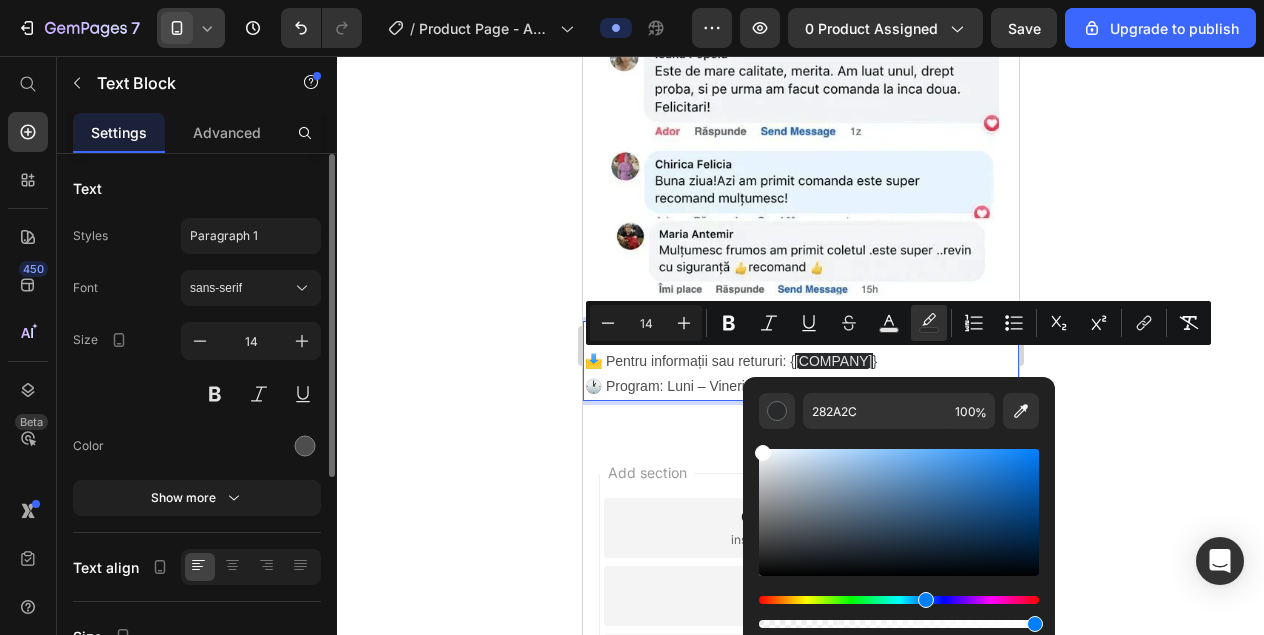 type on "FFFFFF" 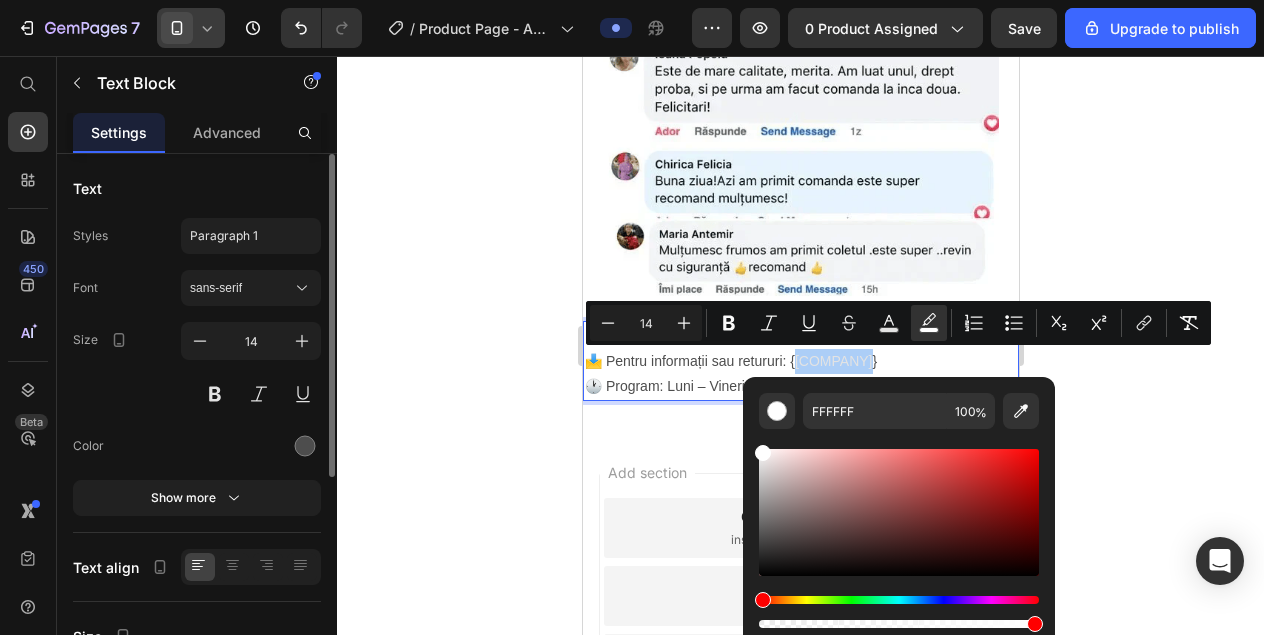 click 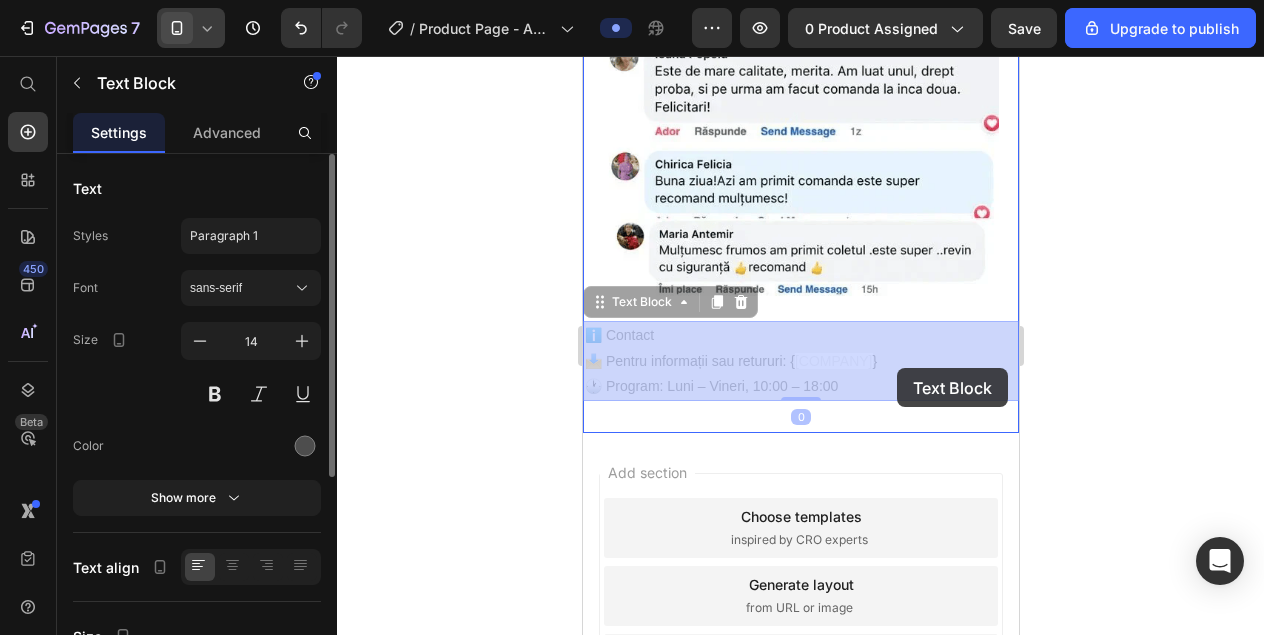 drag, startPoint x: 977, startPoint y: 359, endPoint x: 897, endPoint y: 364, distance: 80.1561 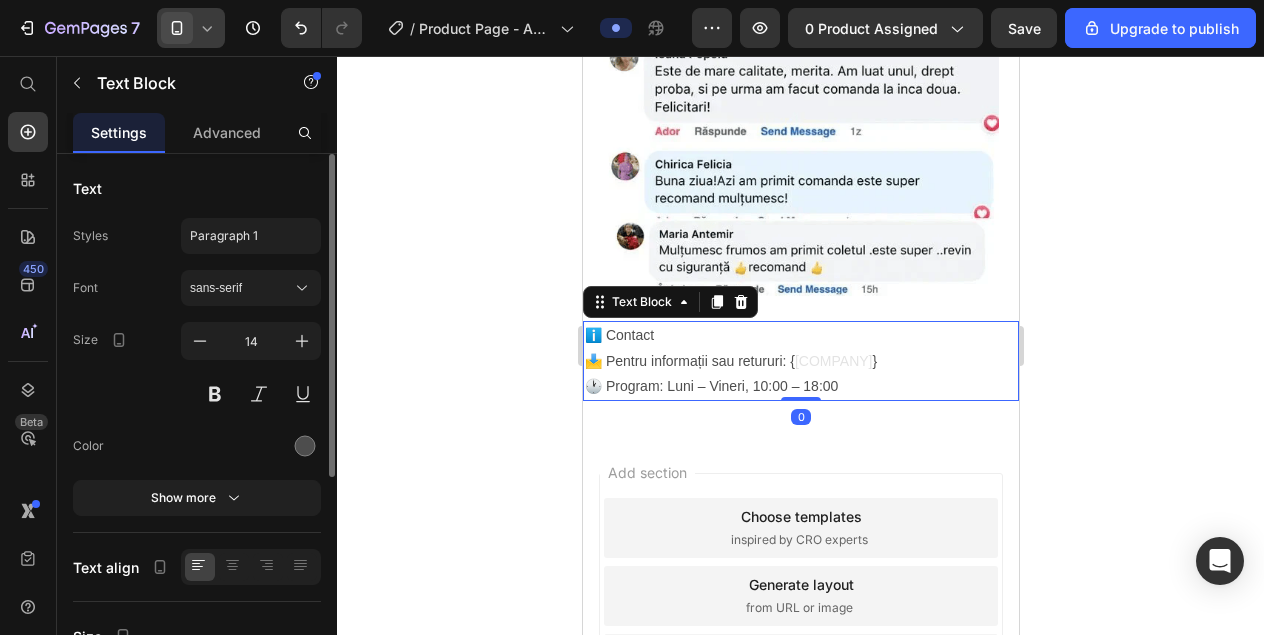 click 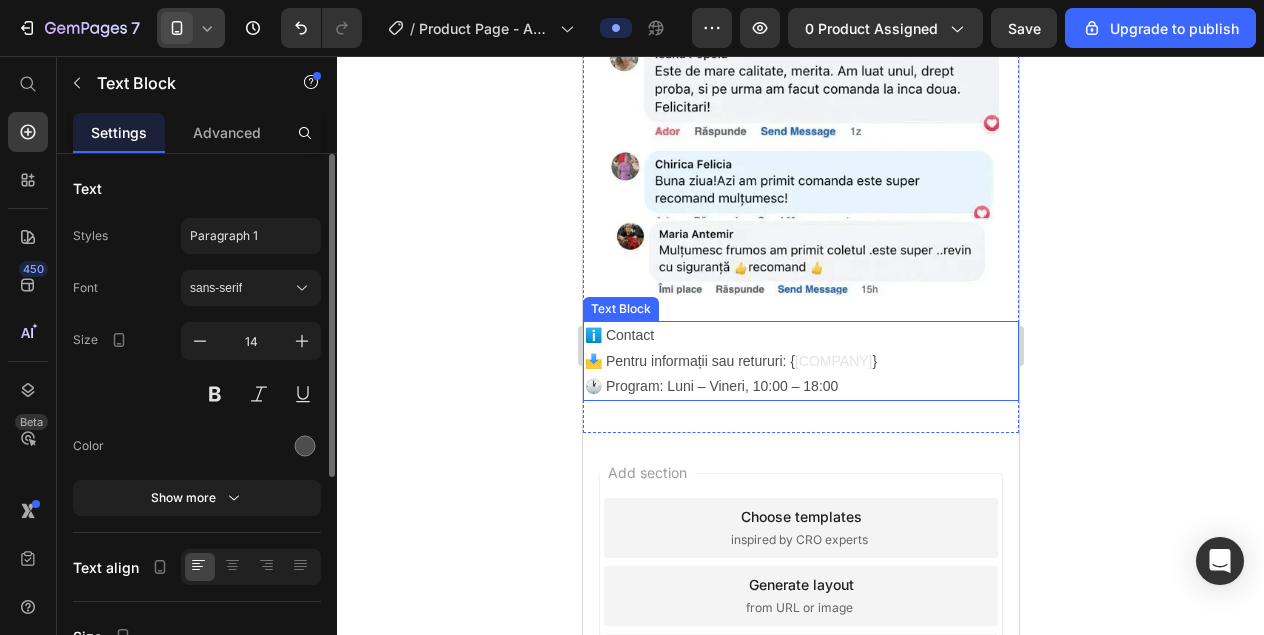 click on "[COMPANY]" at bounding box center (833, 361) 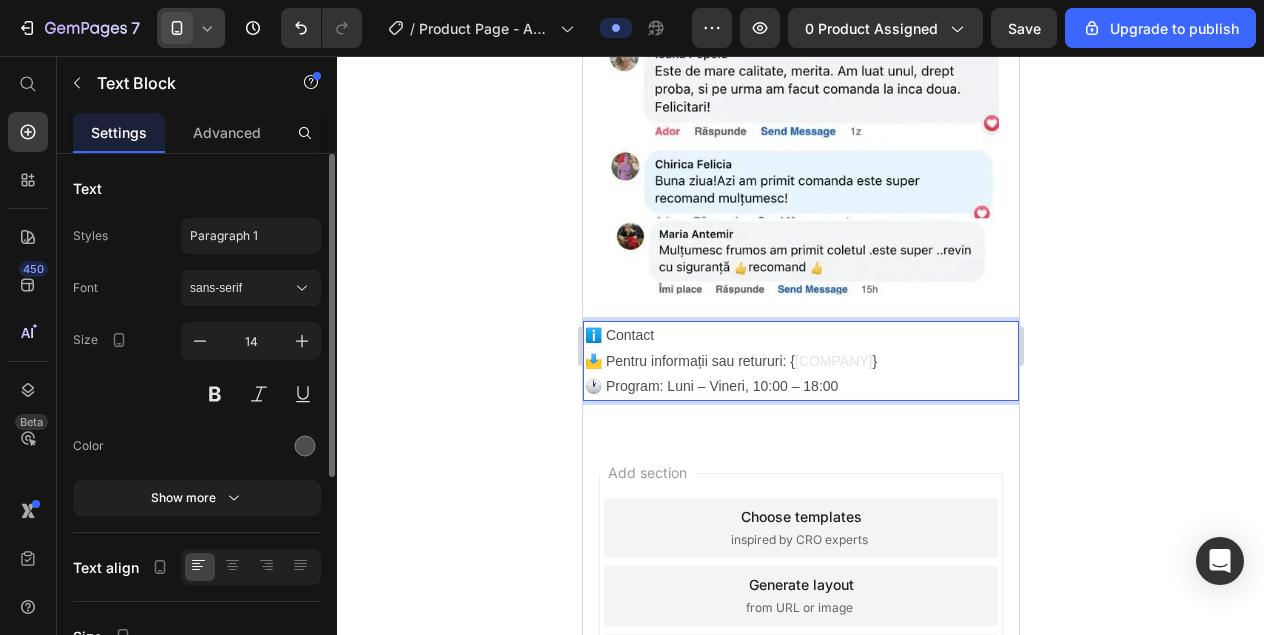 drag, startPoint x: 882, startPoint y: 359, endPoint x: 858, endPoint y: 359, distance: 24 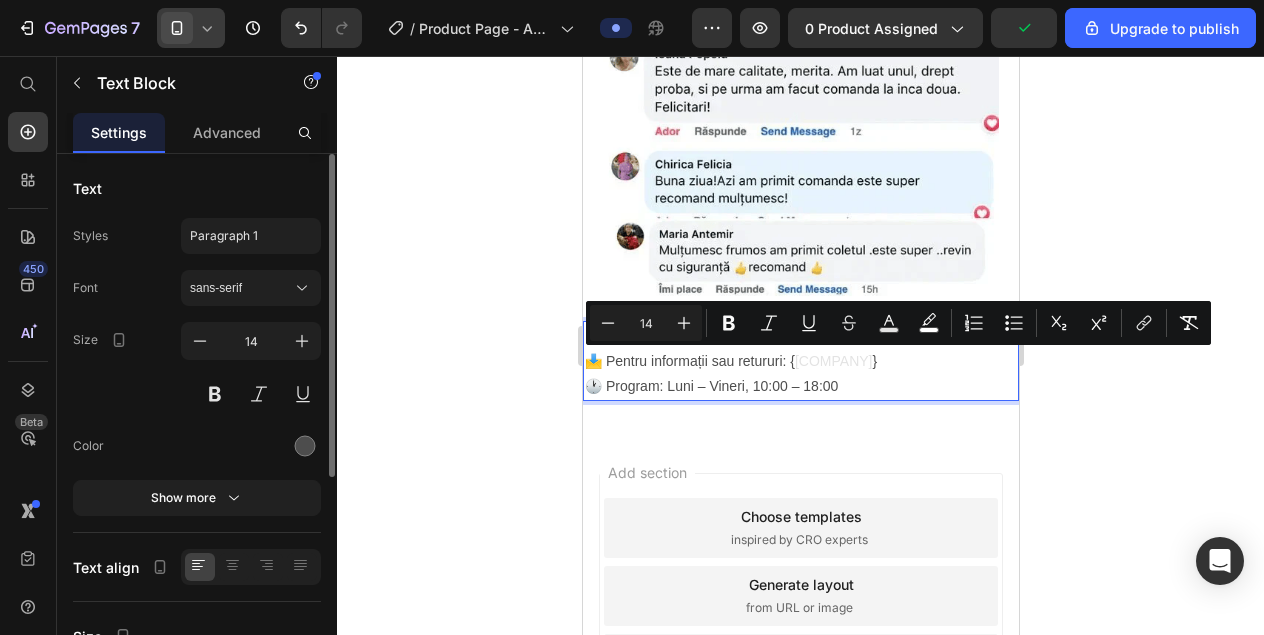 drag, startPoint x: 792, startPoint y: 360, endPoint x: 976, endPoint y: 365, distance: 184.06792 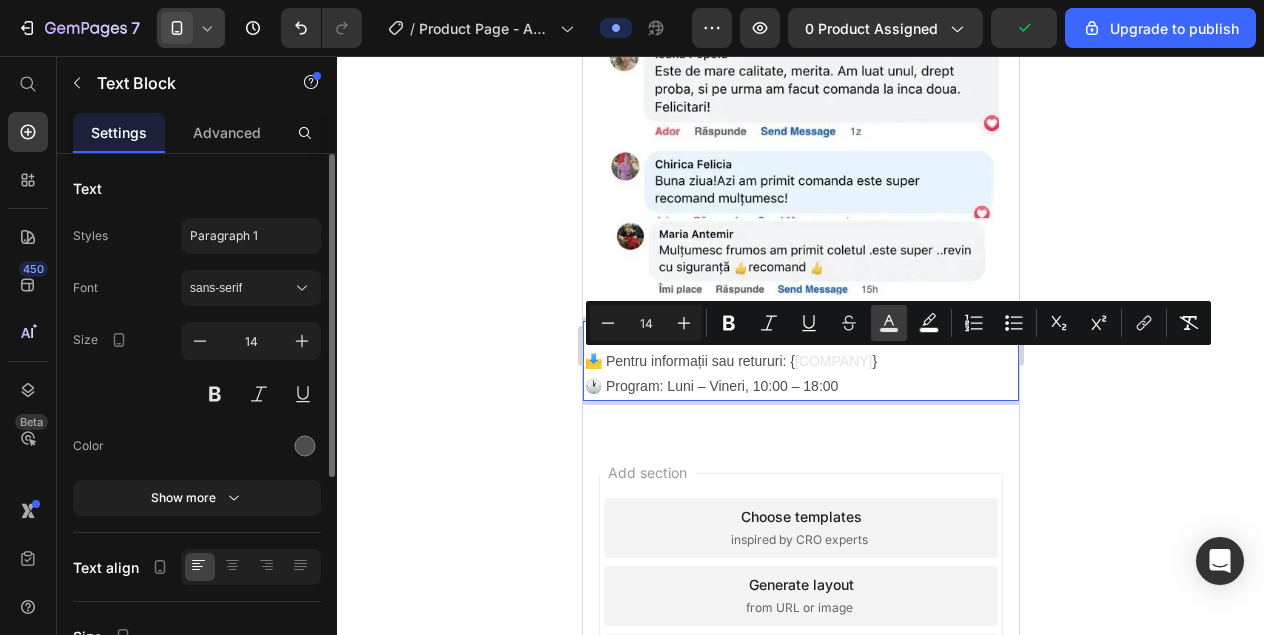 click 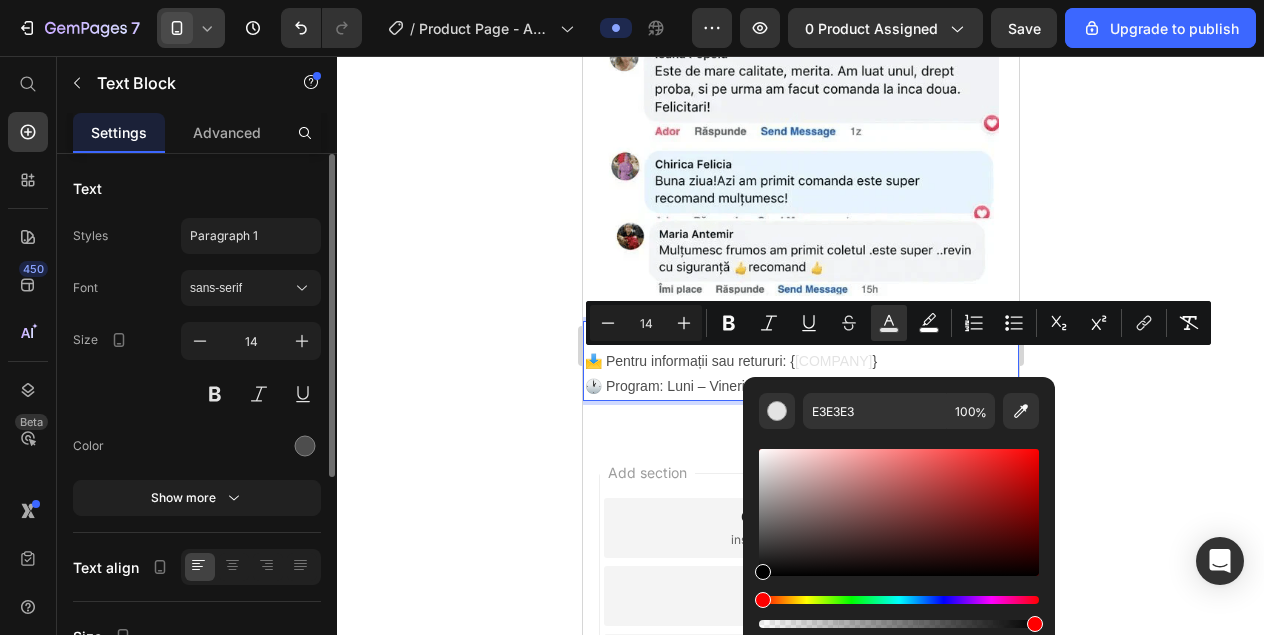 drag, startPoint x: 761, startPoint y: 470, endPoint x: 745, endPoint y: 581, distance: 112.147224 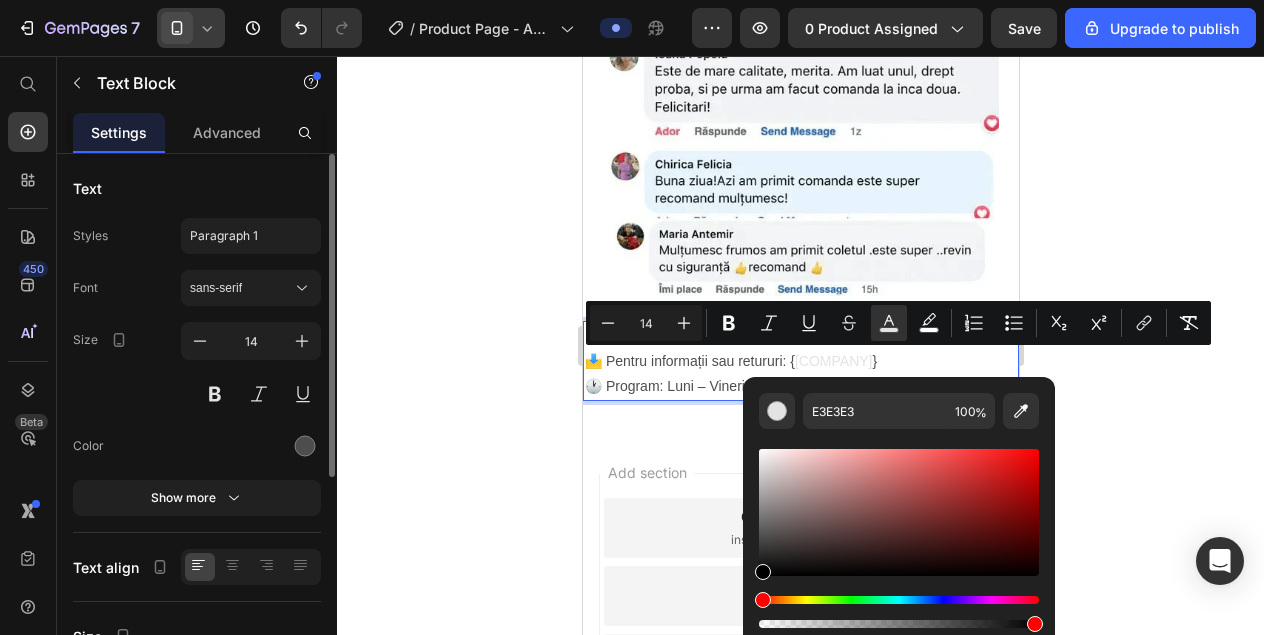 type on "000000" 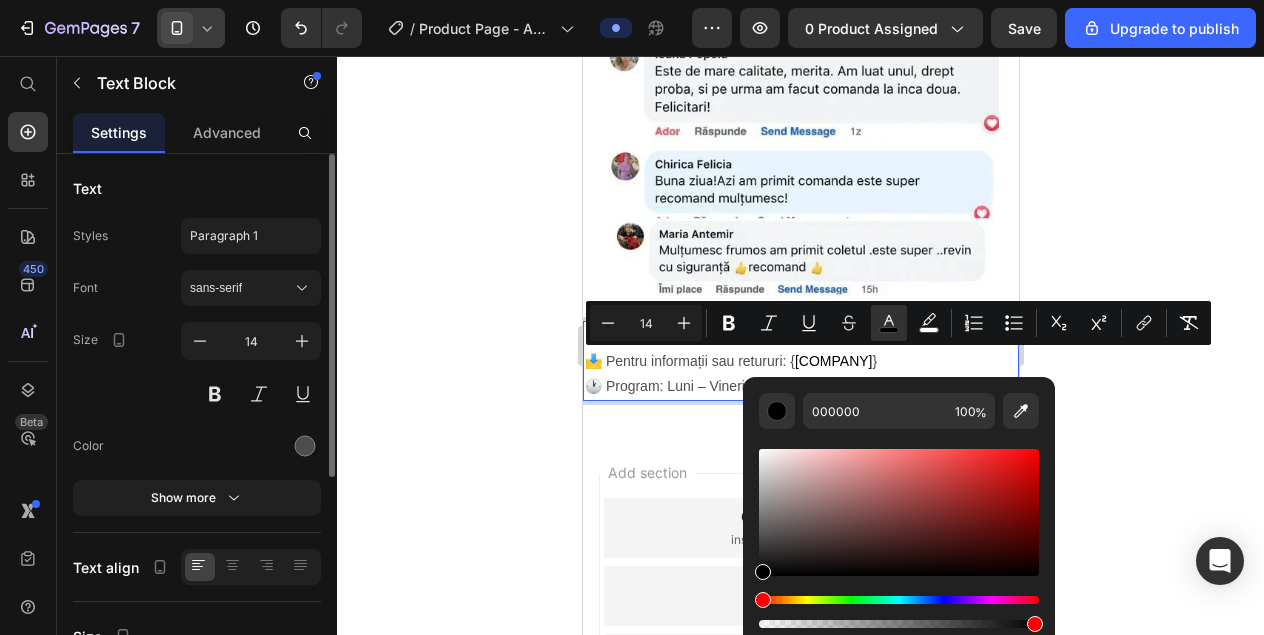 click 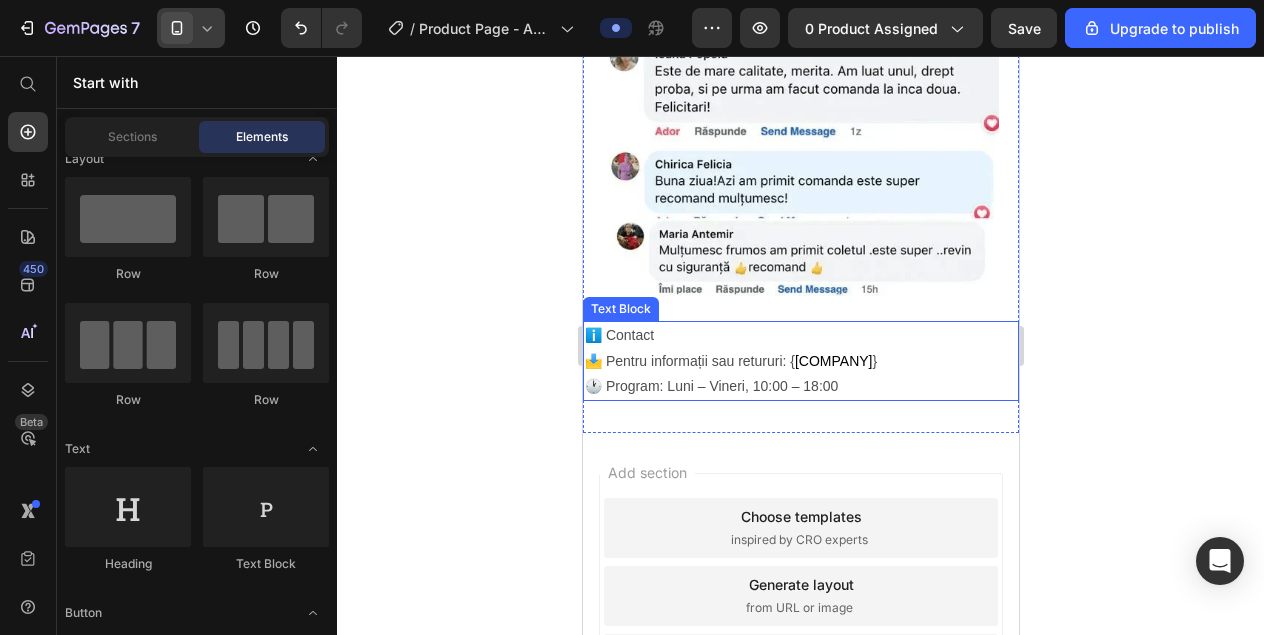 click on "📩 Pentru informații sau retururi: { [EMAIL] } 🕐 Program: Luni – Vineri, 10:00 – 18:00" at bounding box center (800, 374) 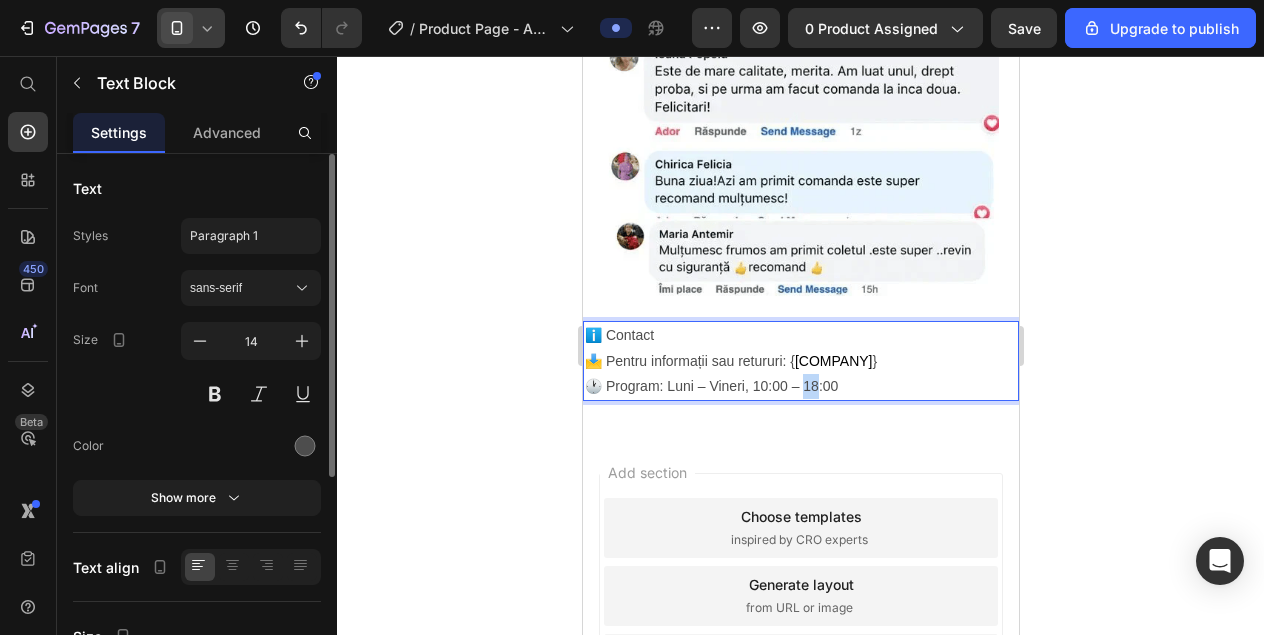 click on "📩 Pentru informații sau retururi: { [EMAIL] } 🕐 Program: Luni – Vineri, 10:00 – 18:00" at bounding box center (800, 374) 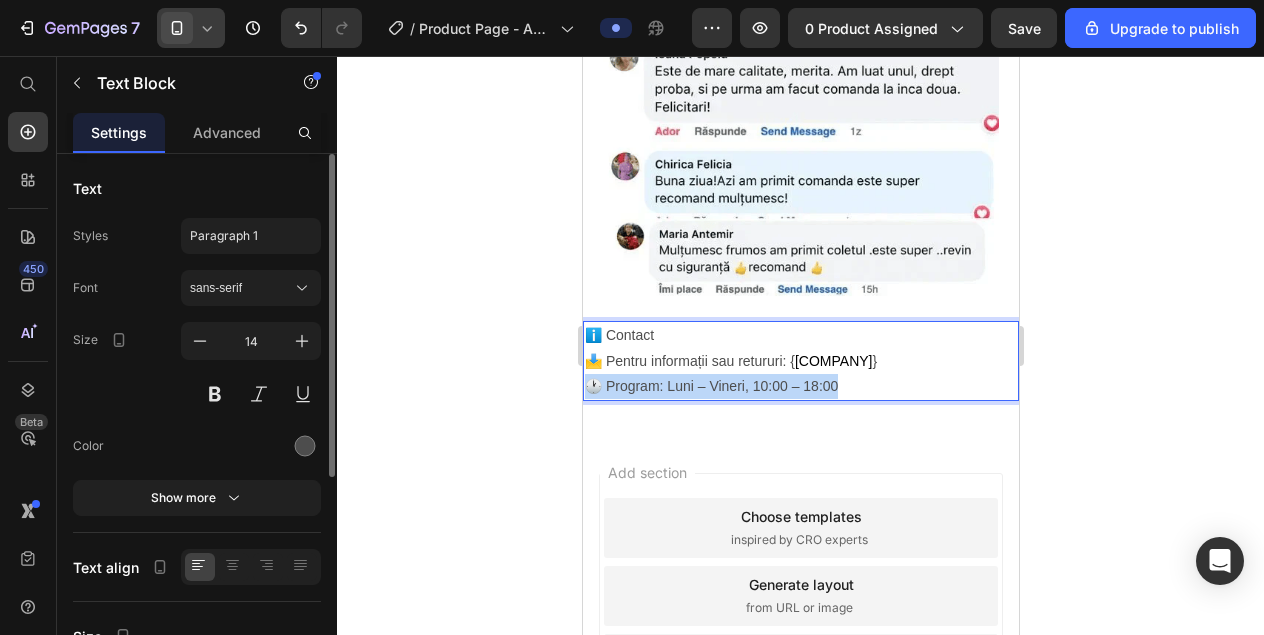 click on "📩 Pentru informații sau retururi: { [EMAIL] } 🕐 Program: Luni – Vineri, 10:00 – 18:00" at bounding box center [800, 374] 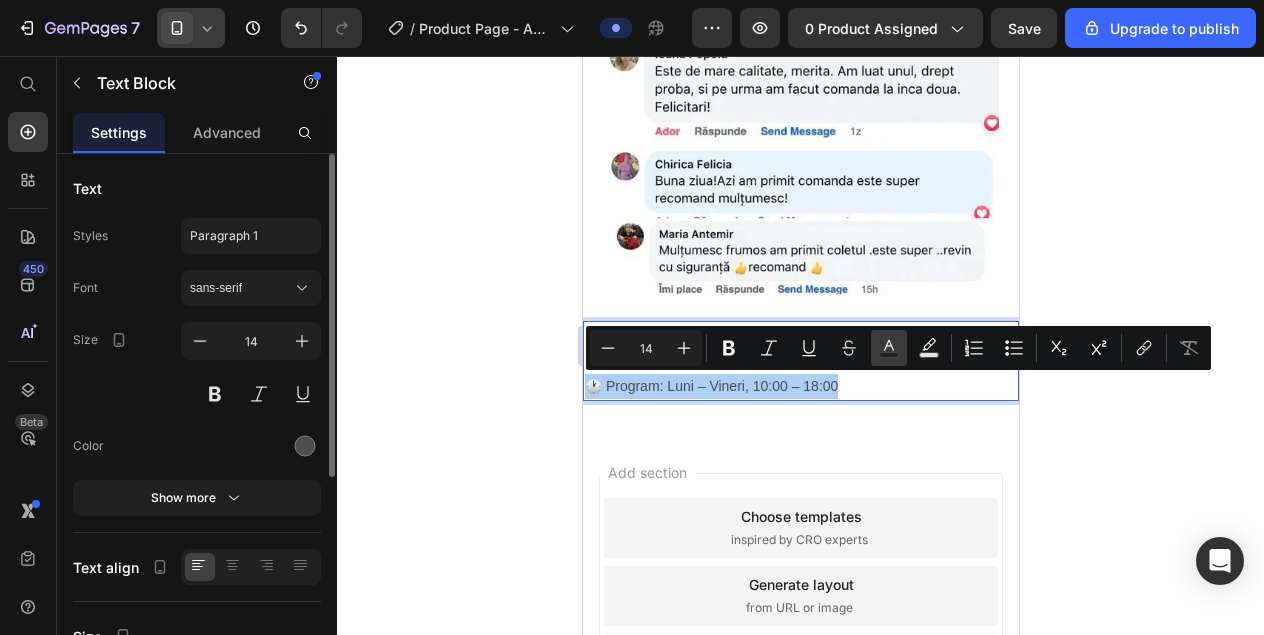 click 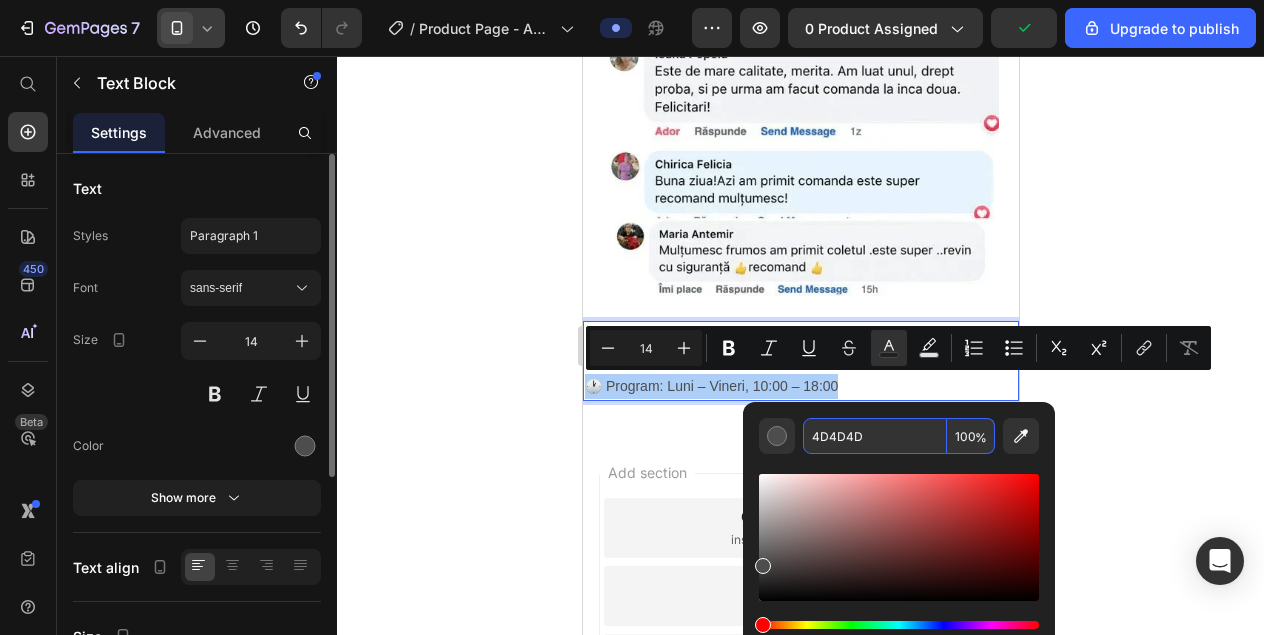 drag, startPoint x: 853, startPoint y: 442, endPoint x: 863, endPoint y: 439, distance: 10.440307 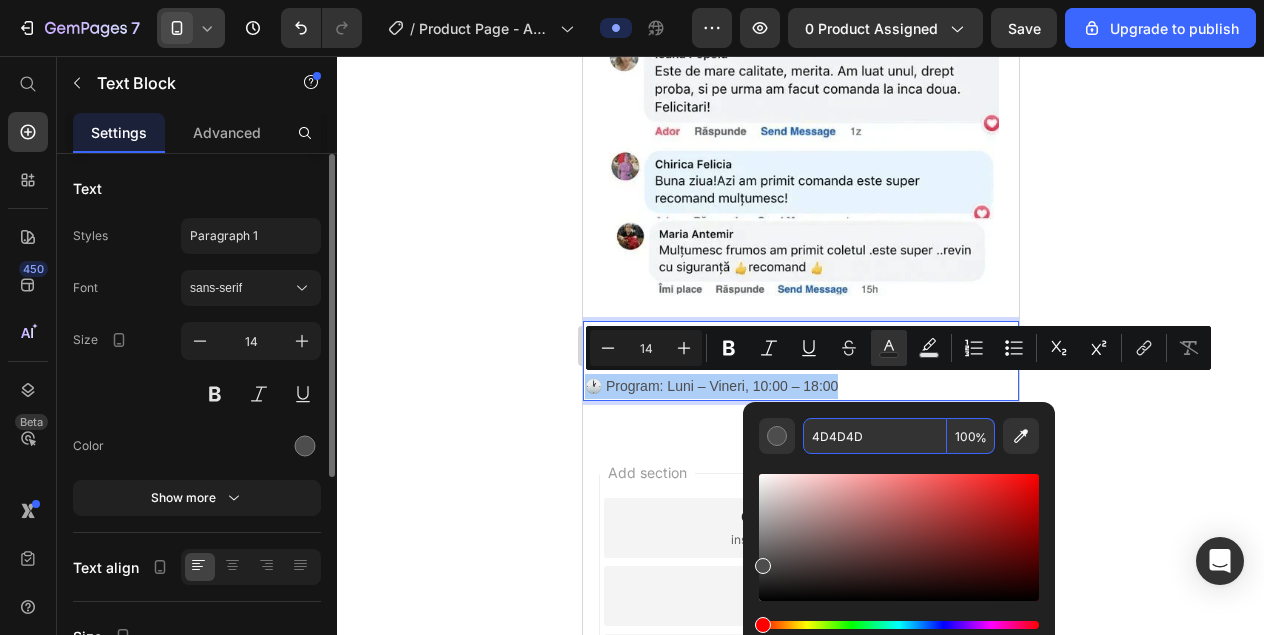 click 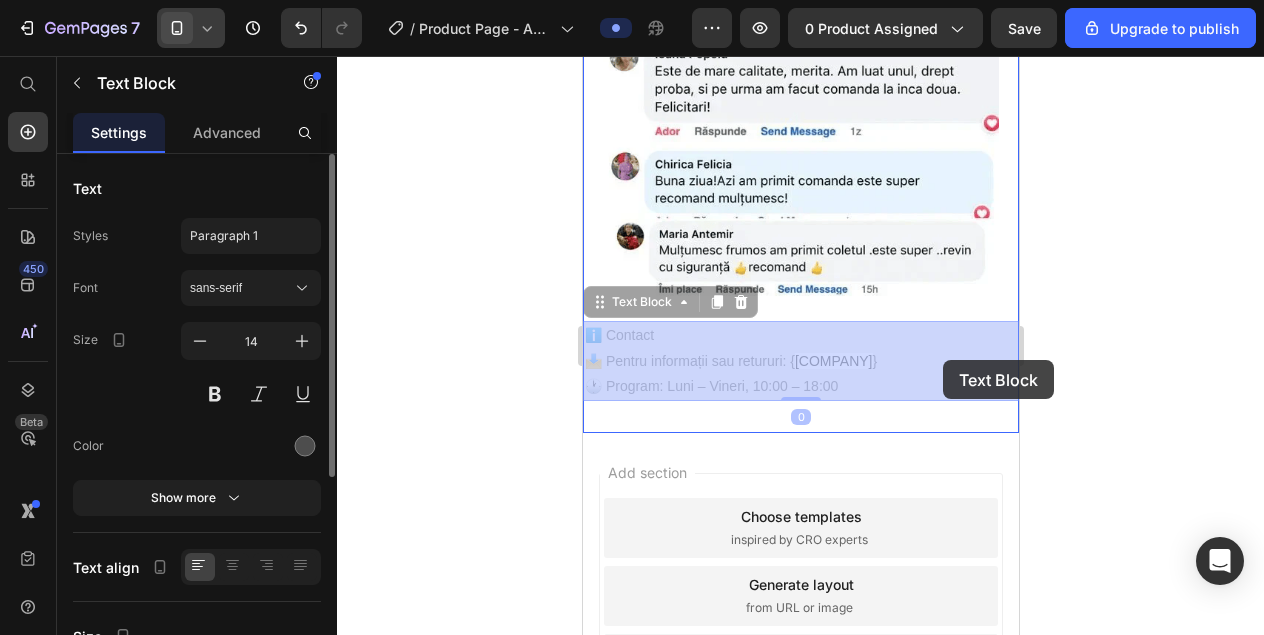 drag, startPoint x: 976, startPoint y: 361, endPoint x: 957, endPoint y: 359, distance: 19.104973 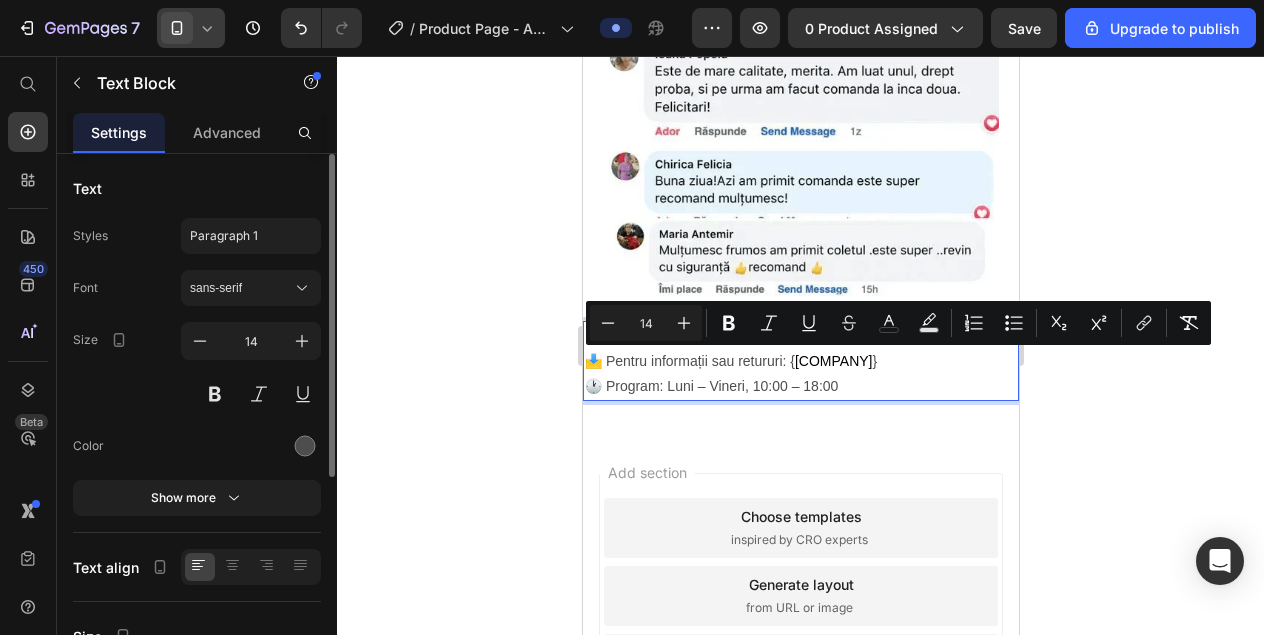 drag, startPoint x: 978, startPoint y: 364, endPoint x: 787, endPoint y: 372, distance: 191.16747 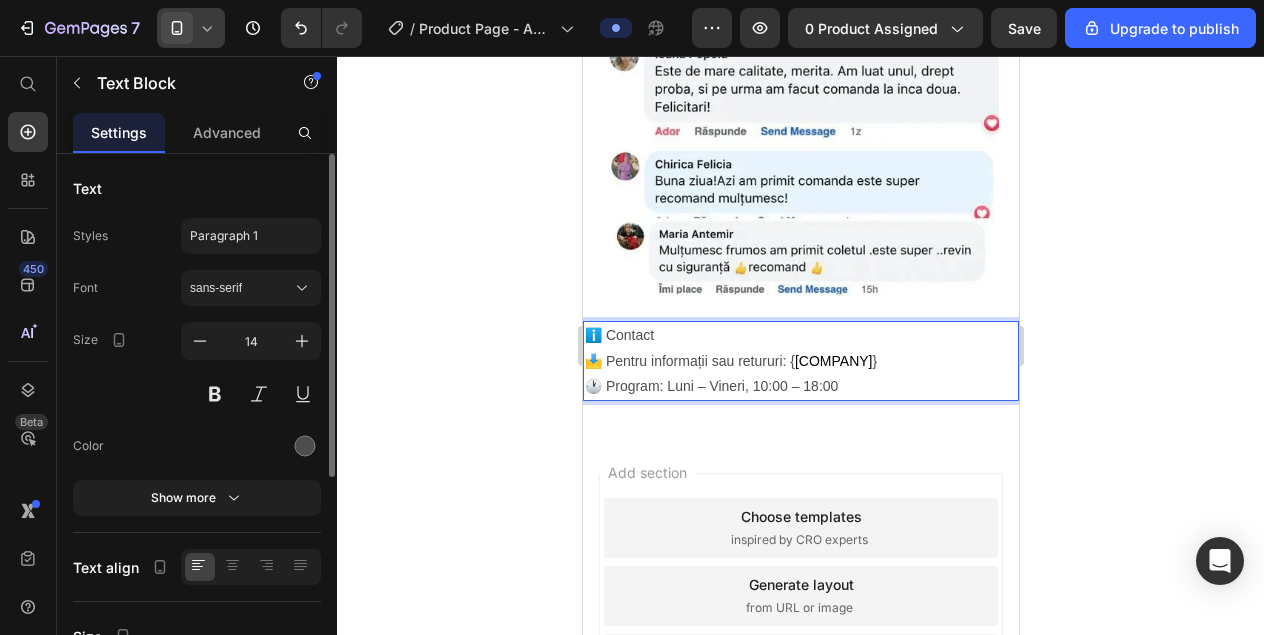 drag, startPoint x: 792, startPoint y: 364, endPoint x: 971, endPoint y: 365, distance: 179.00279 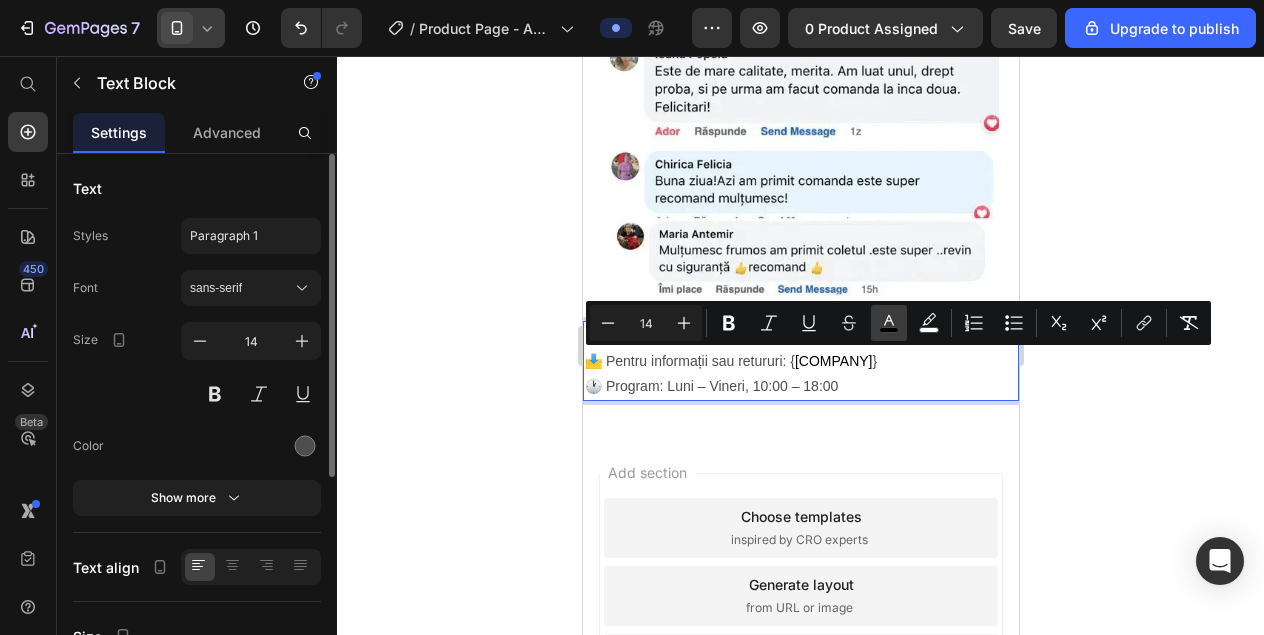 click 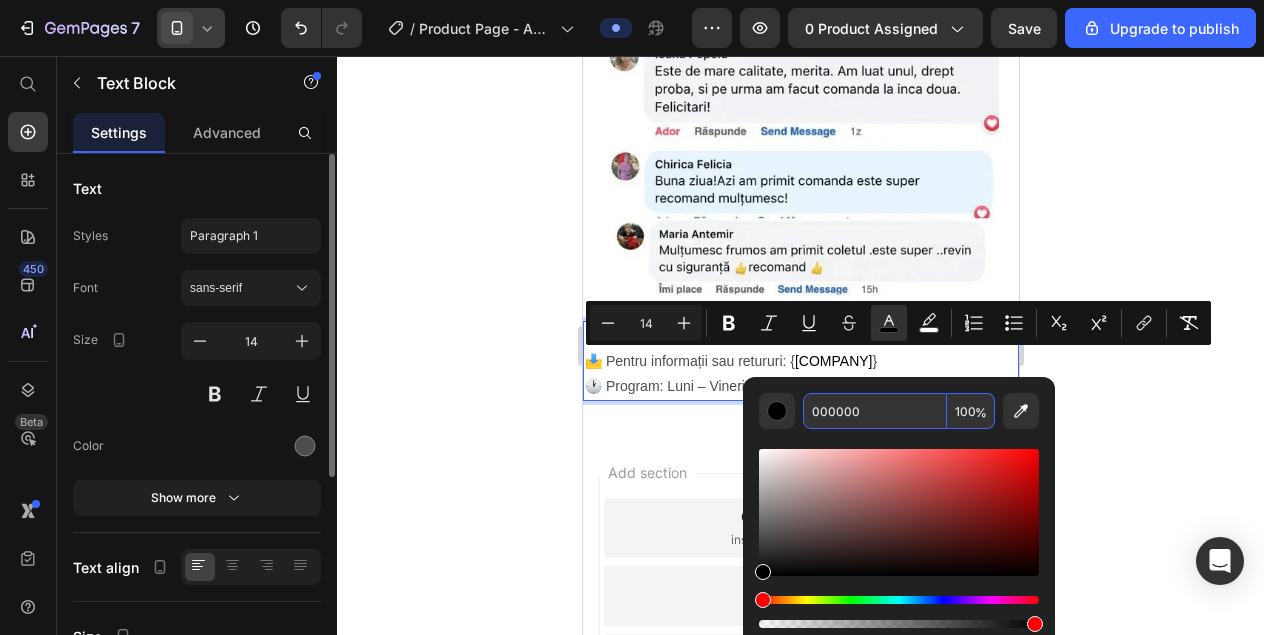 click on "000000" at bounding box center [875, 411] 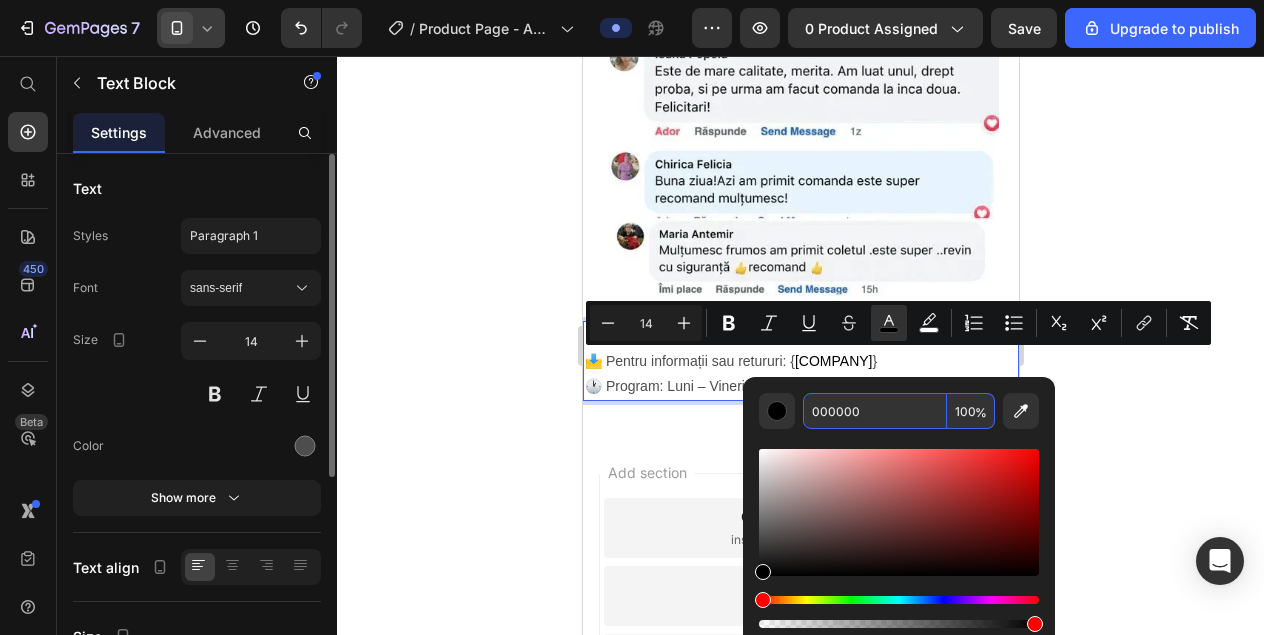 paste on "4D4D4D" 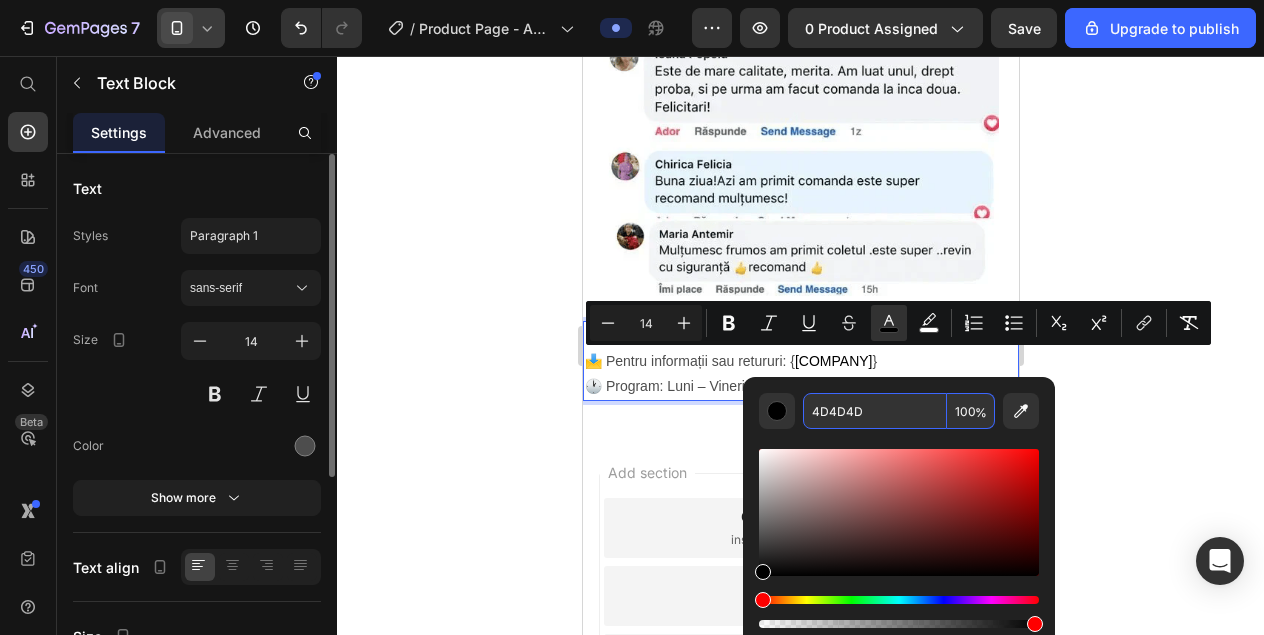 type on "4D4D4D" 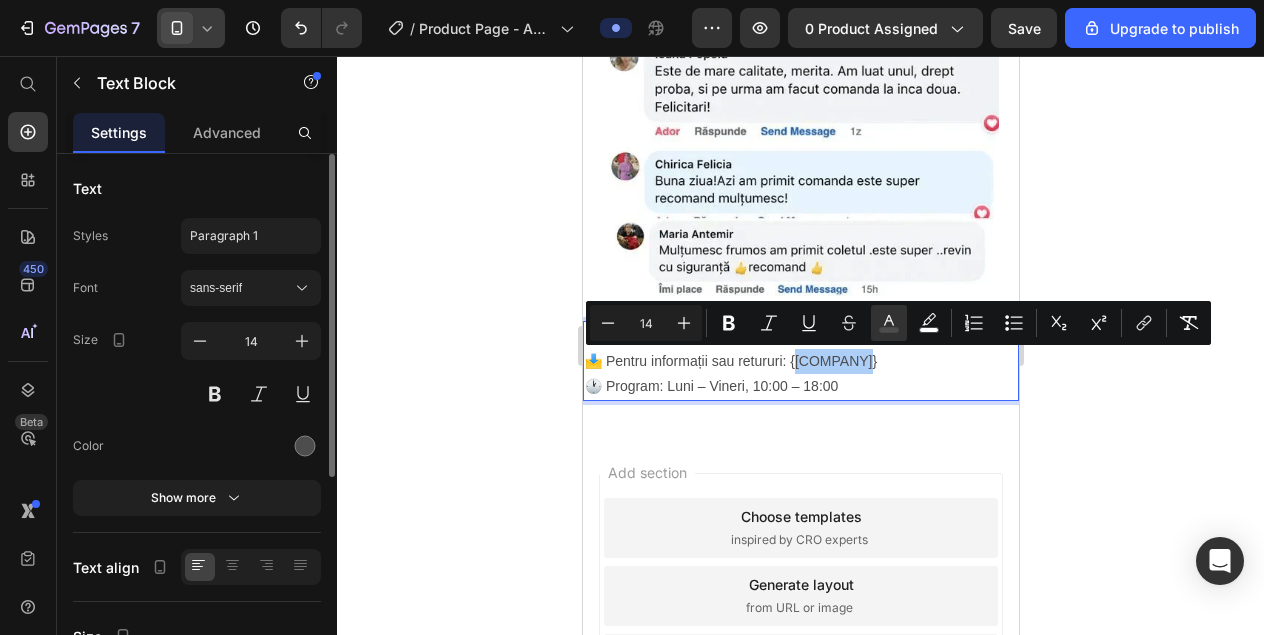 click 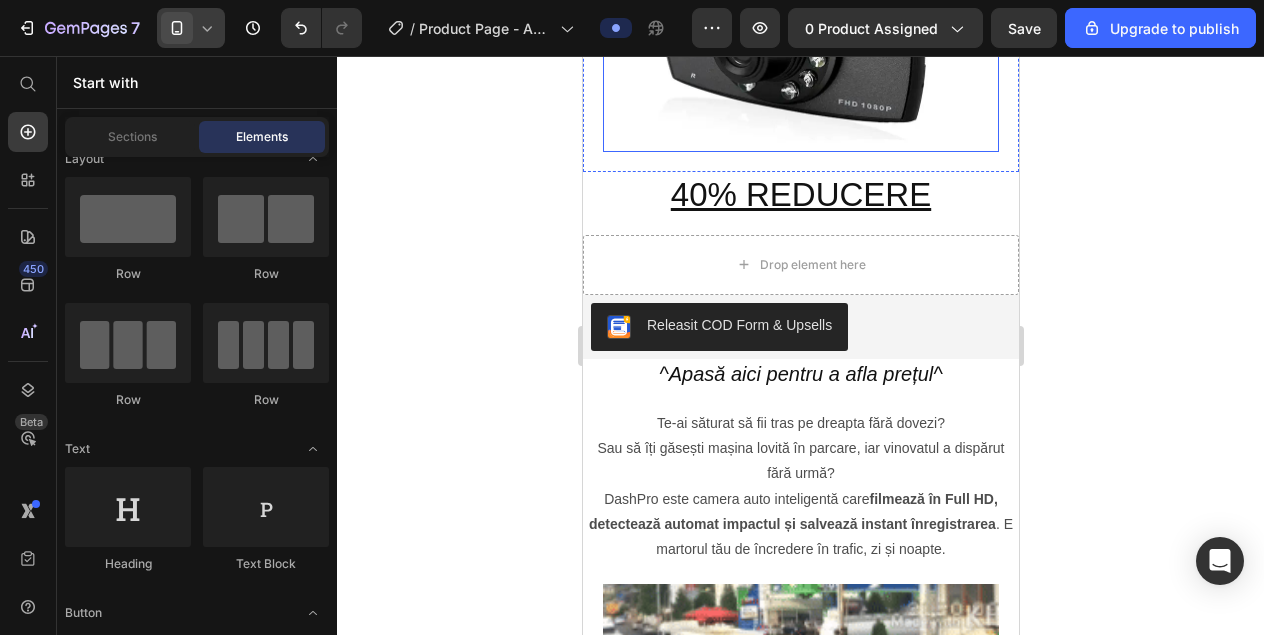 scroll, scrollTop: 0, scrollLeft: 0, axis: both 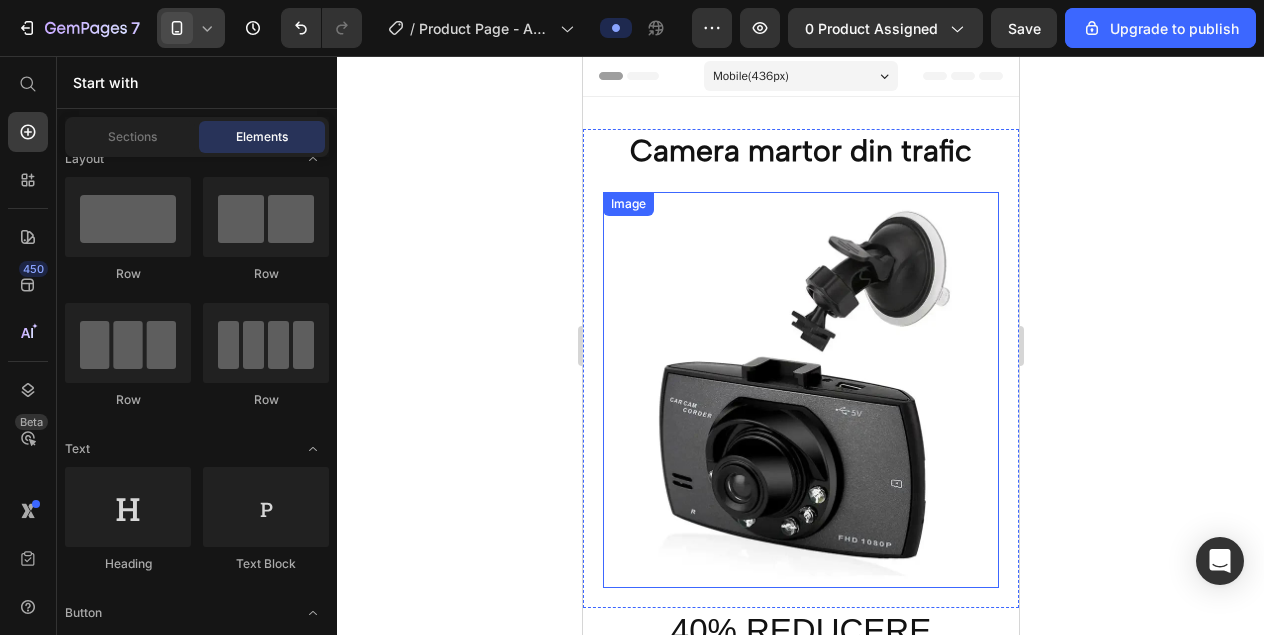 click 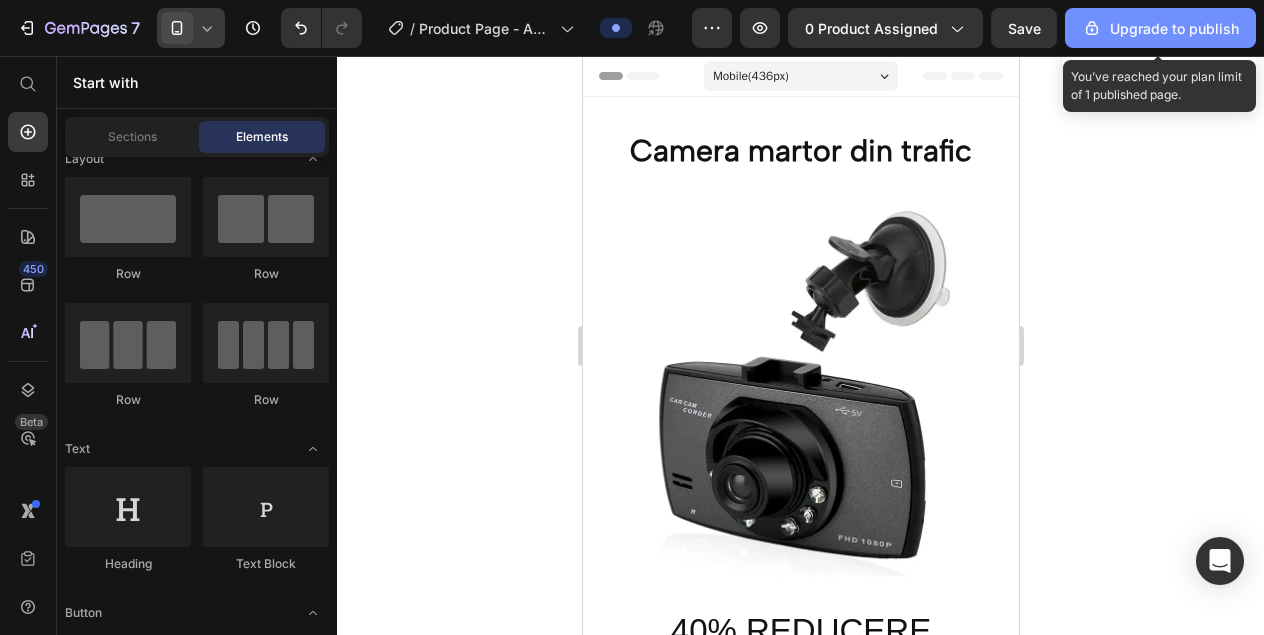 click on "Upgrade to publish" at bounding box center (1160, 28) 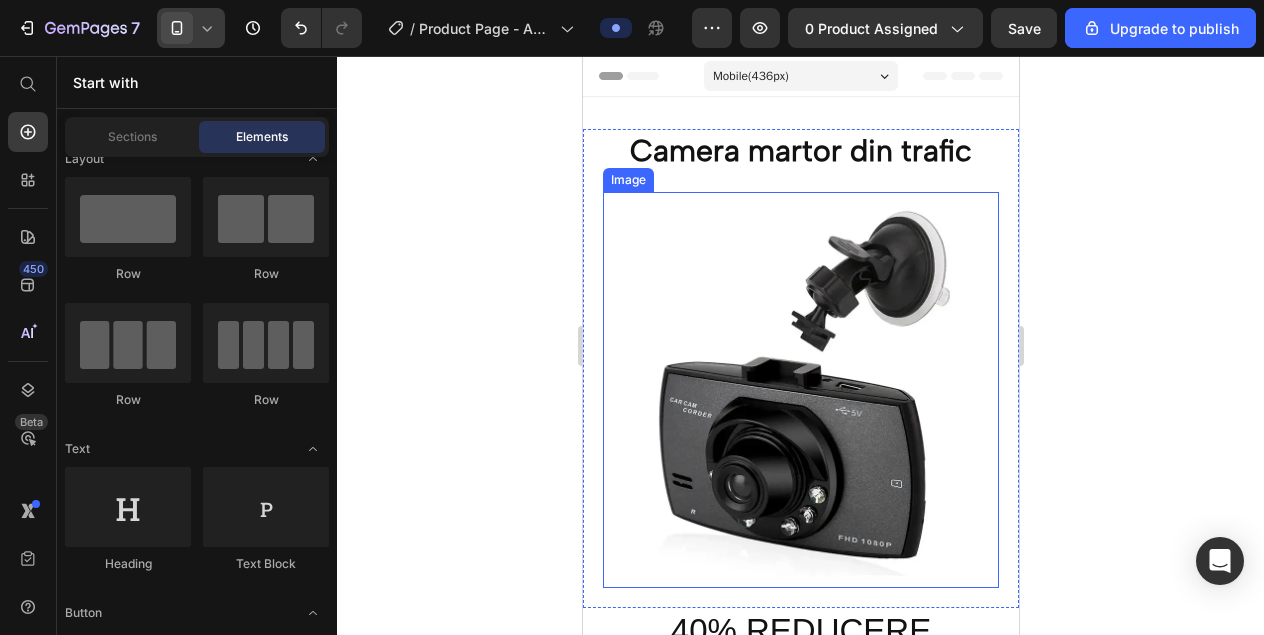click at bounding box center (800, 390) 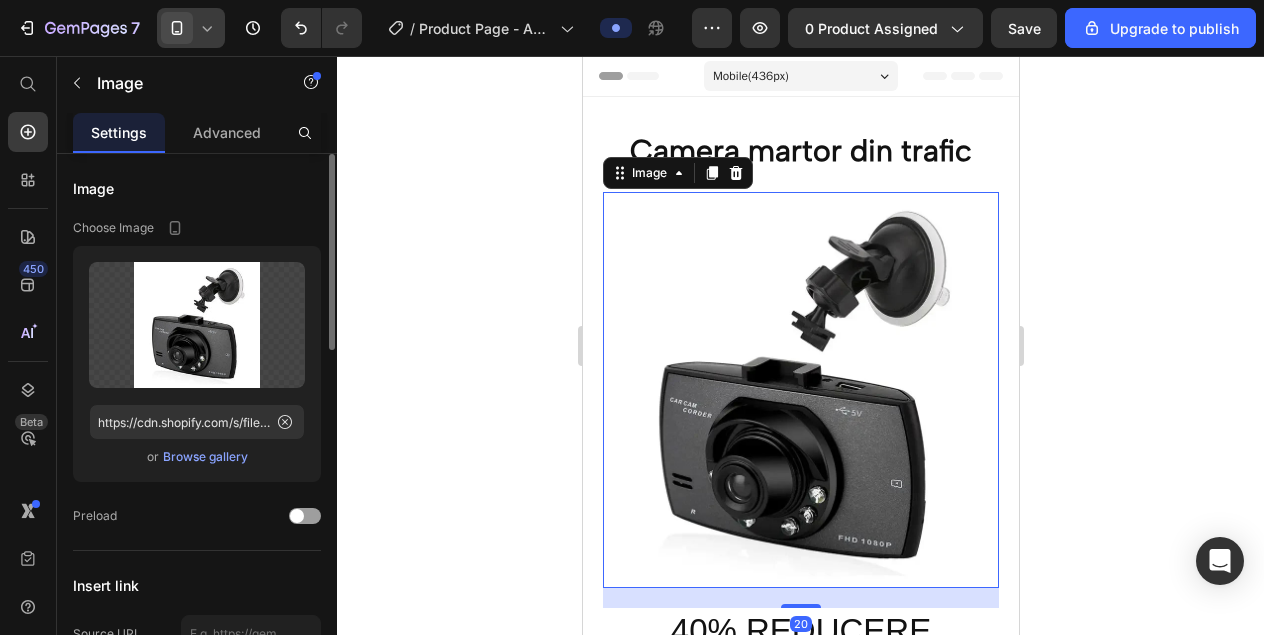 click 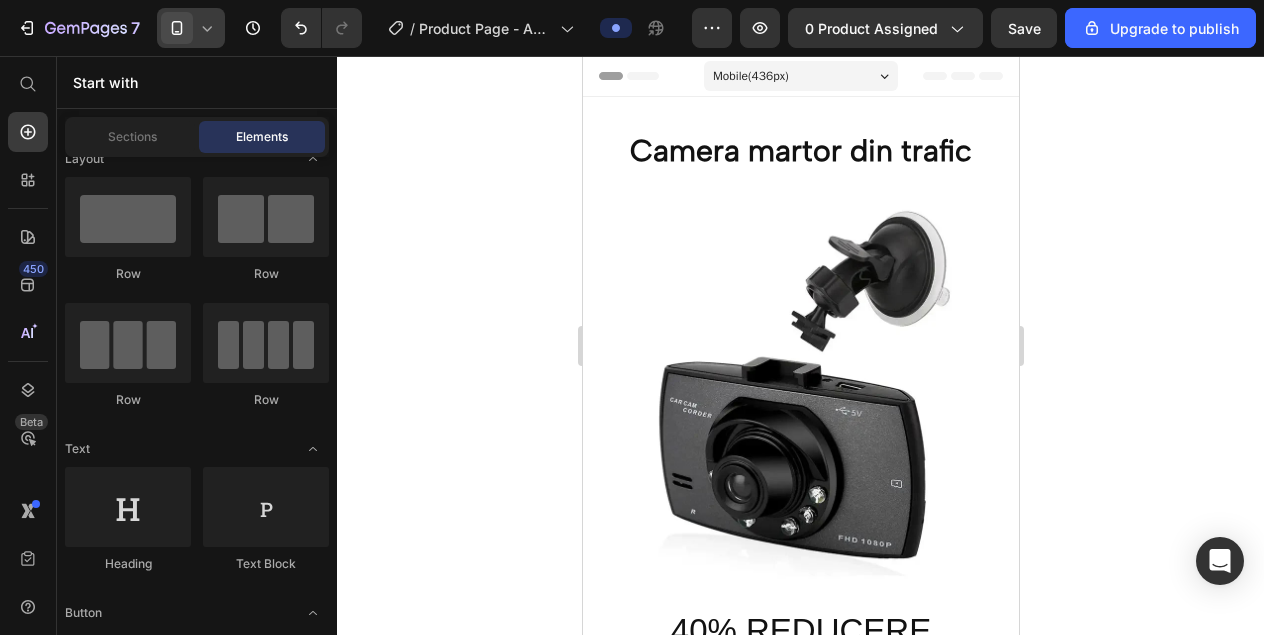 click 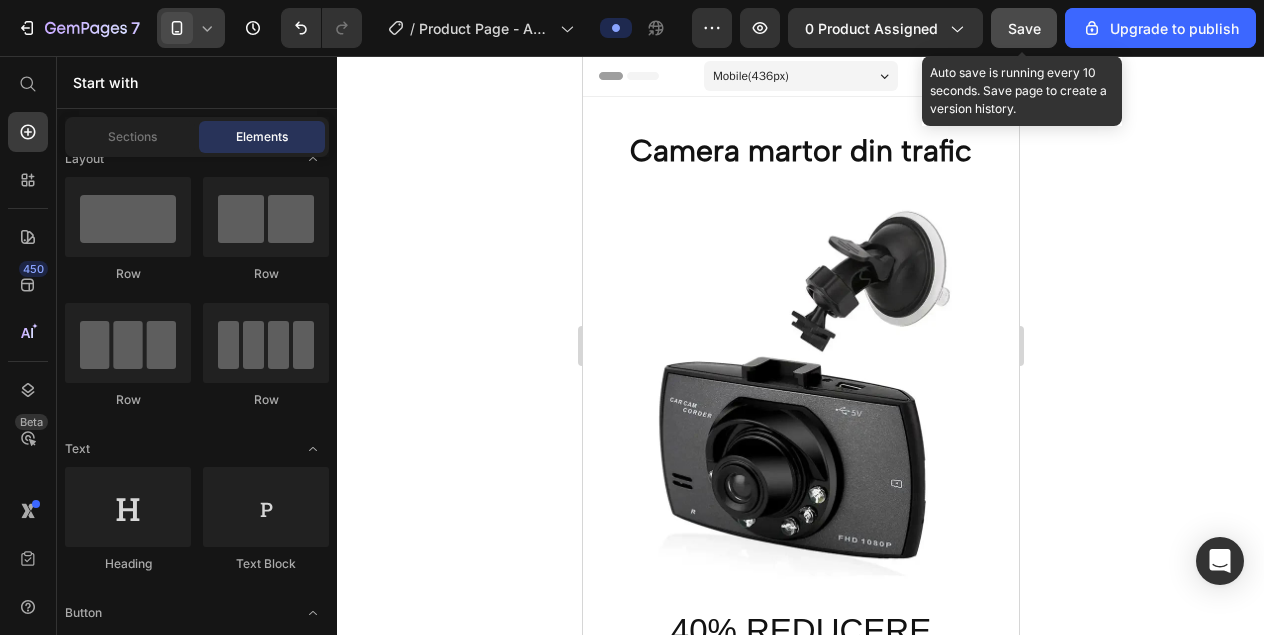 click on "Save" at bounding box center [1024, 28] 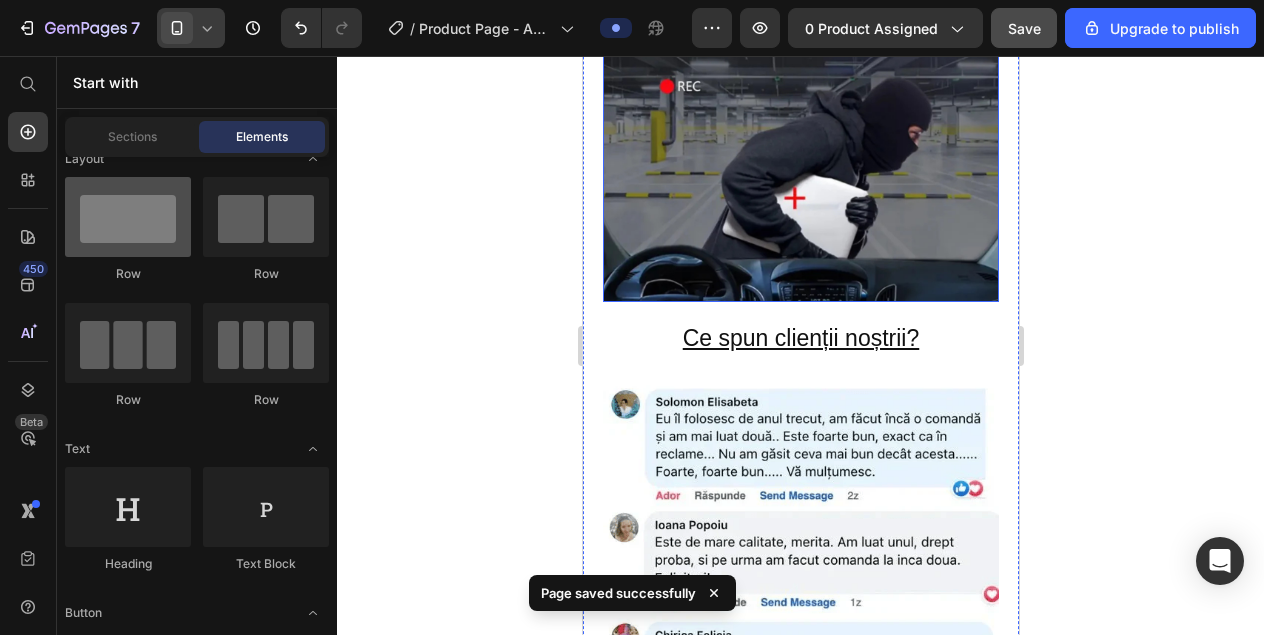 scroll, scrollTop: 2746, scrollLeft: 0, axis: vertical 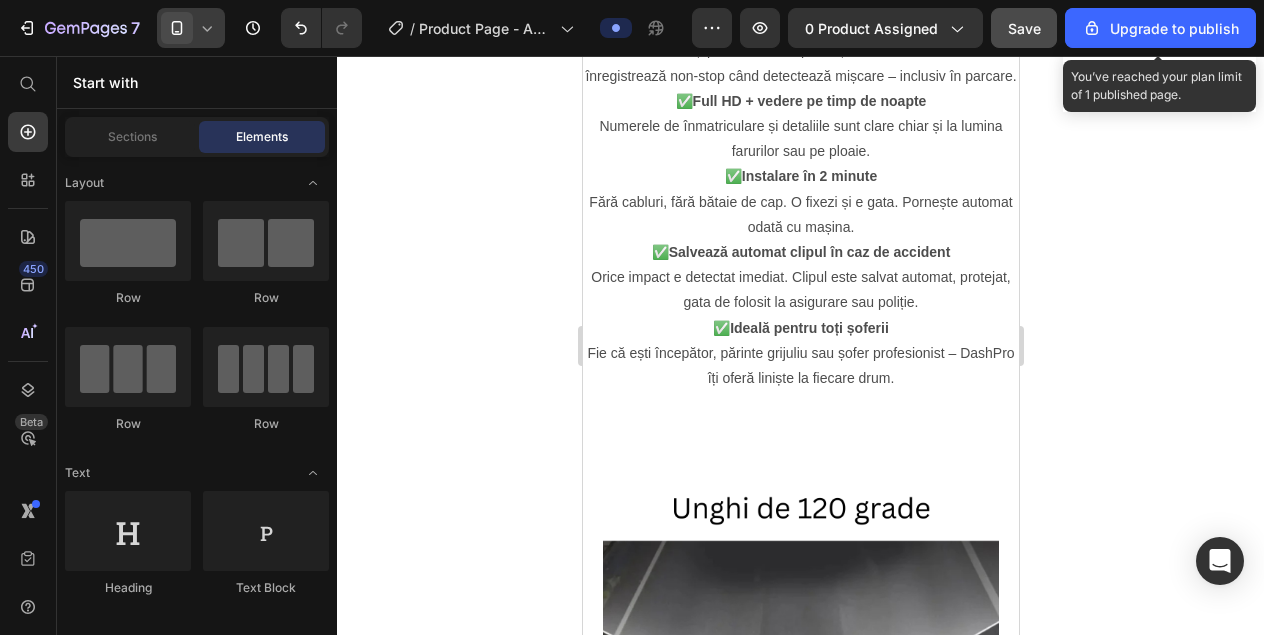 click on "7   /  Product Page - Apr 28, 23:09:28 Preview 0 product assigned  Save  Upgrade to publish You’ve reached your plan limit of 1 published page." 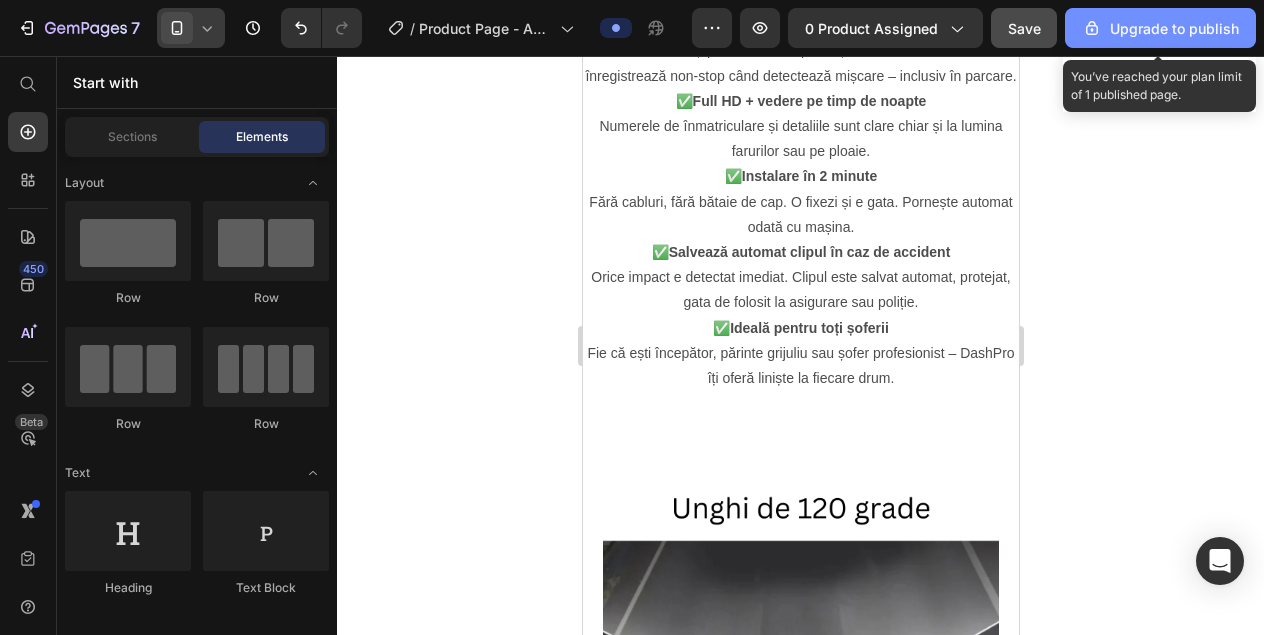 click on "Upgrade to publish" at bounding box center (1160, 28) 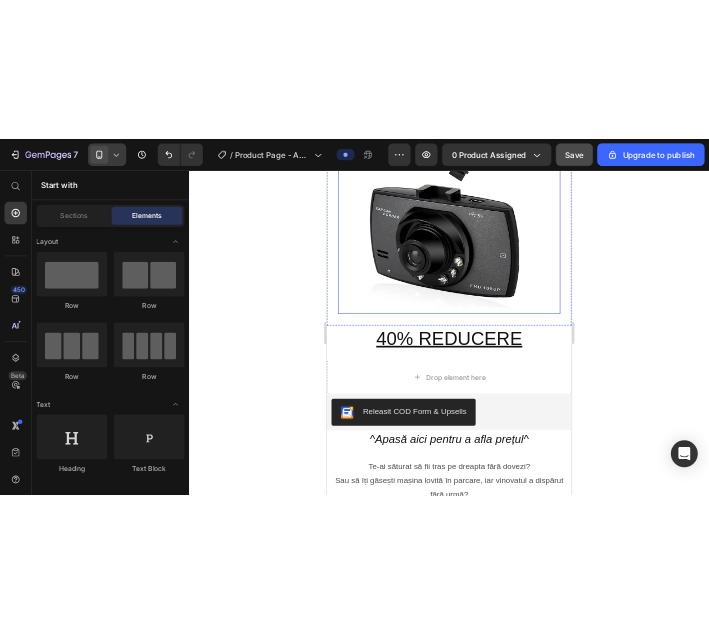 scroll, scrollTop: 0, scrollLeft: 0, axis: both 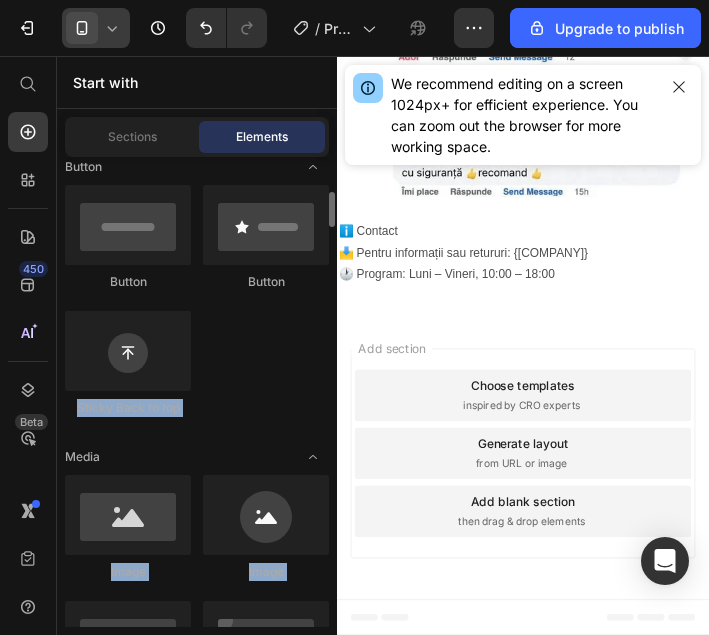 drag, startPoint x: 336, startPoint y: 329, endPoint x: 205, endPoint y: 334, distance: 131.09538 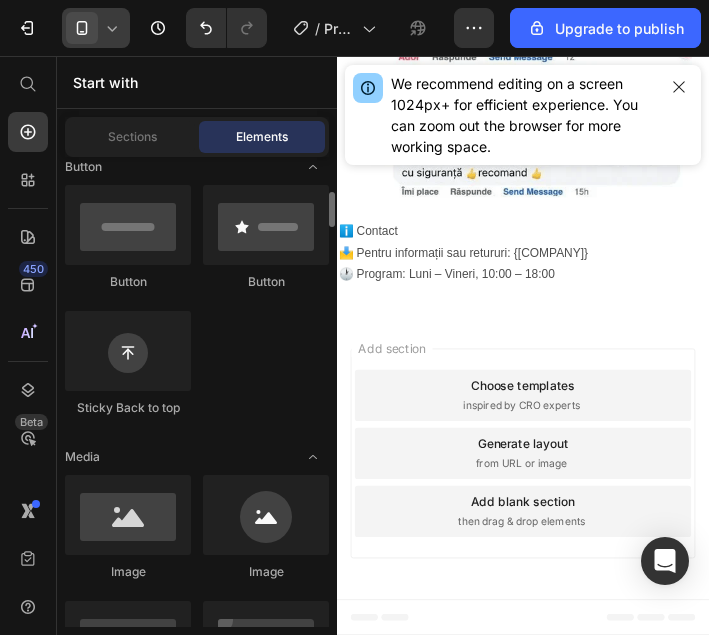 click on "Button
Button
Sticky Back to top" 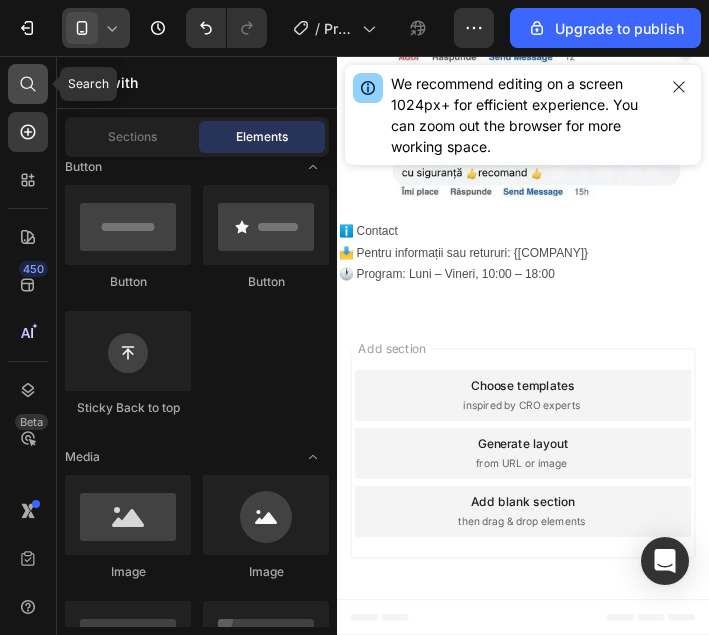 click 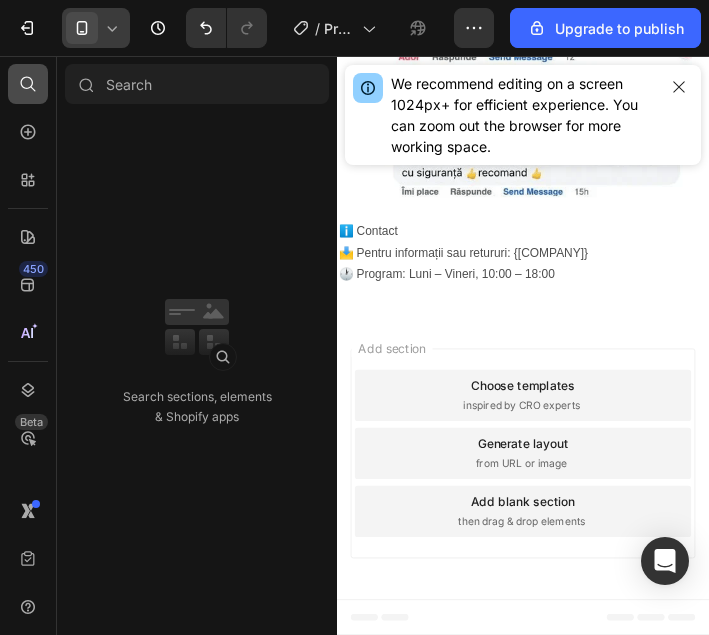 click 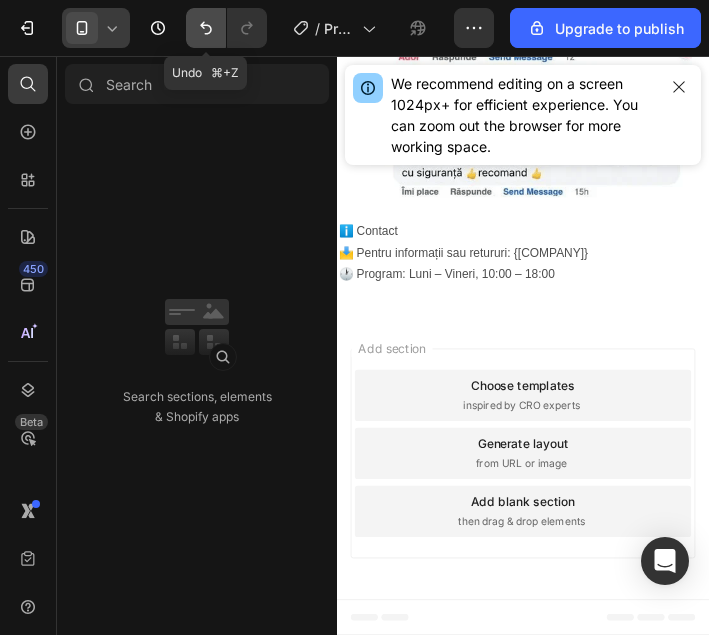 click 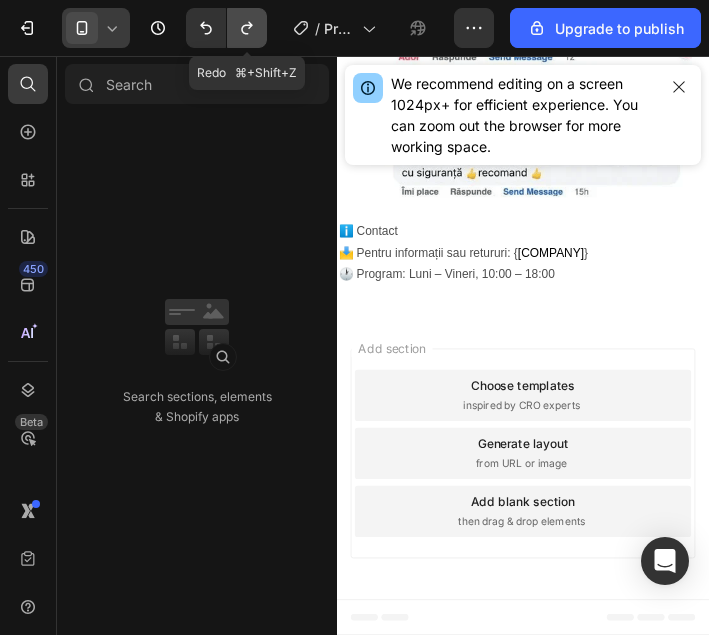 click 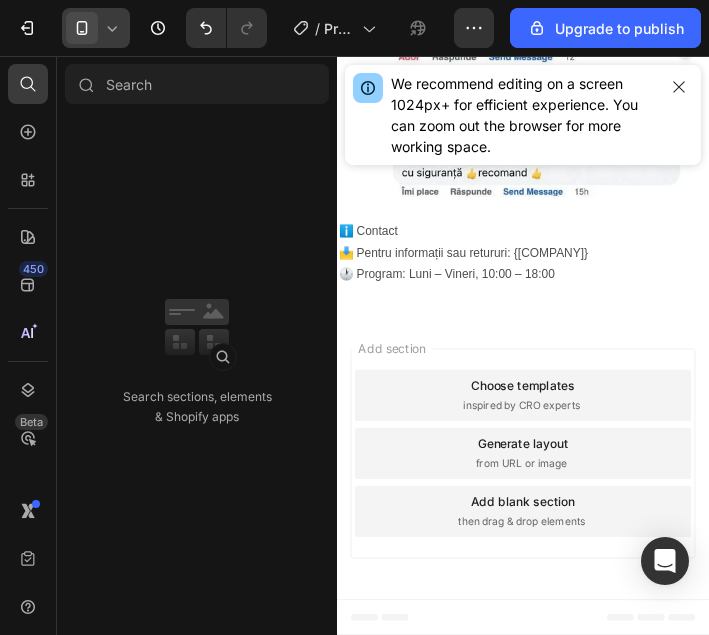 drag, startPoint x: 332, startPoint y: 271, endPoint x: 302, endPoint y: 267, distance: 30.265491 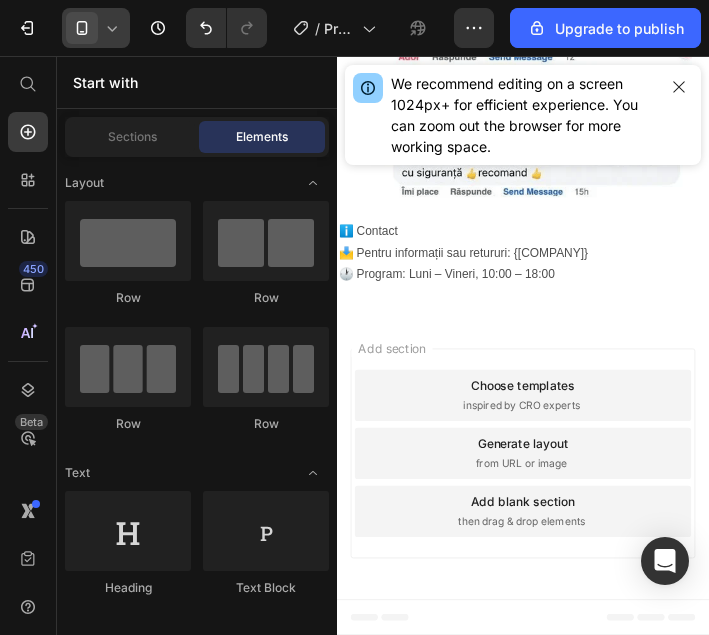 drag, startPoint x: 317, startPoint y: 365, endPoint x: 349, endPoint y: 349, distance: 35.77709 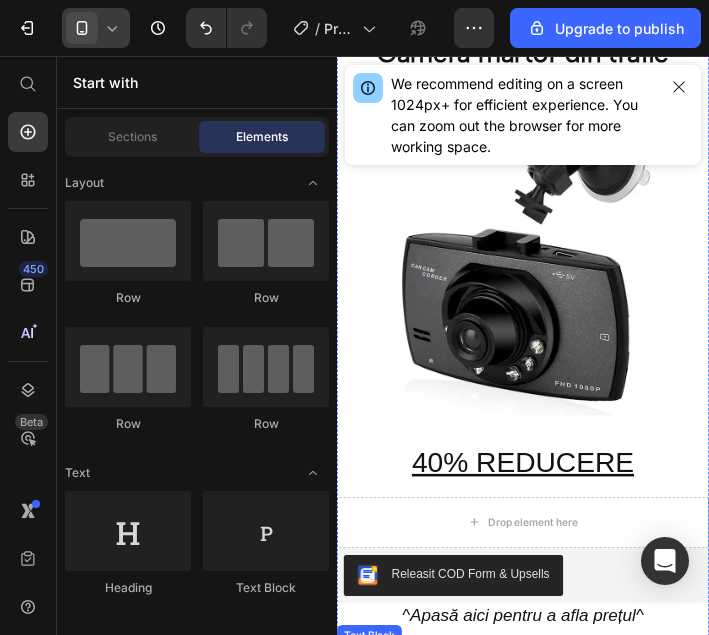 scroll, scrollTop: 0, scrollLeft: 0, axis: both 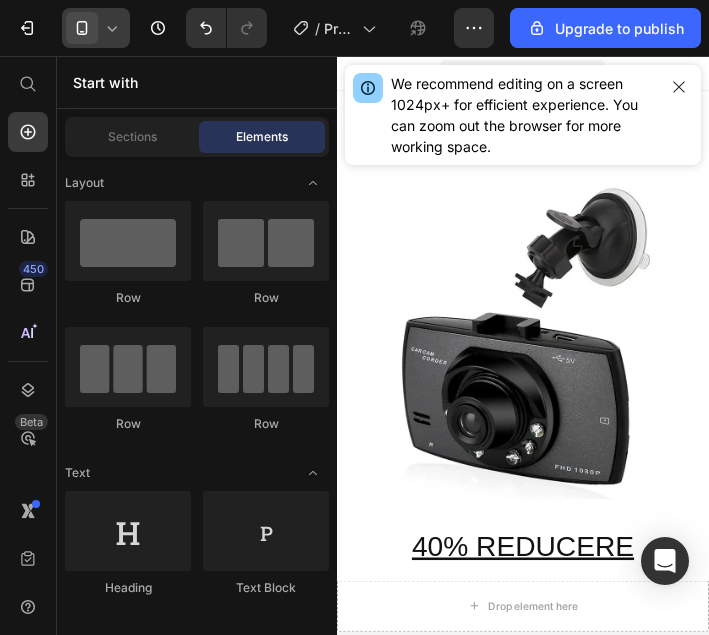 click on "We recommend editing on a screen 1024px+ for efficient experience. You can zoom out the browser for more working space." at bounding box center (523, 115) 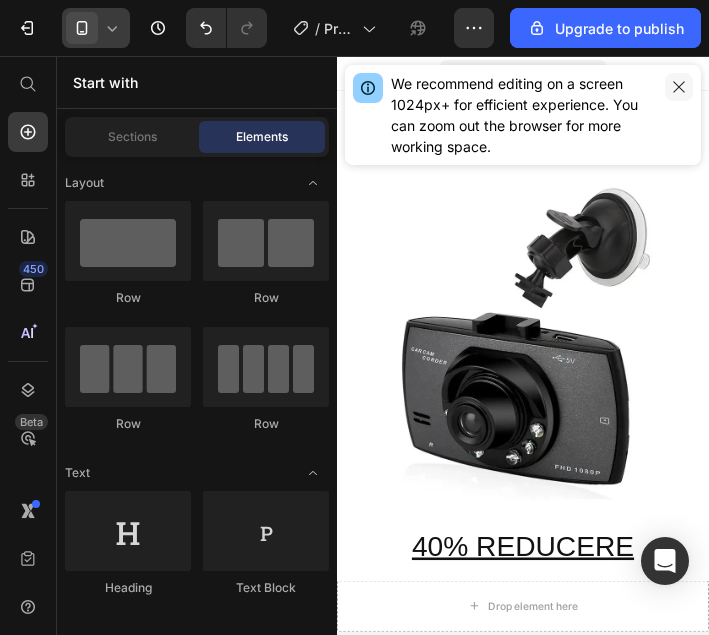 click 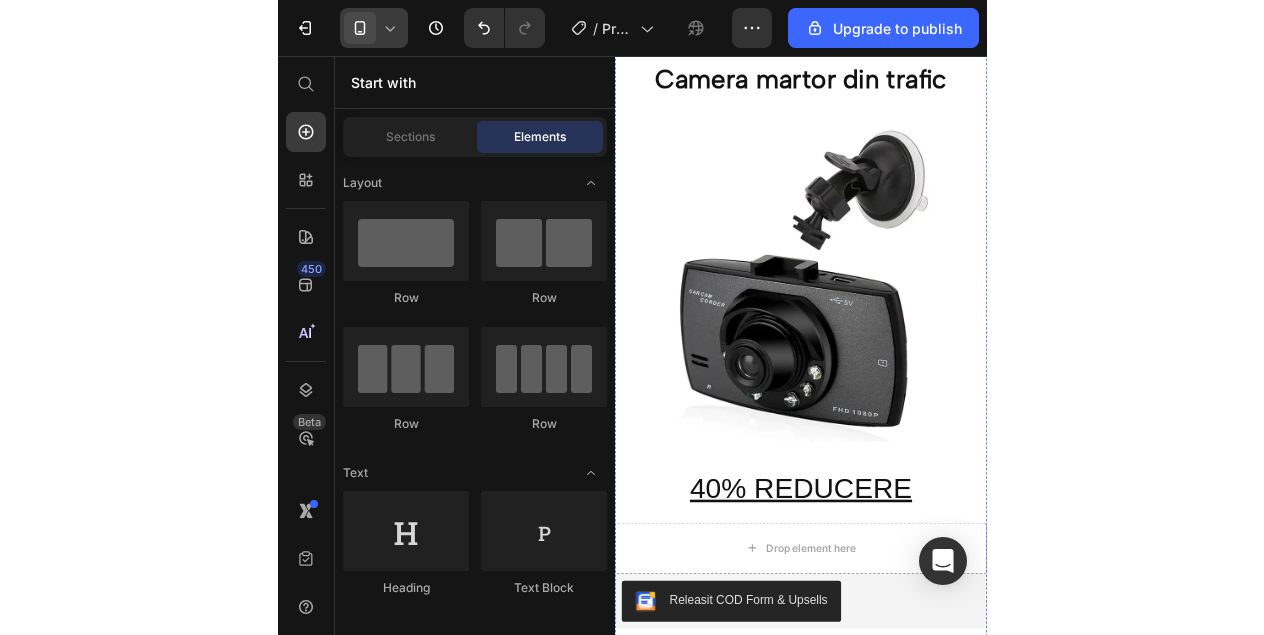 scroll, scrollTop: 0, scrollLeft: 0, axis: both 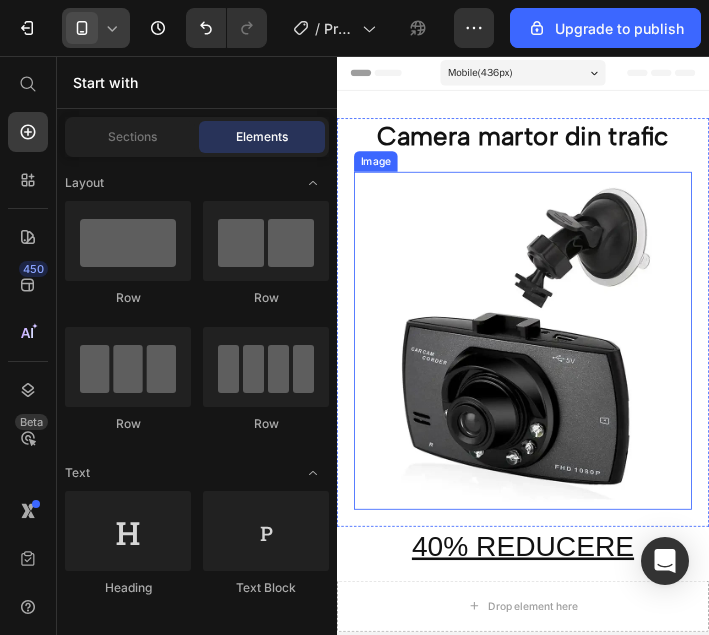 click at bounding box center [555, 390] 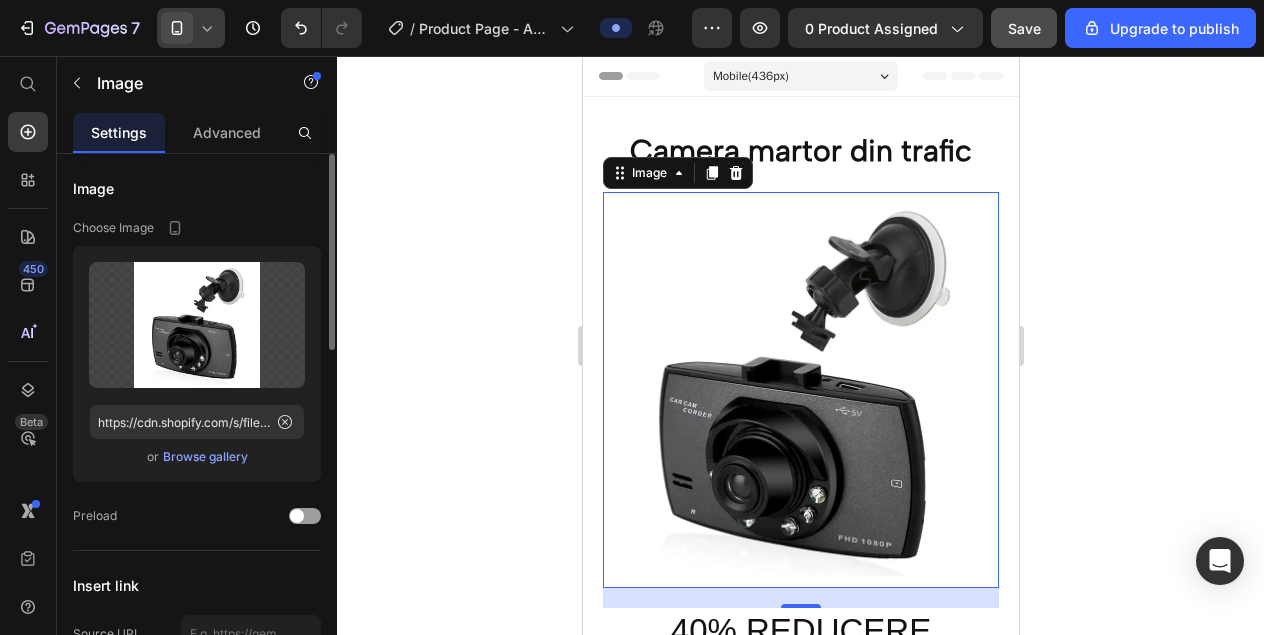 click 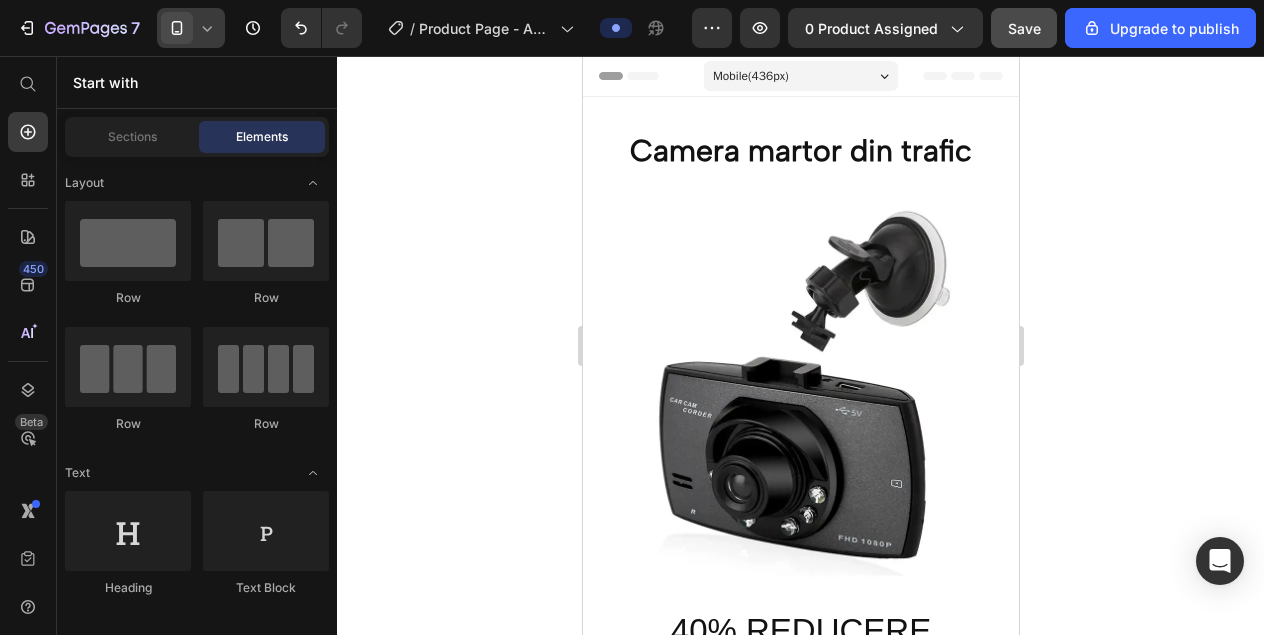 click 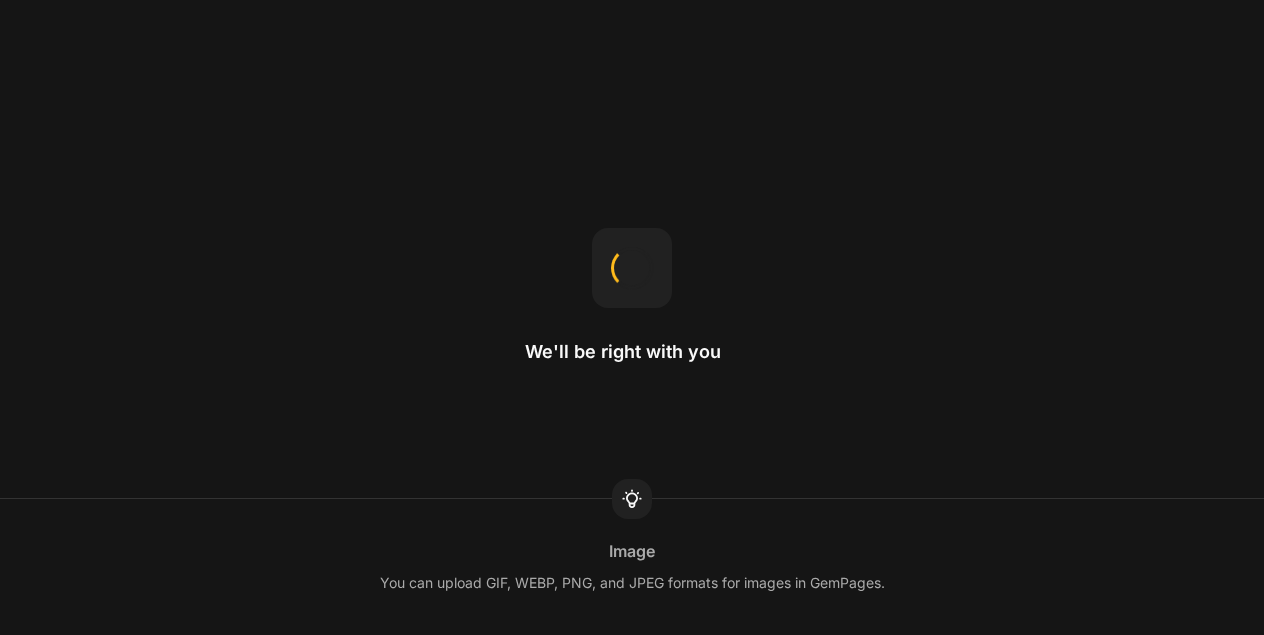 scroll, scrollTop: 0, scrollLeft: 0, axis: both 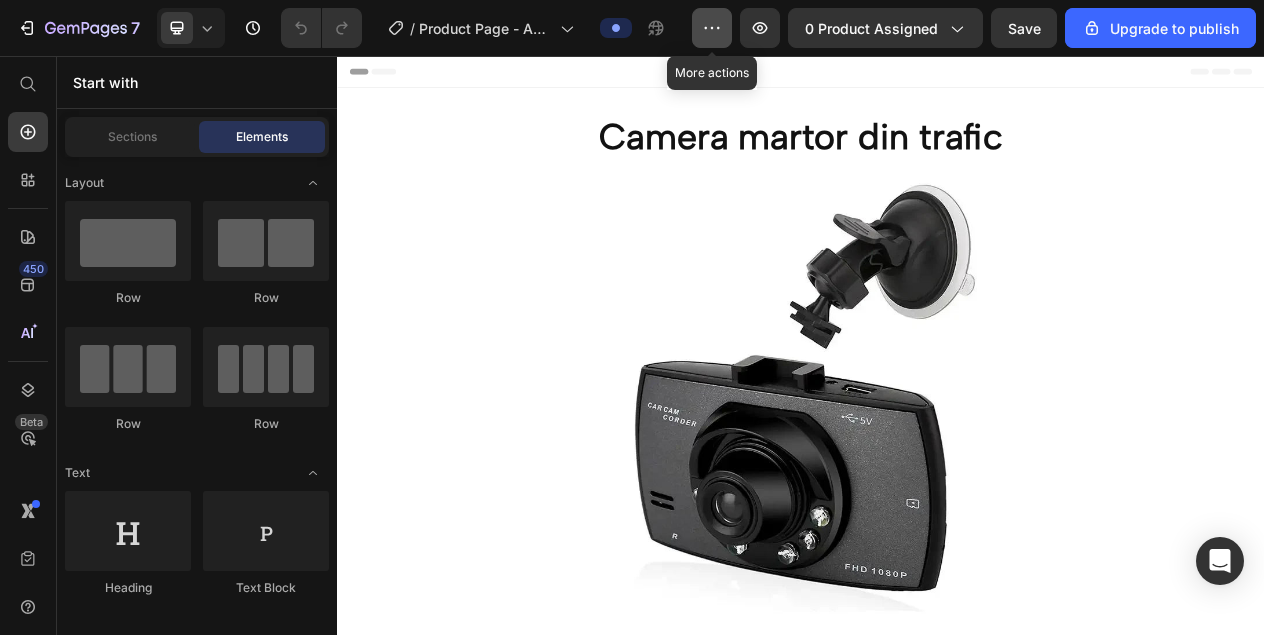 click 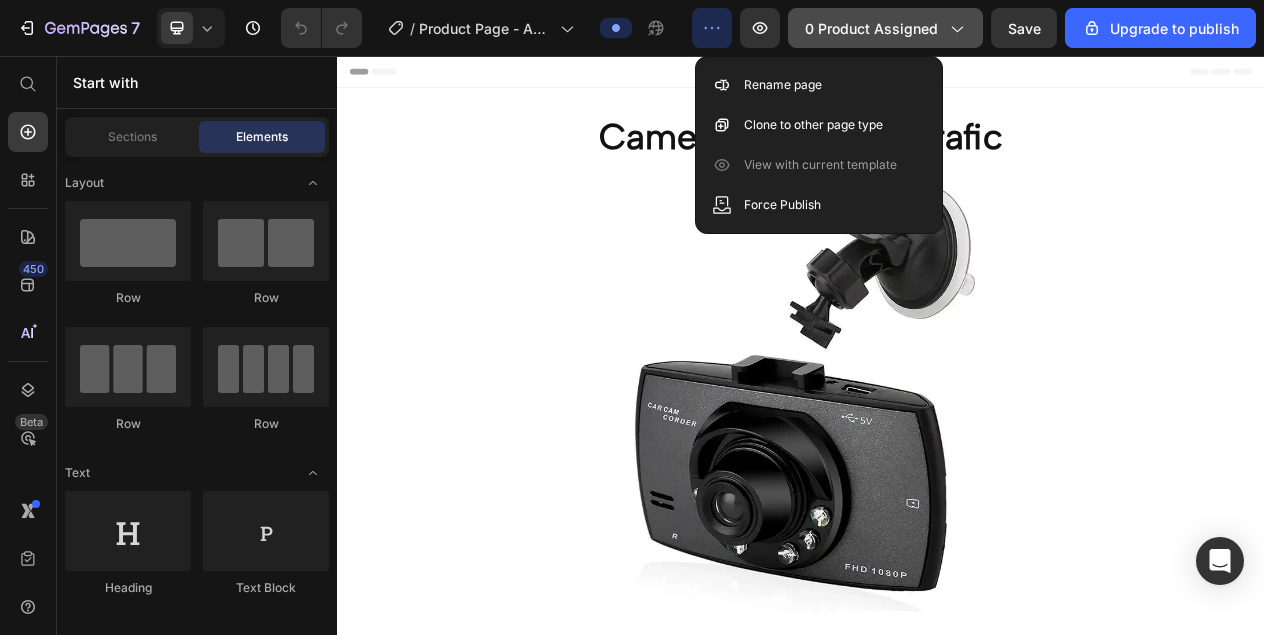 click on "0 product assigned" at bounding box center [885, 28] 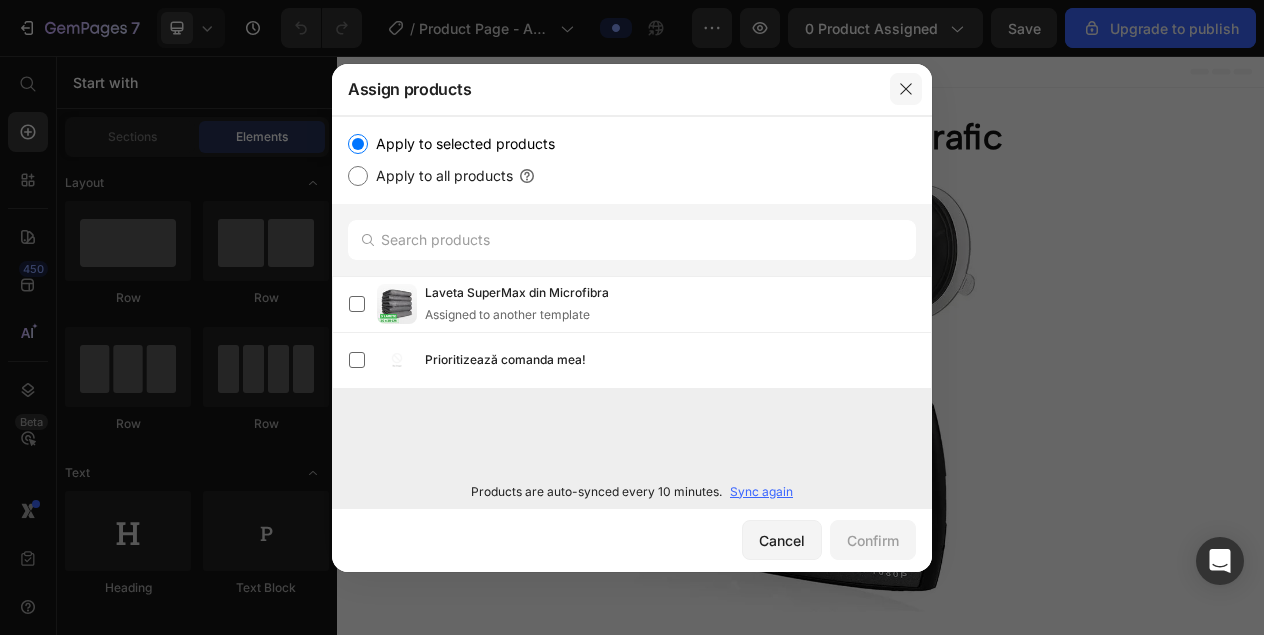 click 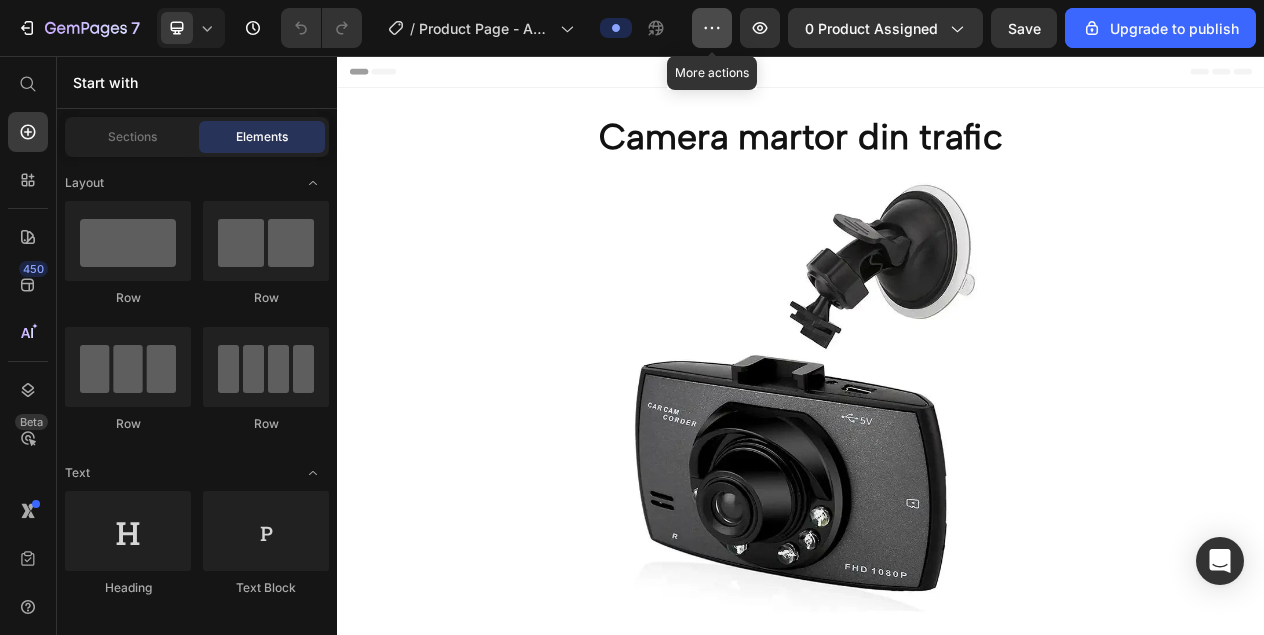 click 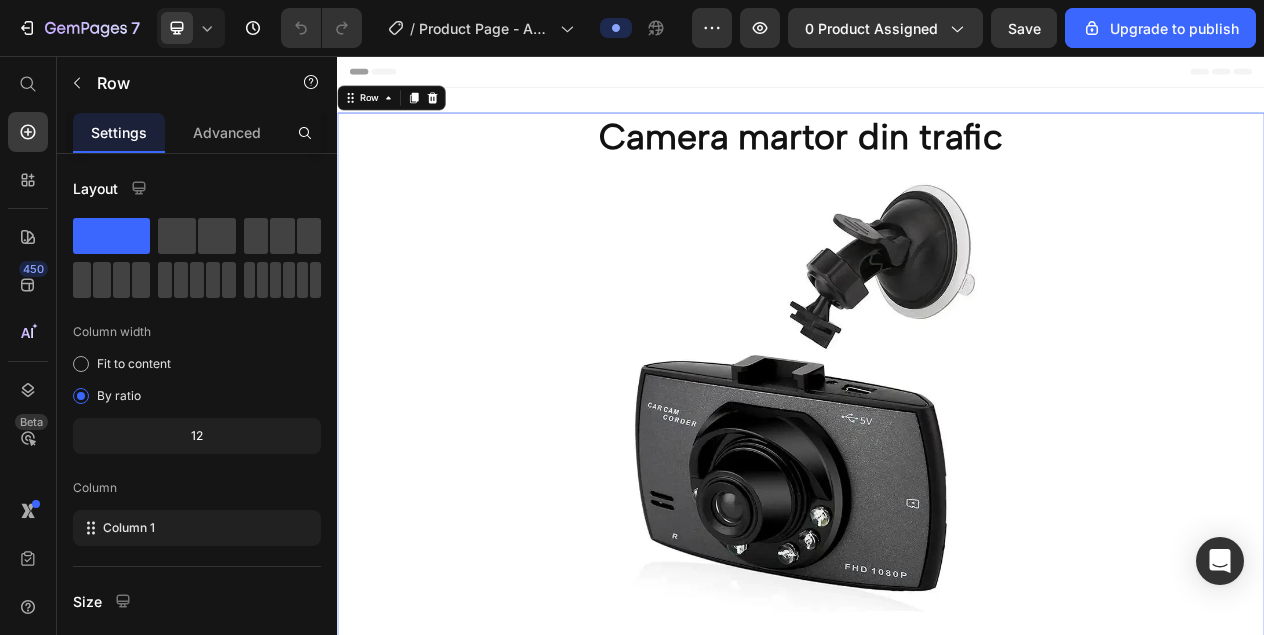 click on "Camera martor din trafic Heading Image Product 40% REDUCERE Heading" at bounding box center (937, 493) 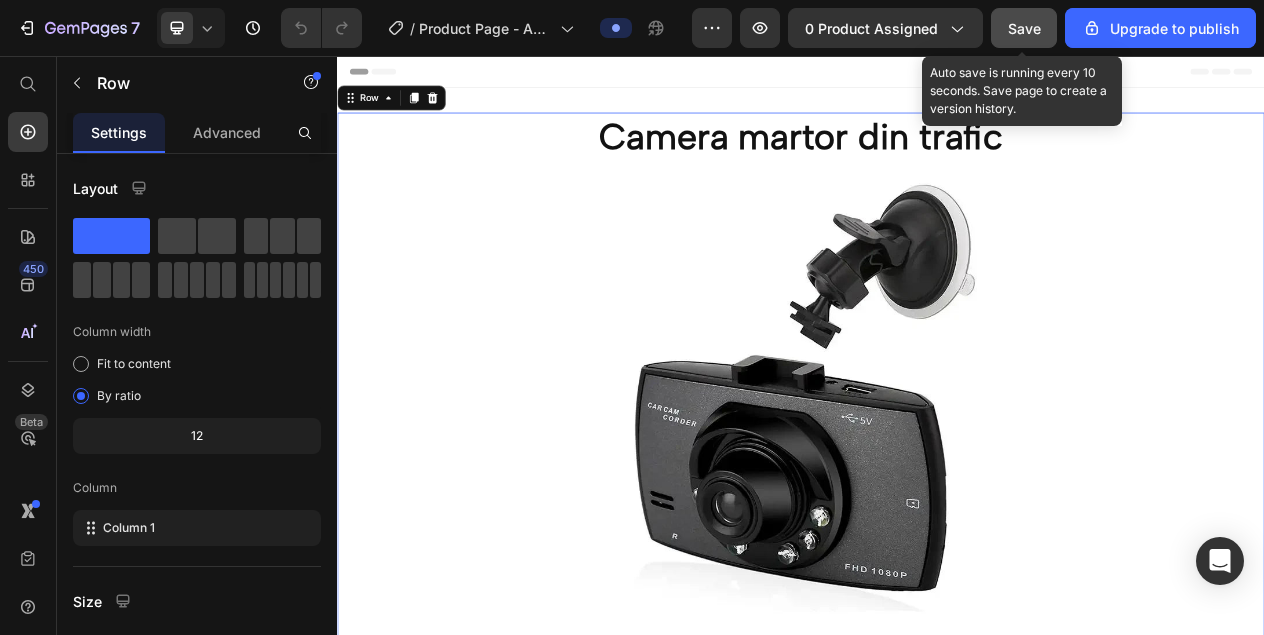 click on "Save" at bounding box center (1024, 28) 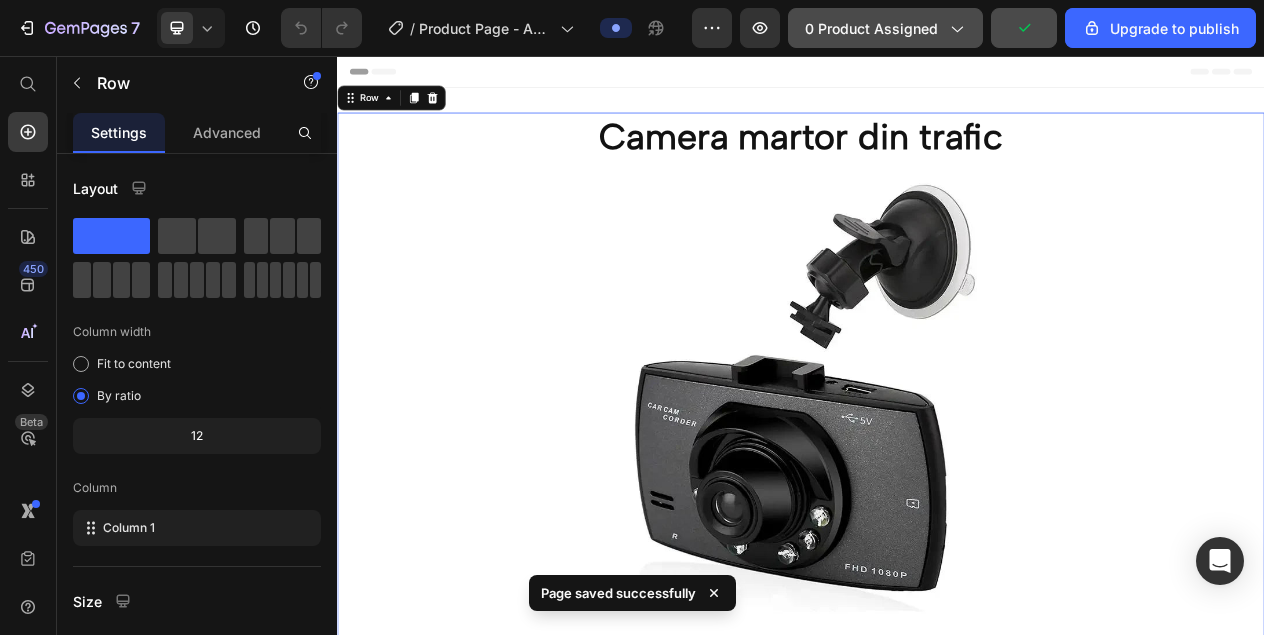 click on "0 product assigned" 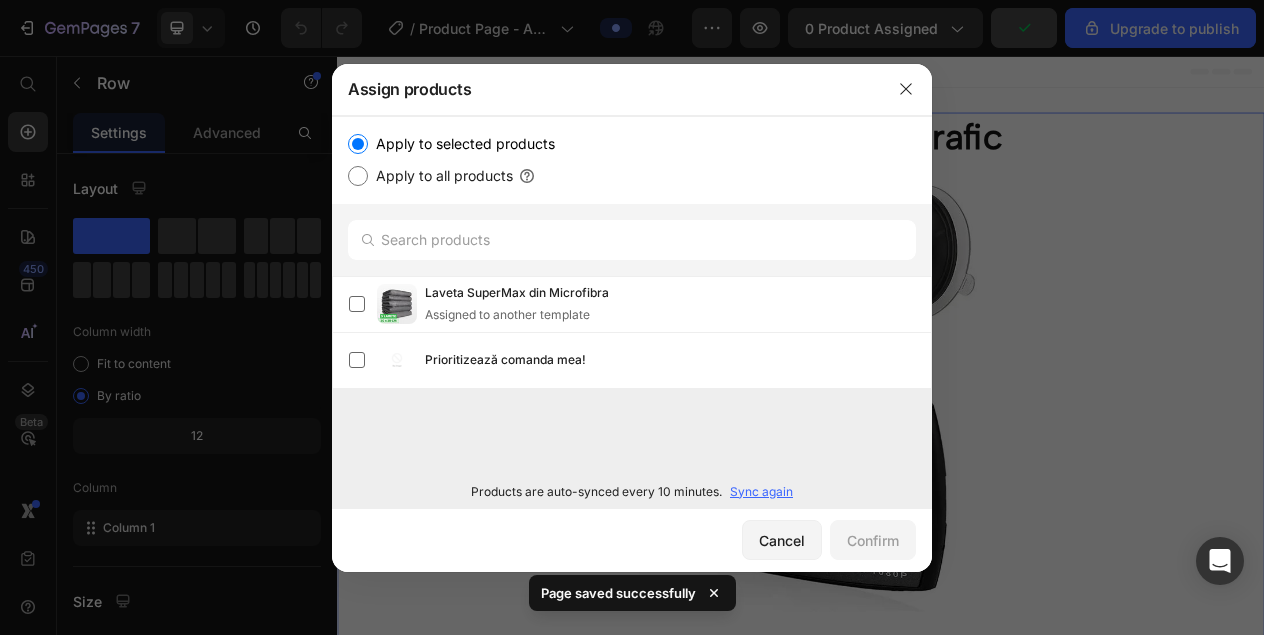 click at bounding box center [632, 317] 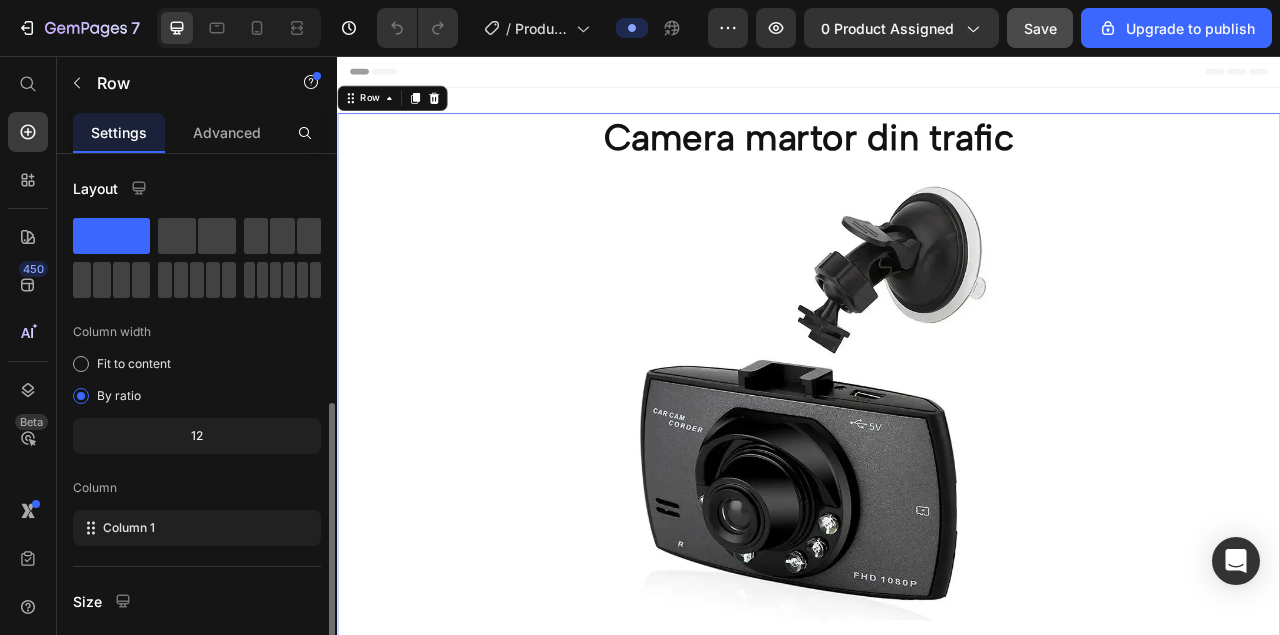 scroll, scrollTop: 374, scrollLeft: 0, axis: vertical 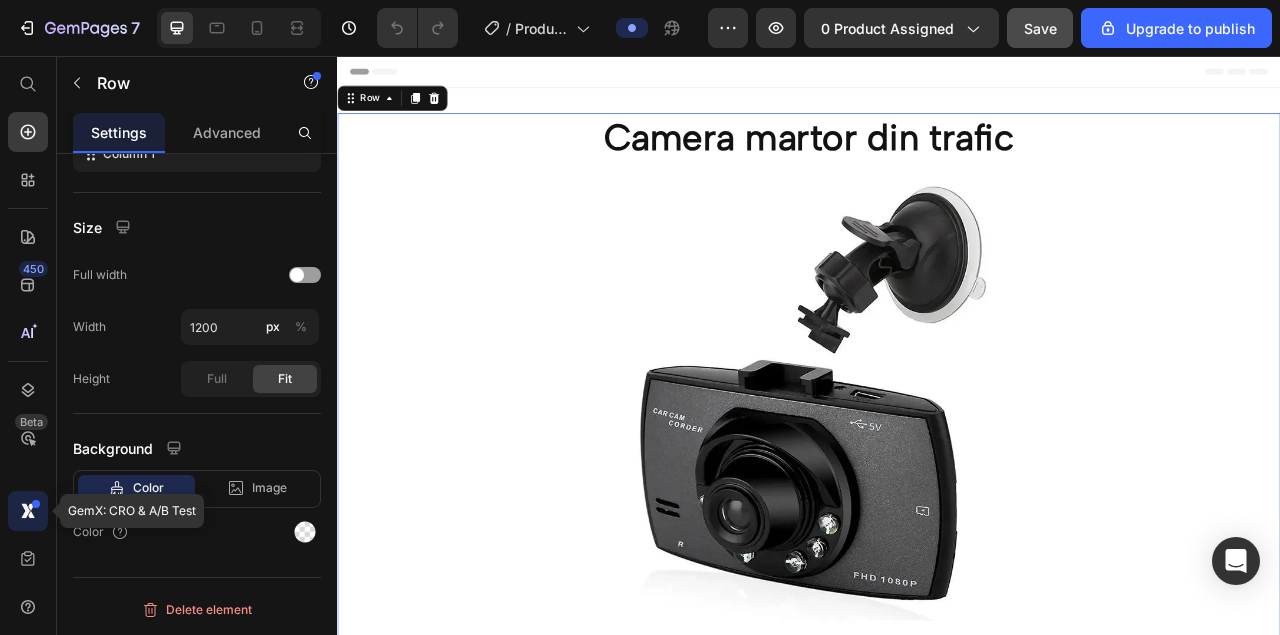 click 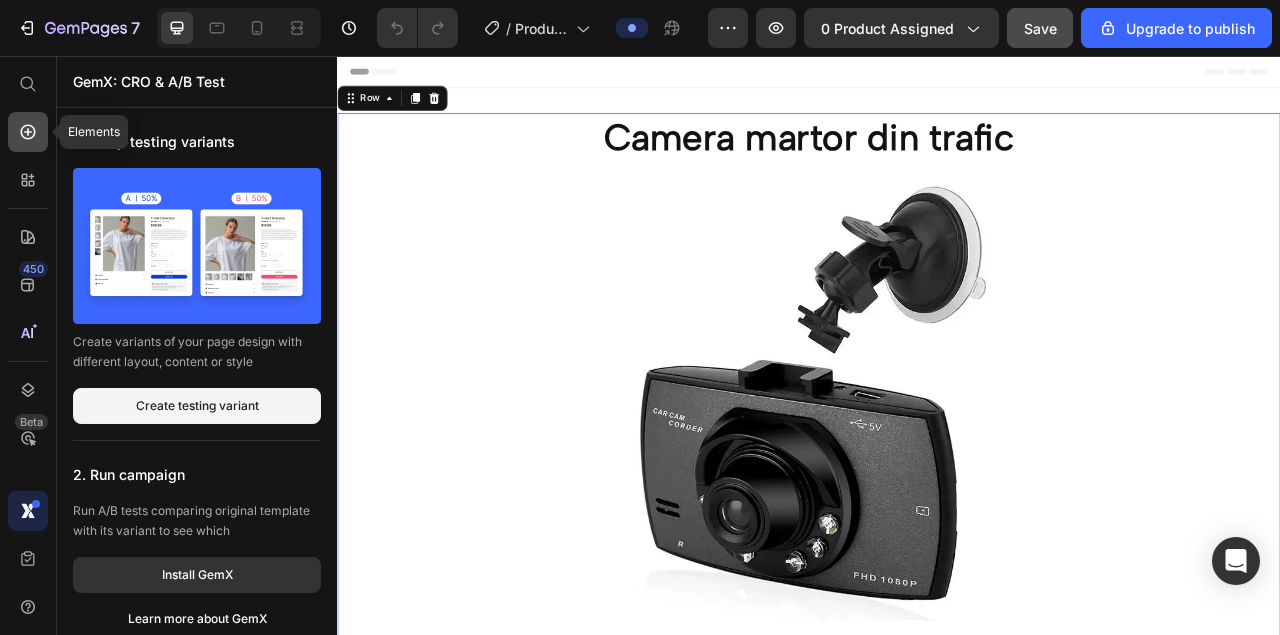 click 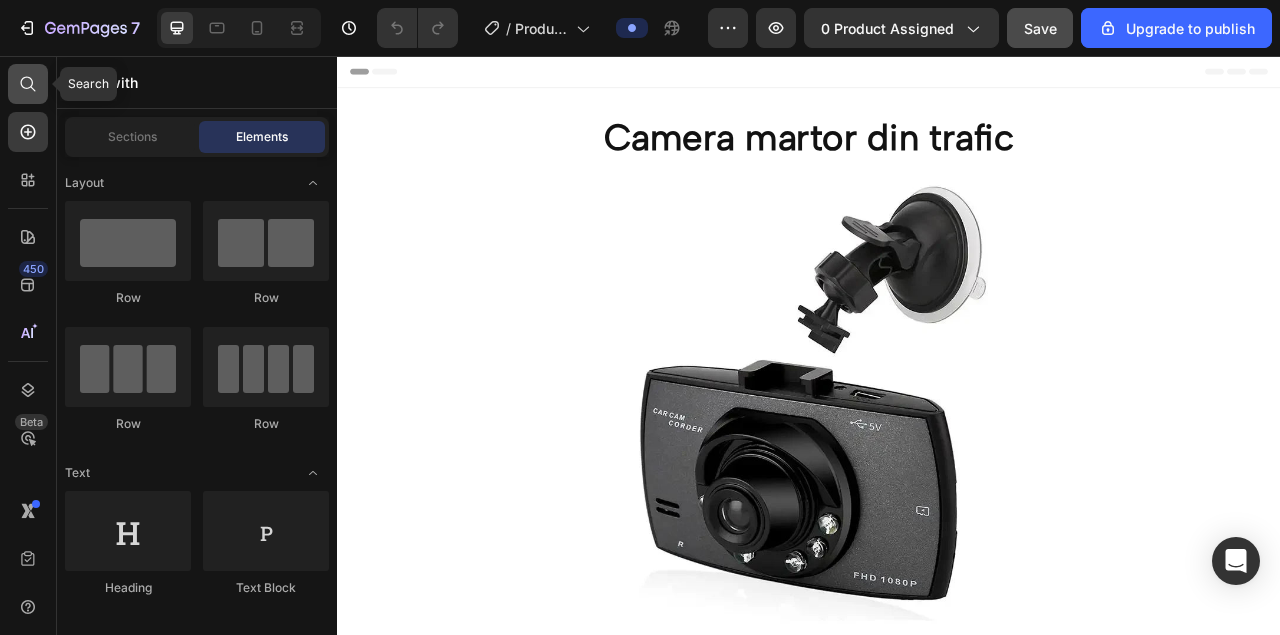 click 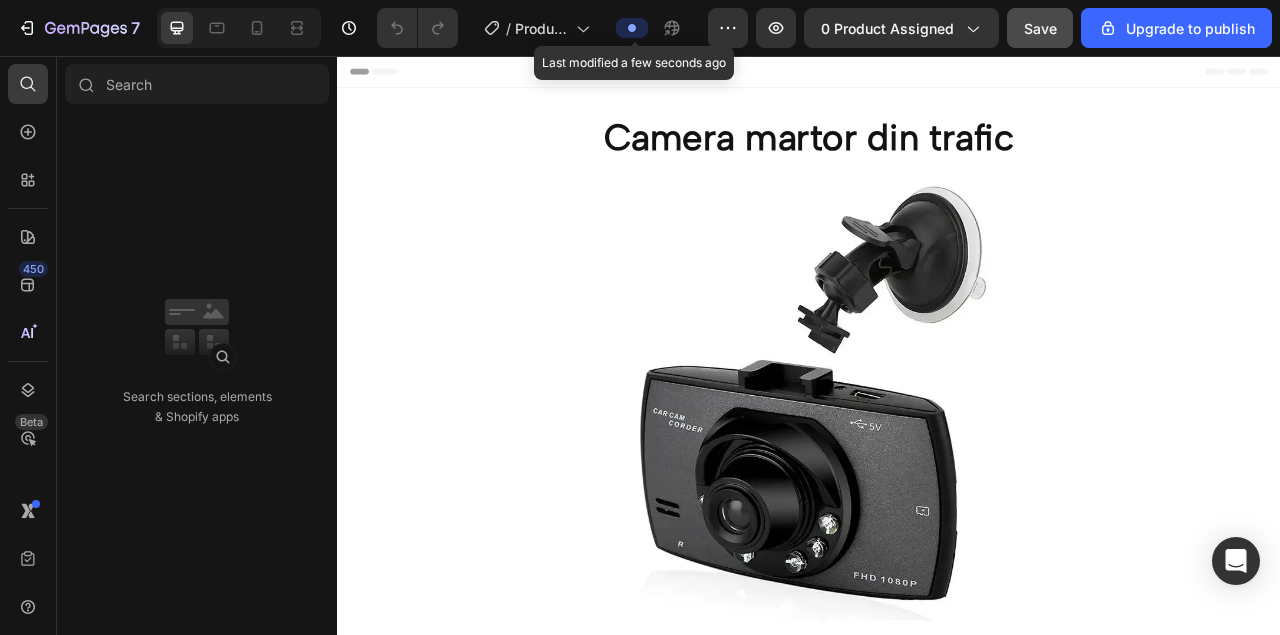 click 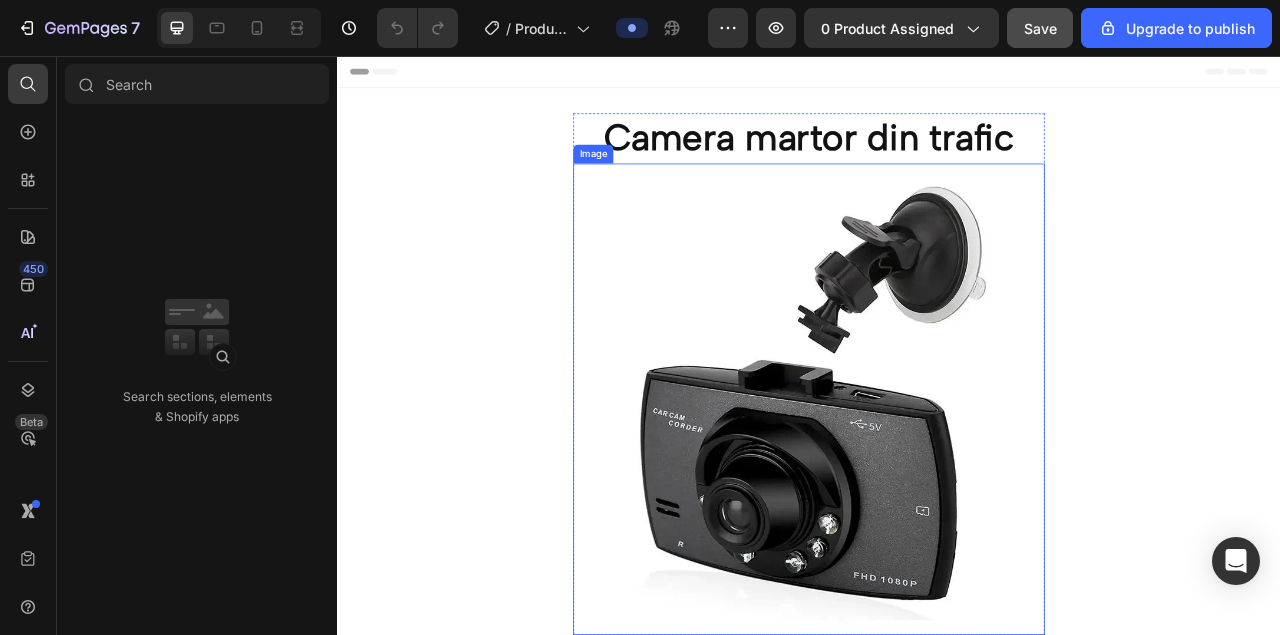 click at bounding box center [937, 493] 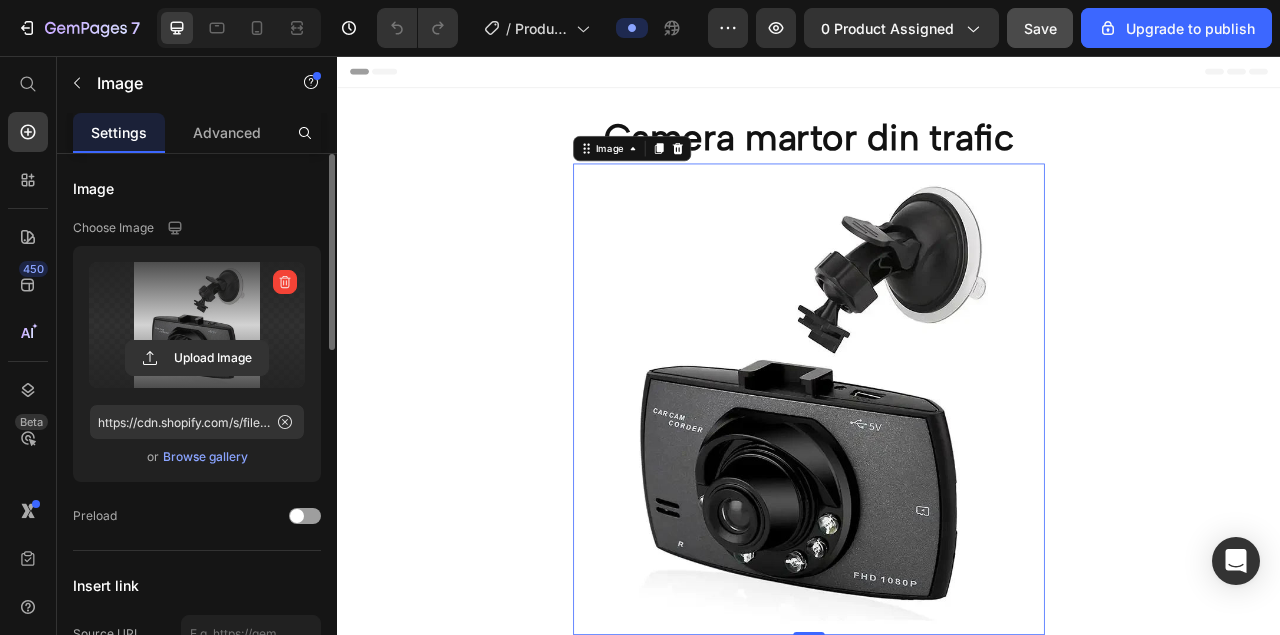 click at bounding box center (197, 325) 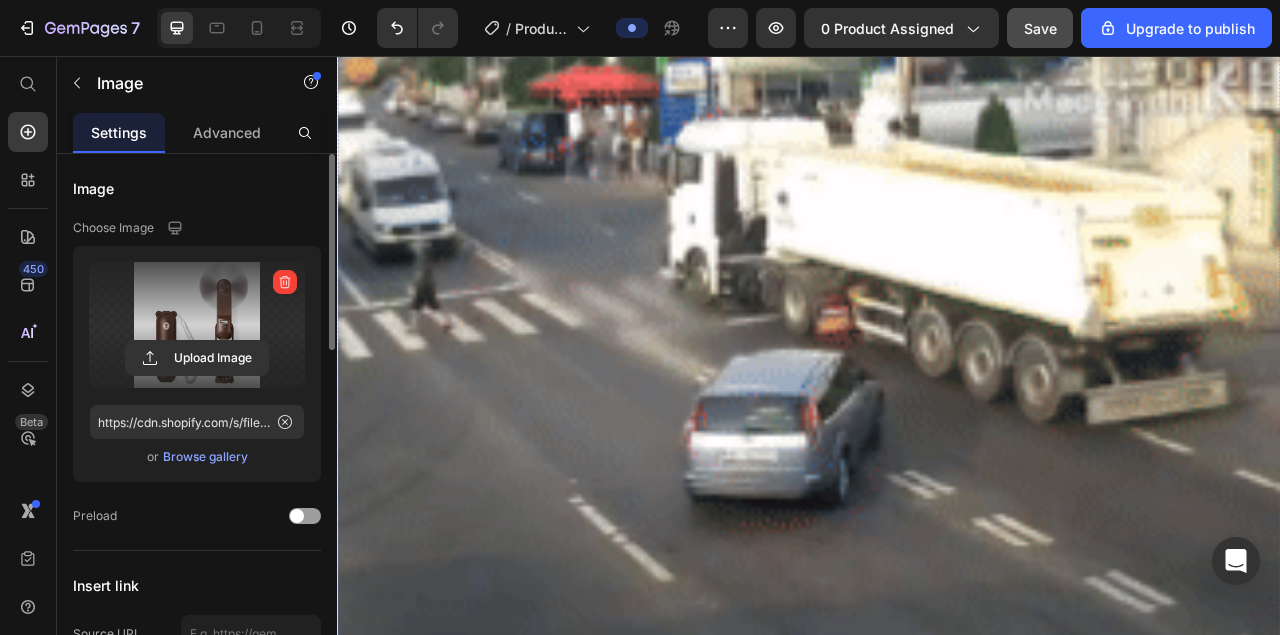 scroll, scrollTop: 1190, scrollLeft: 0, axis: vertical 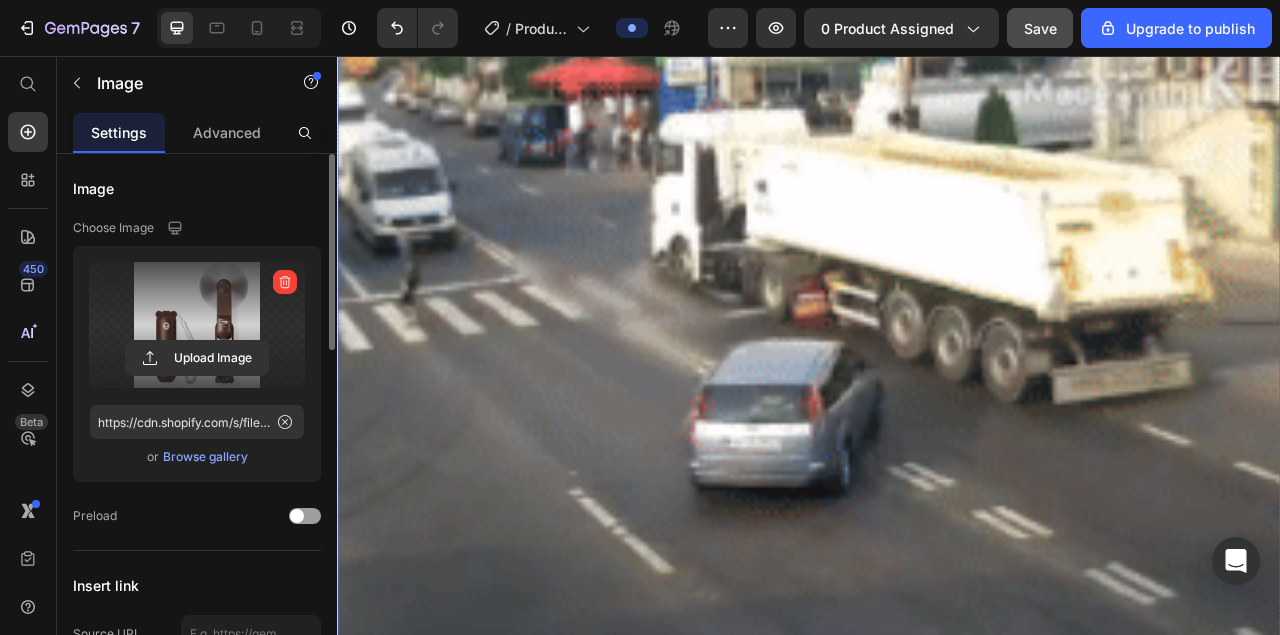 click at bounding box center [937, 589] 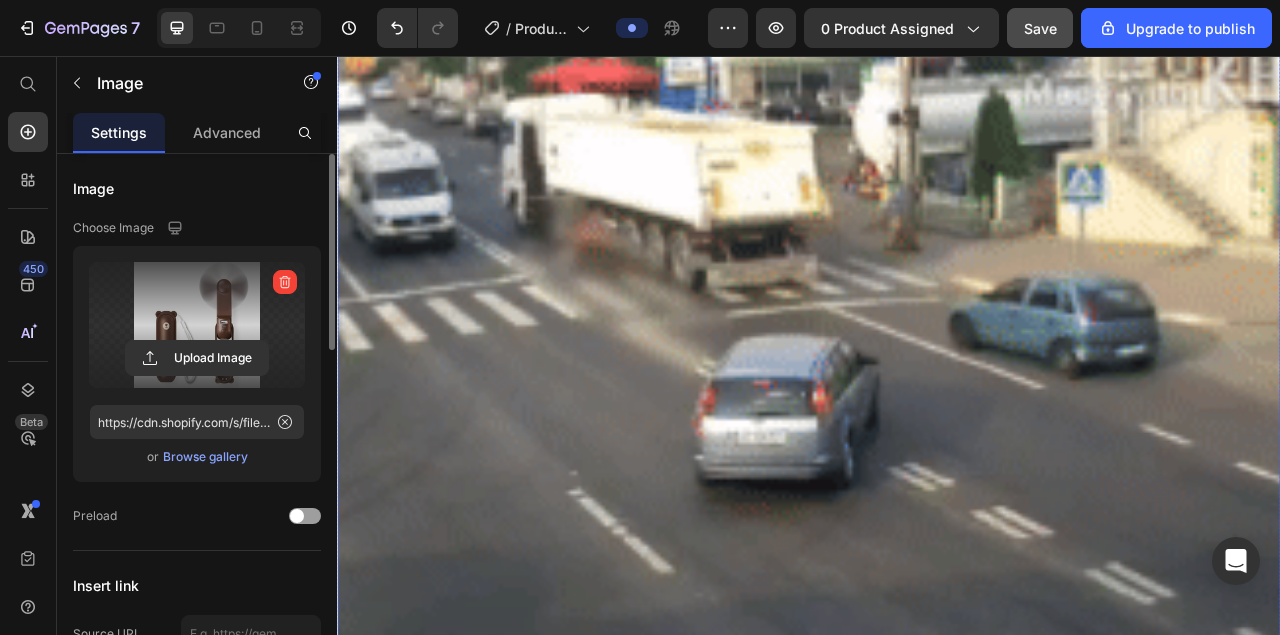 scroll, scrollTop: 374, scrollLeft: 0, axis: vertical 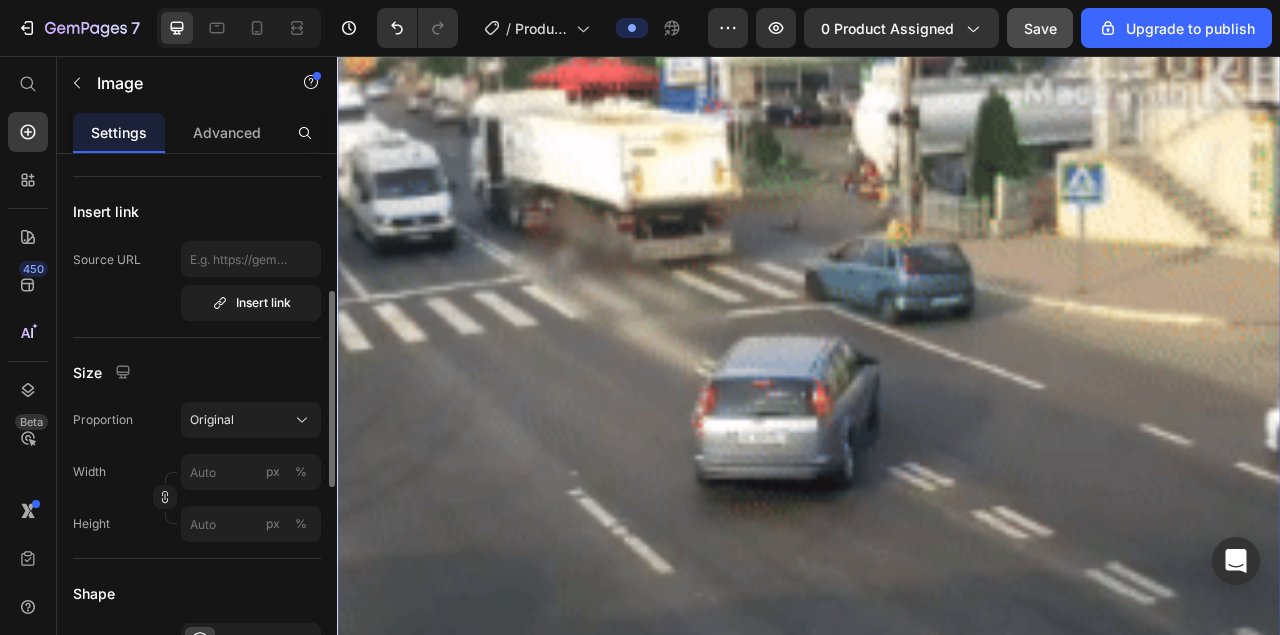 click at bounding box center [937, 589] 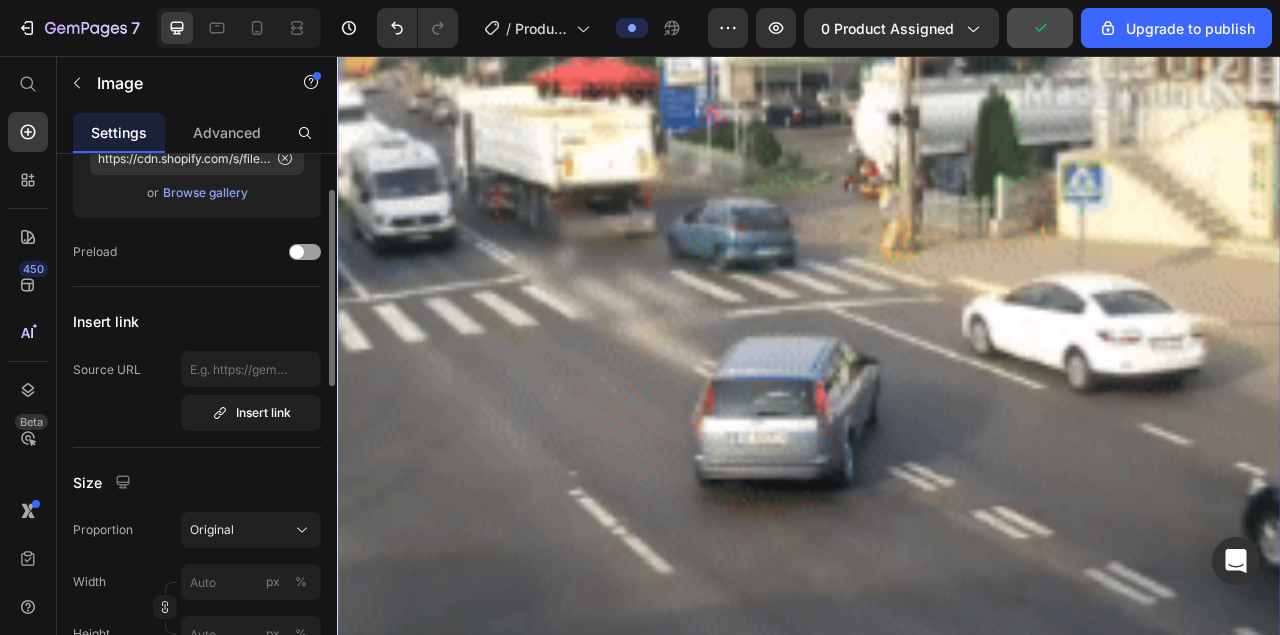 scroll, scrollTop: 220, scrollLeft: 0, axis: vertical 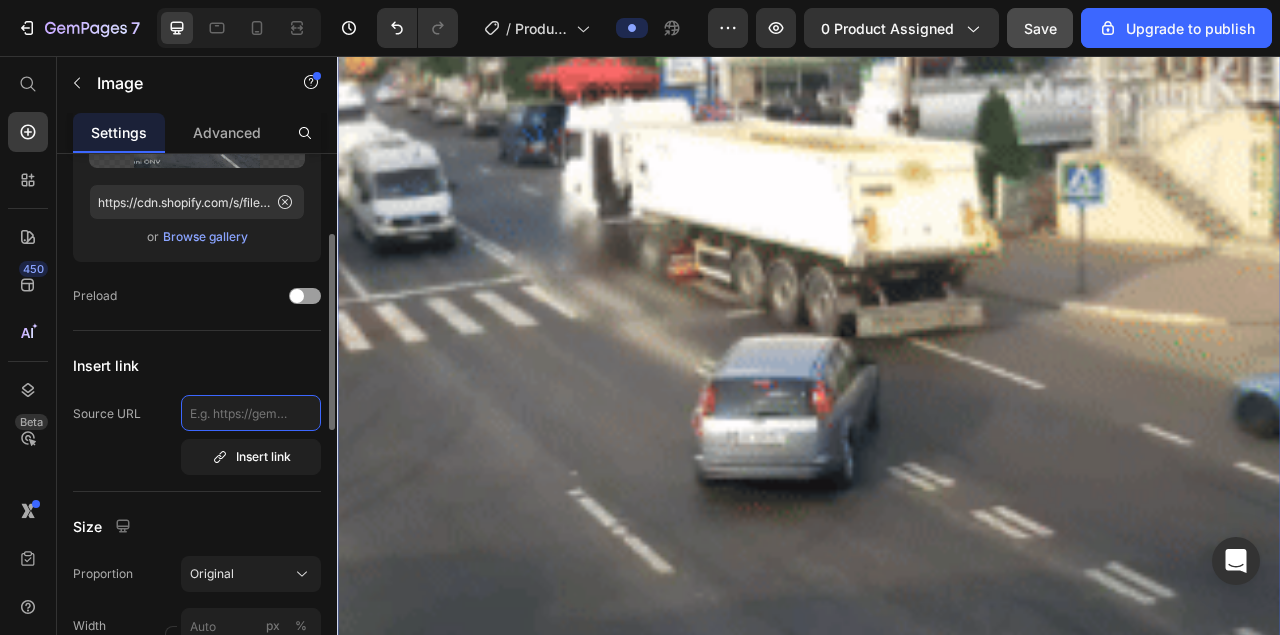 click 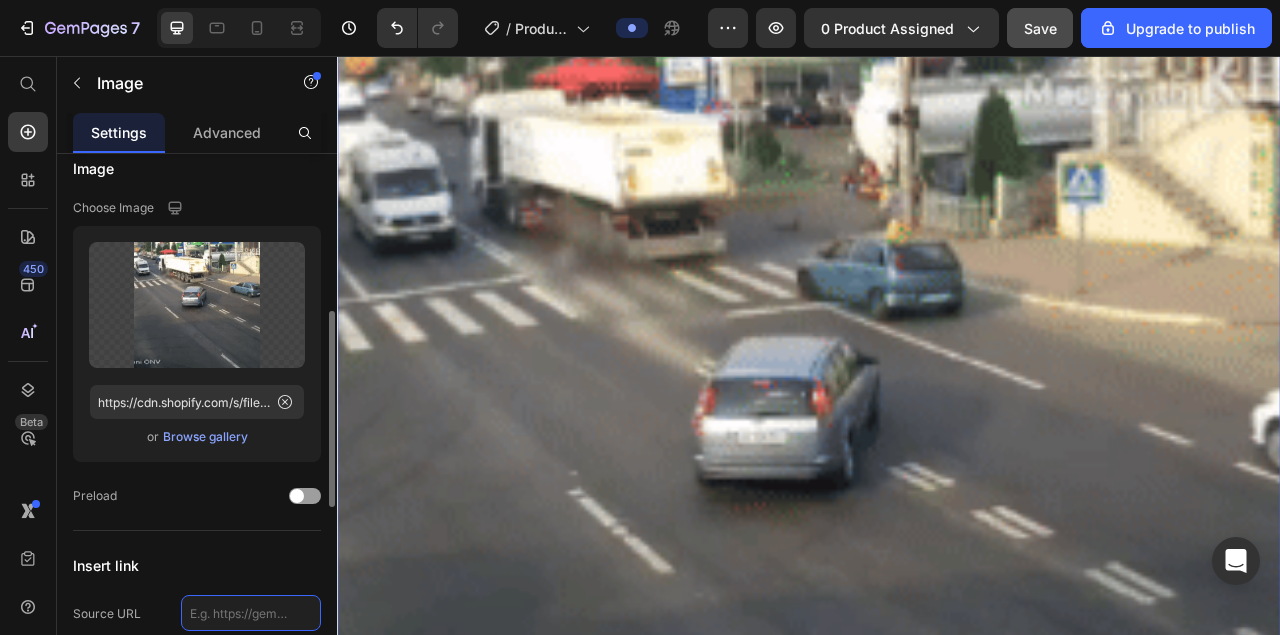 scroll, scrollTop: 0, scrollLeft: 0, axis: both 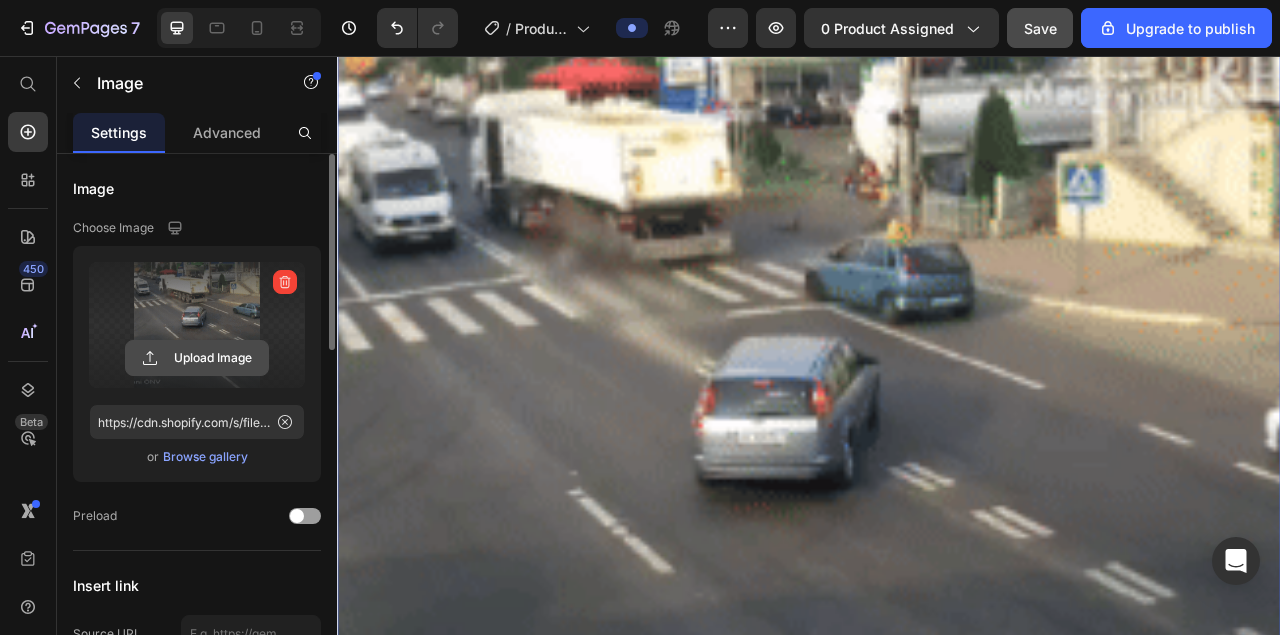 click 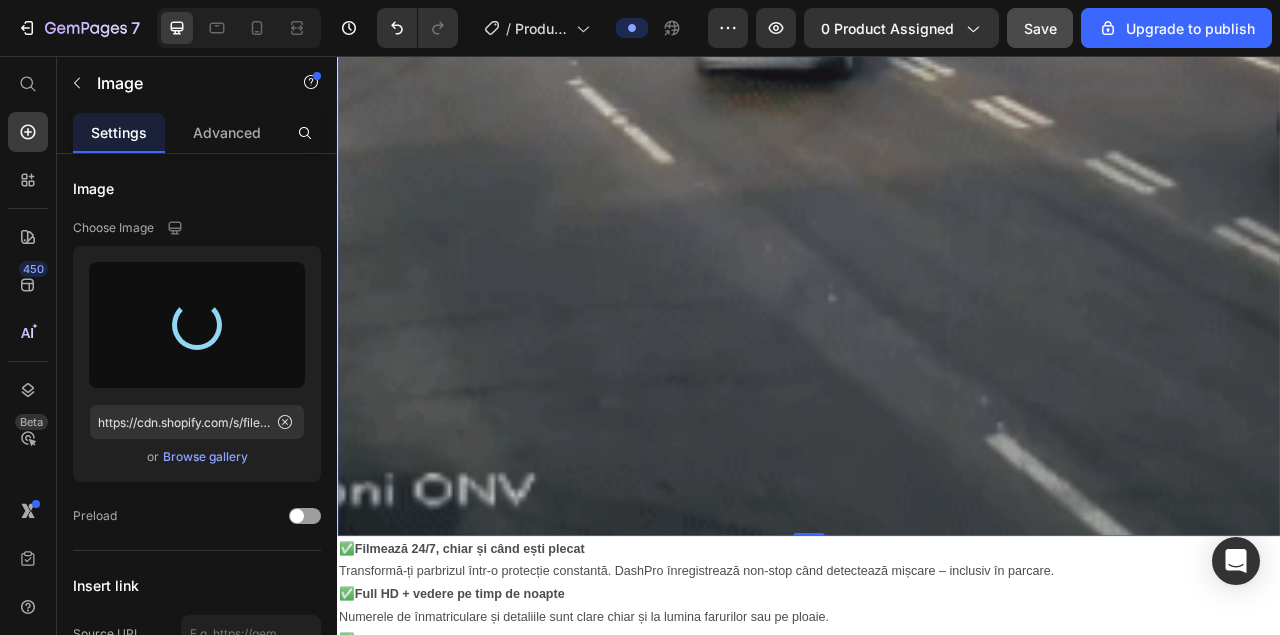 scroll, scrollTop: 1717, scrollLeft: 0, axis: vertical 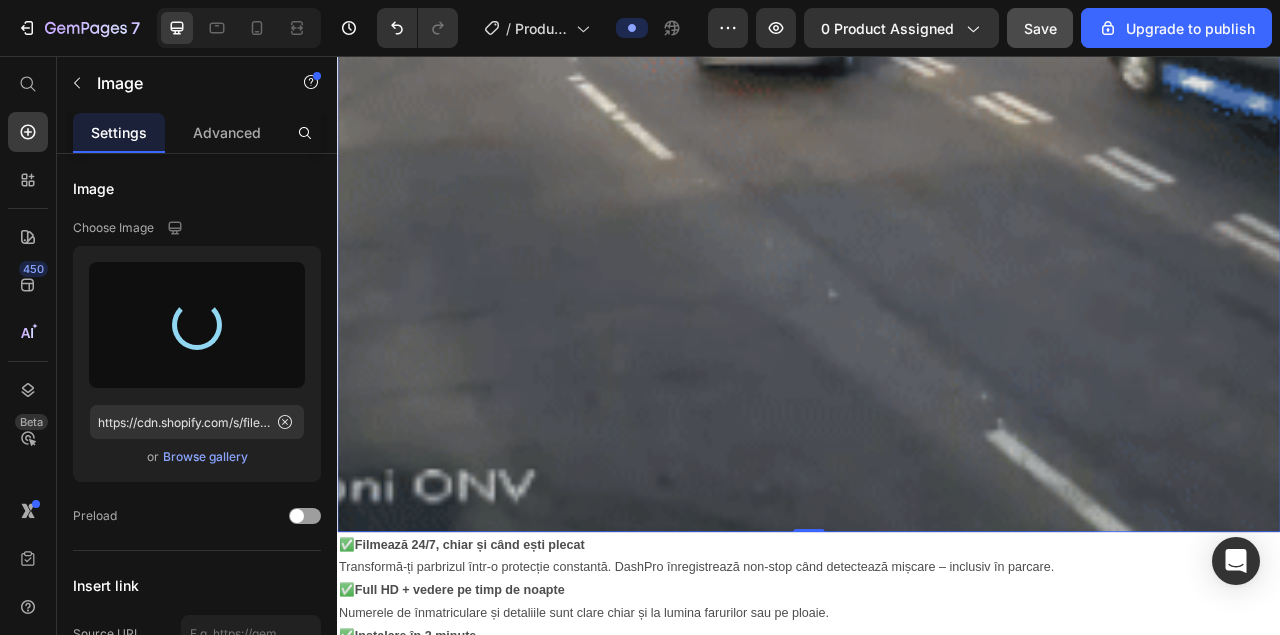 type on "https://cdn.shopify.com/s/files/1/0930/5243/6864/files/gempages_574862759808729956-542e4a3d-7e2f-4292-a7f7-143ccb6083de.webp" 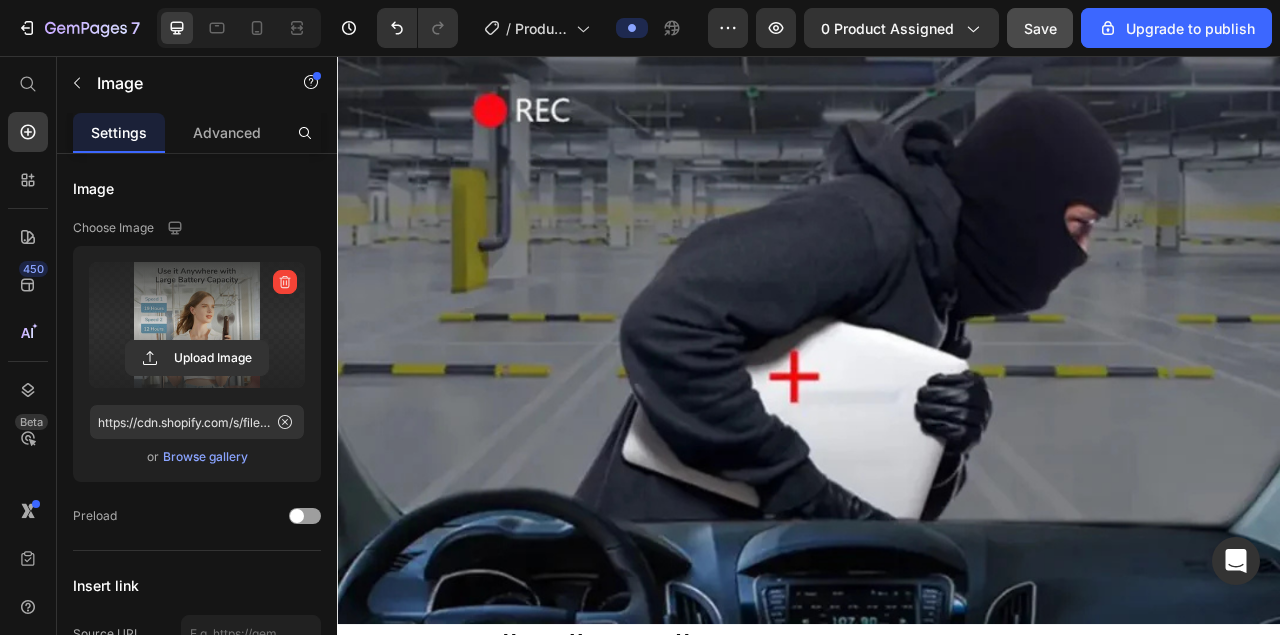 scroll, scrollTop: 3394, scrollLeft: 0, axis: vertical 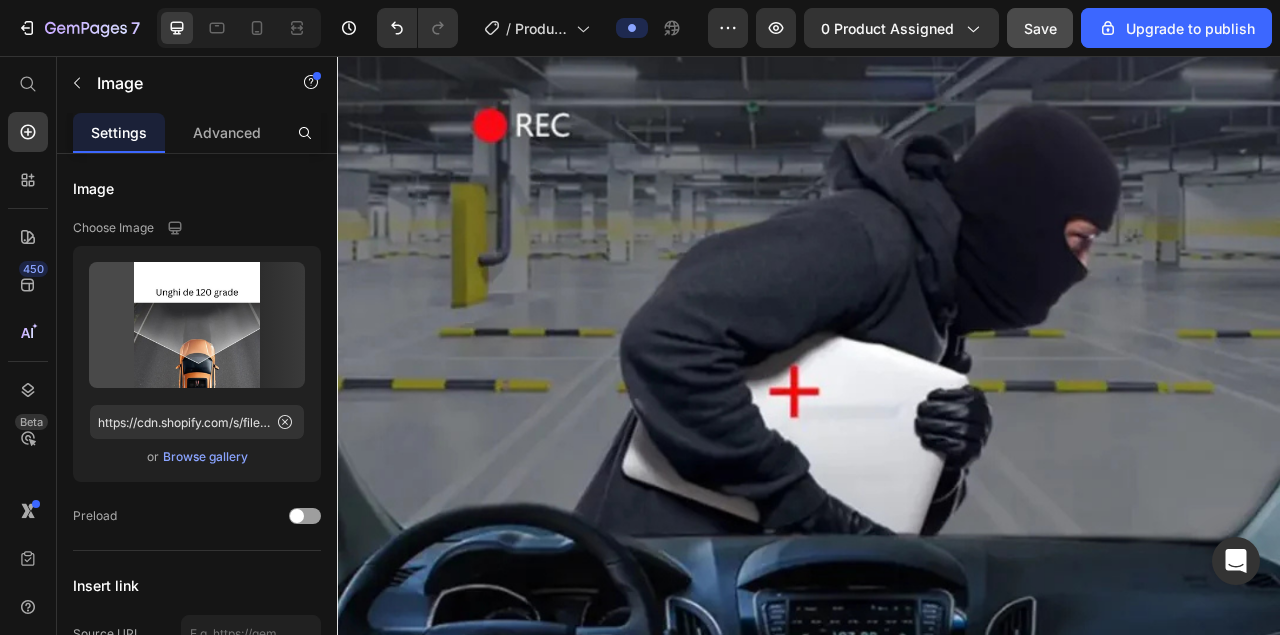 click at bounding box center (937, -723) 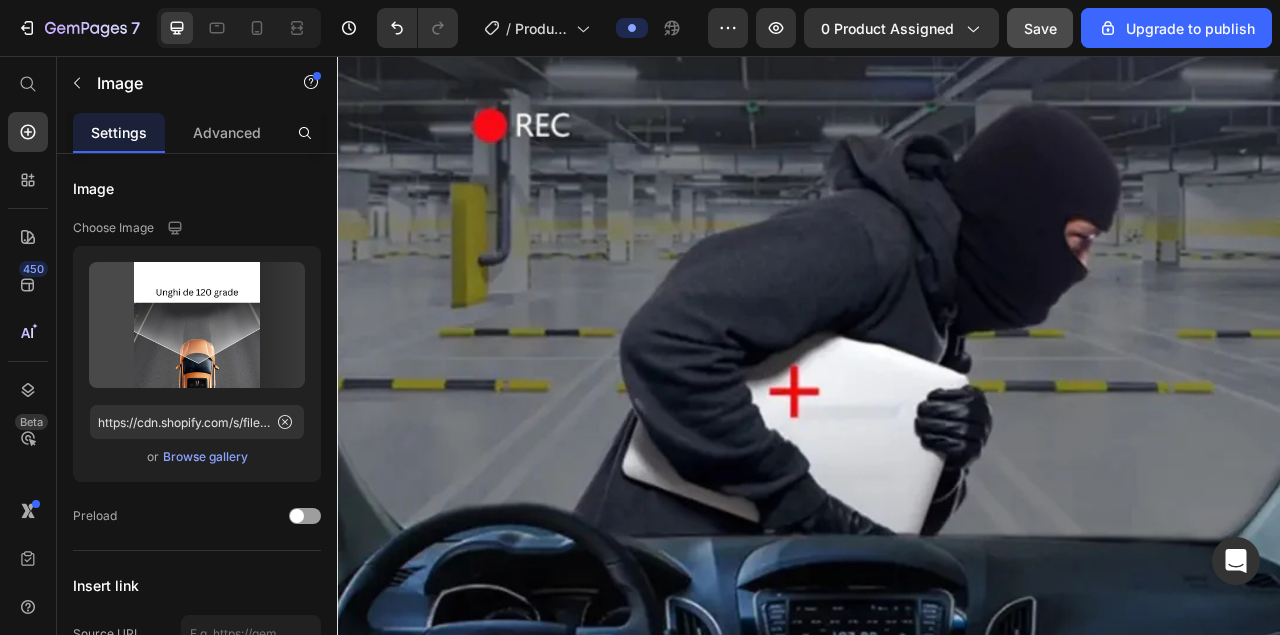 click at bounding box center [937, -723] 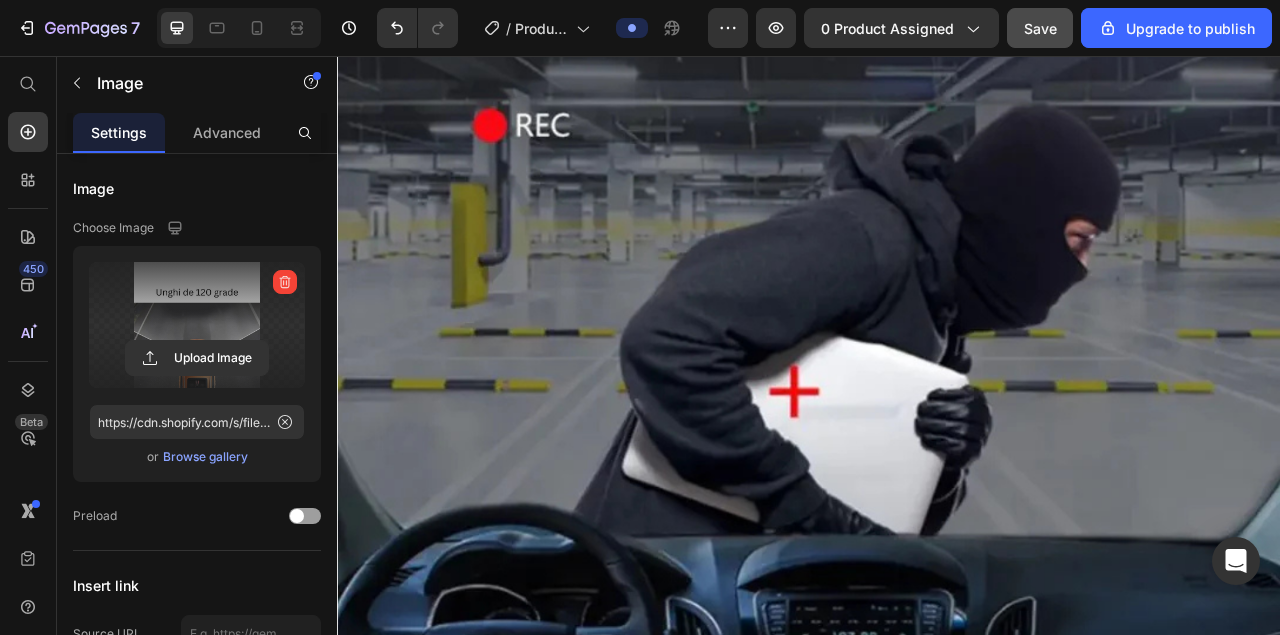 click at bounding box center (197, 325) 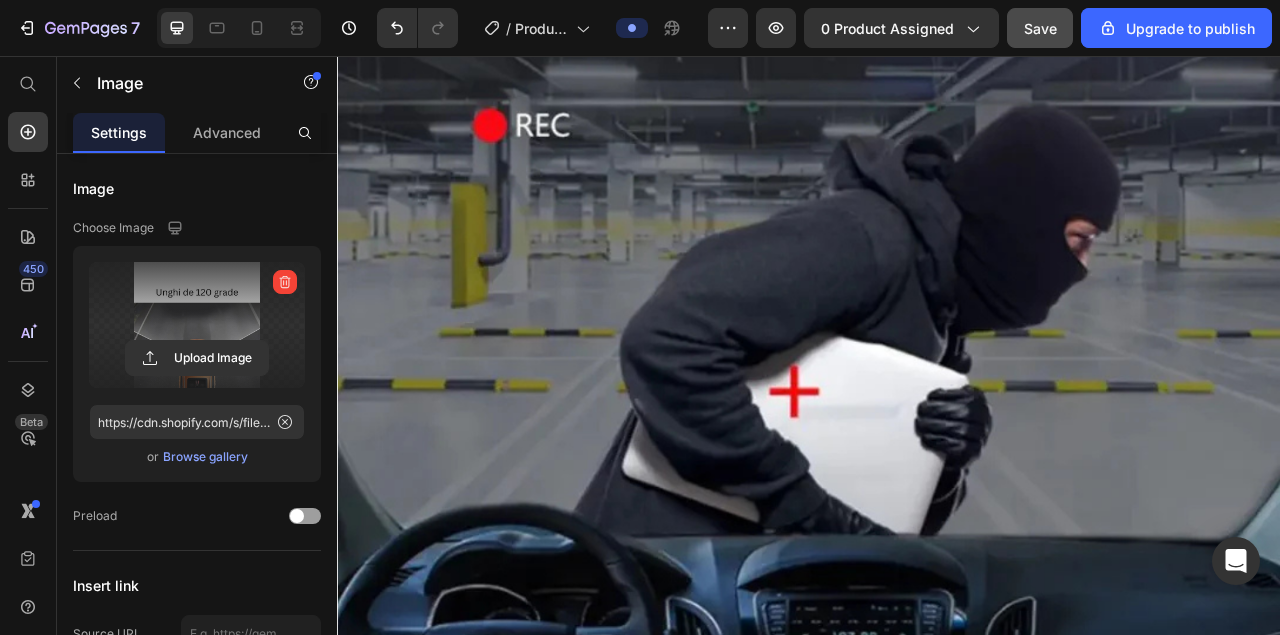 click 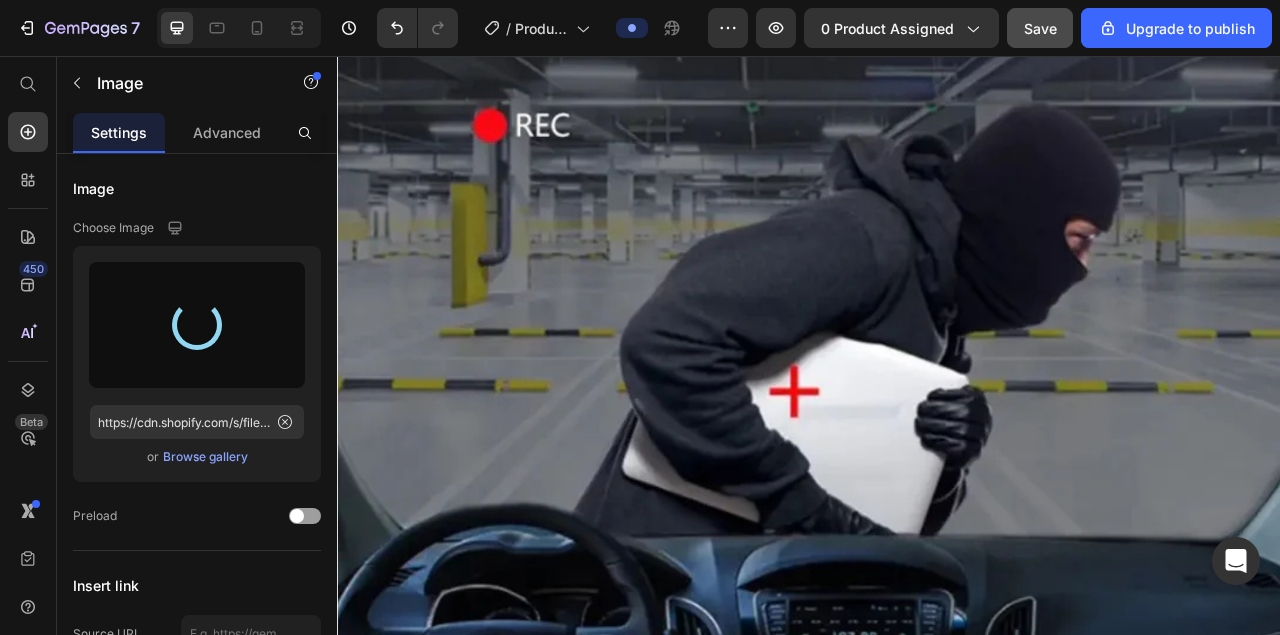 type on "https://cdn.shopify.com/s/files/1/0930/5243/6864/files/gempages_574862759808729956-6c263f16-0ef3-4dca-a209-94204380c2e1.webp" 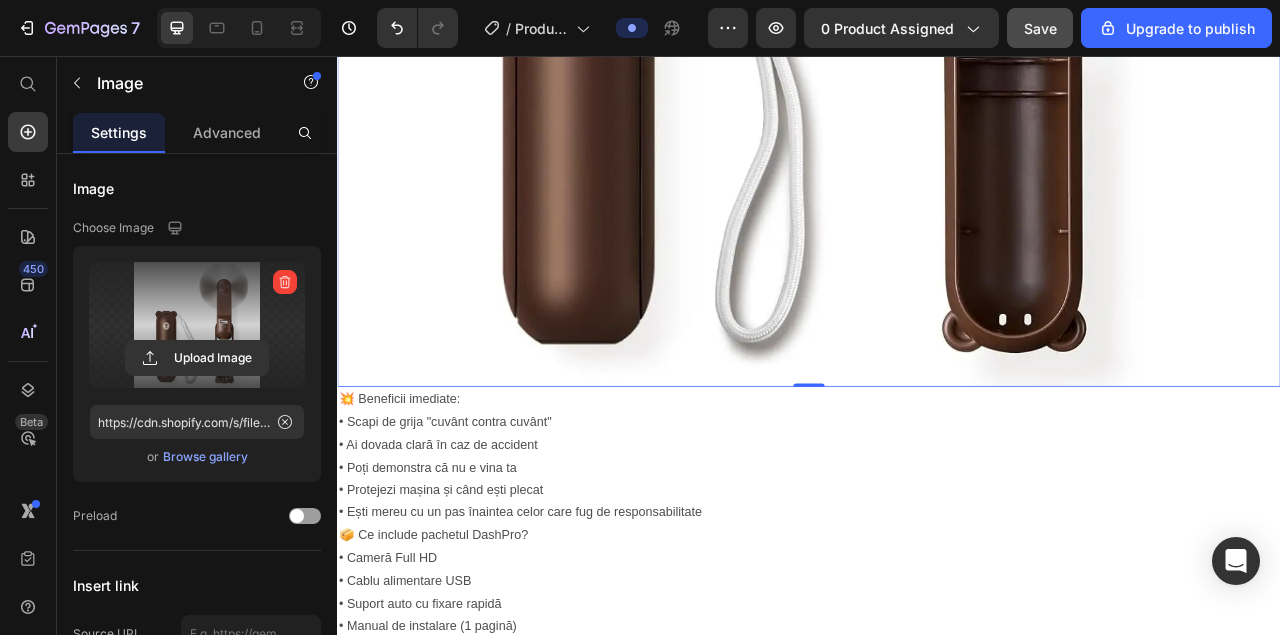 click at bounding box center [197, 325] 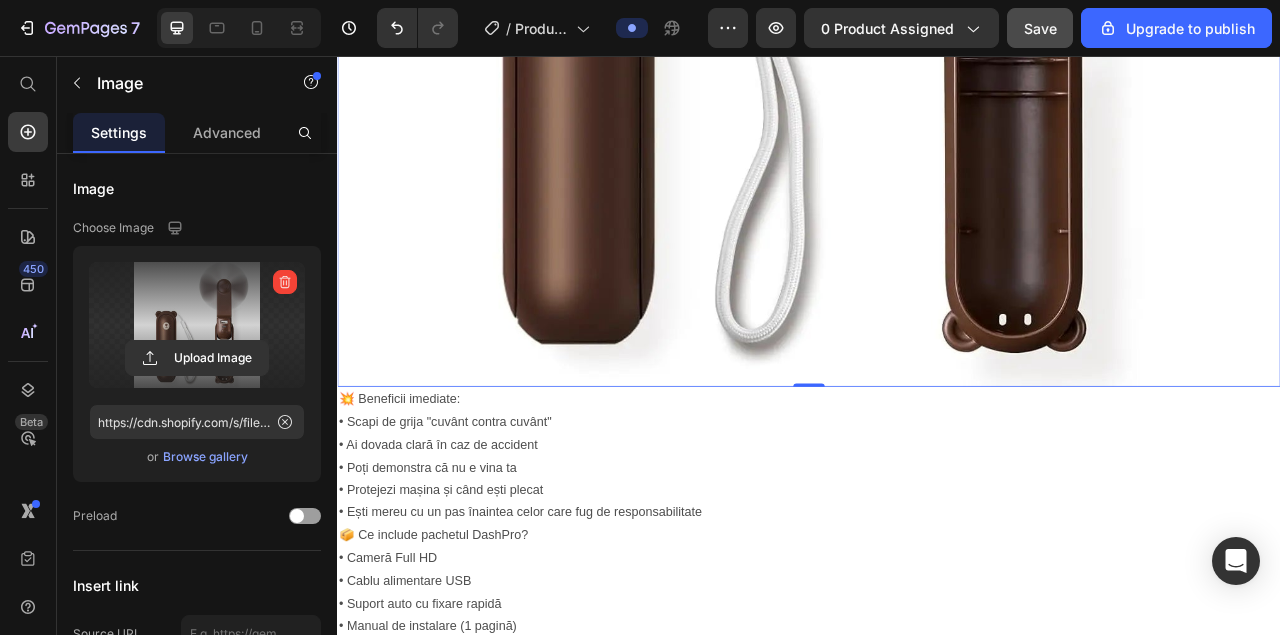 type on "C:\fakepath\ventilator 3in1 pic 4.avif" 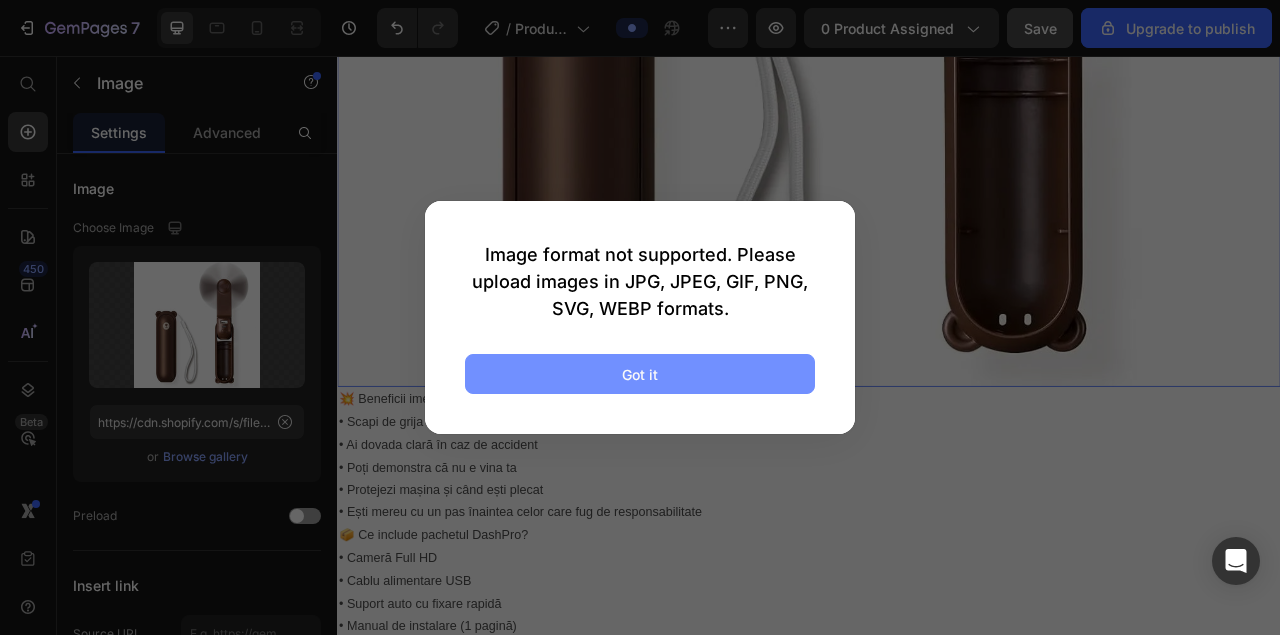 click on "Got it" at bounding box center [640, 374] 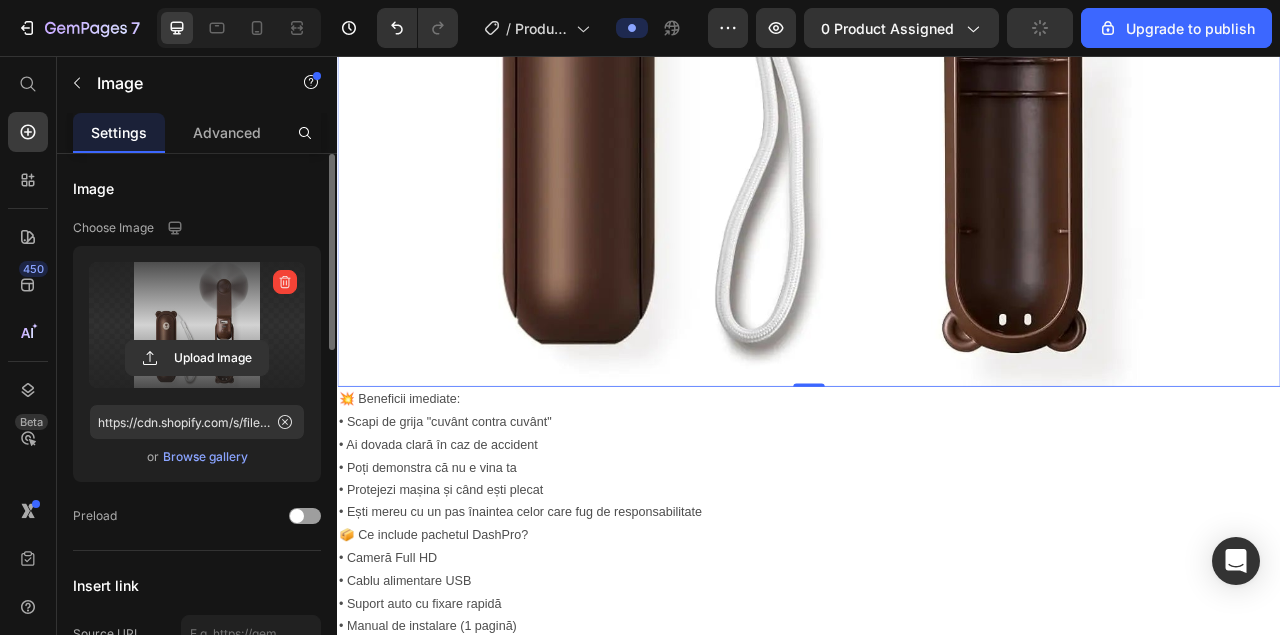 click at bounding box center [197, 325] 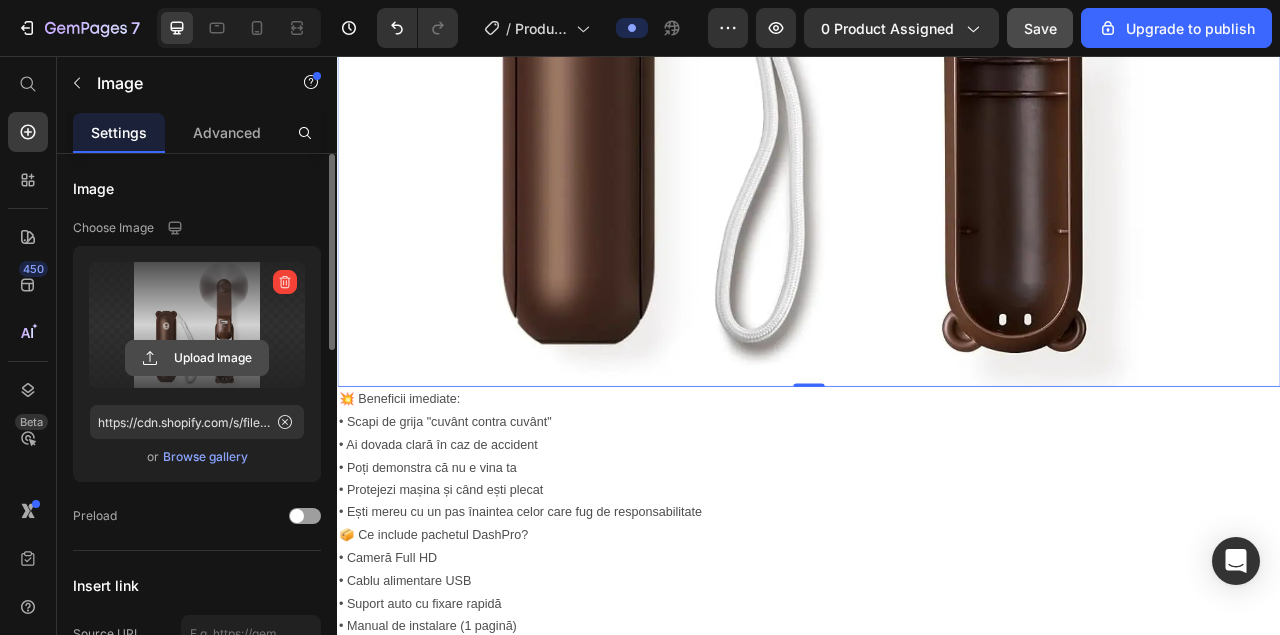 click 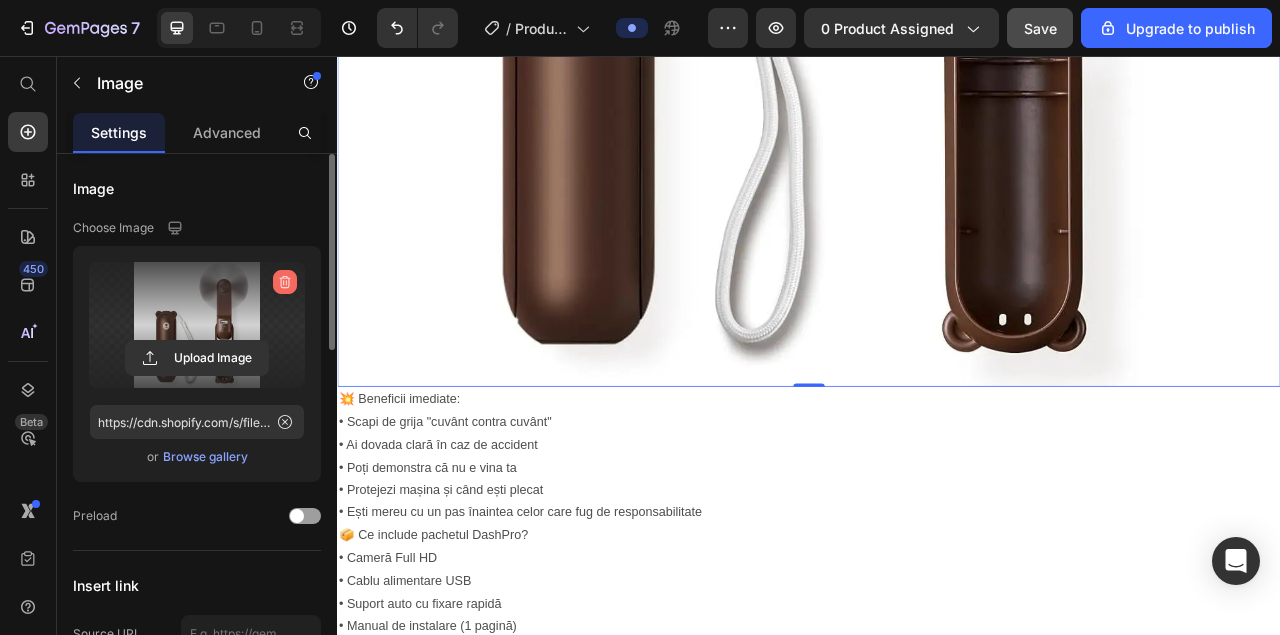 click 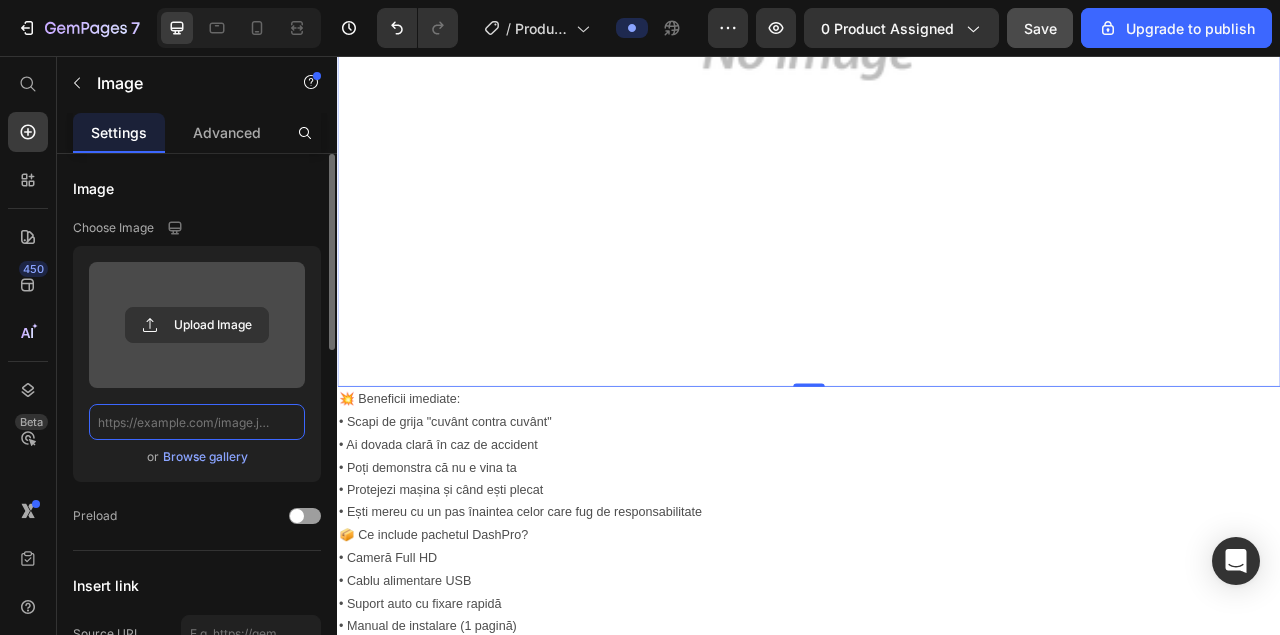 scroll, scrollTop: 0, scrollLeft: 0, axis: both 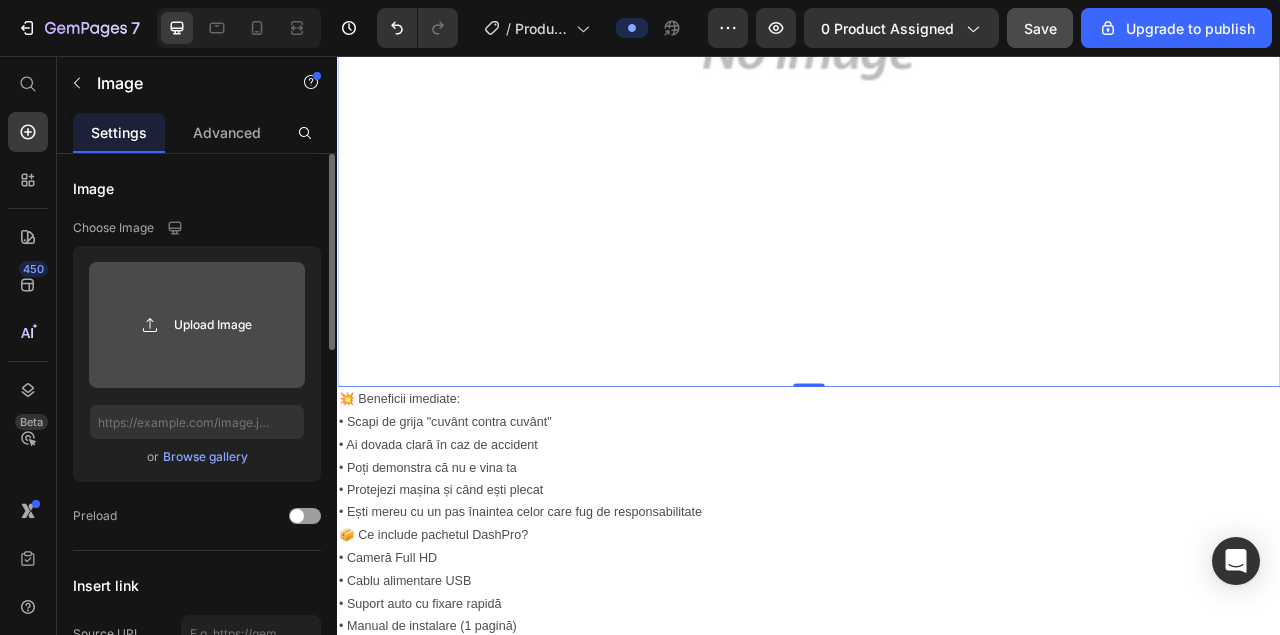 click 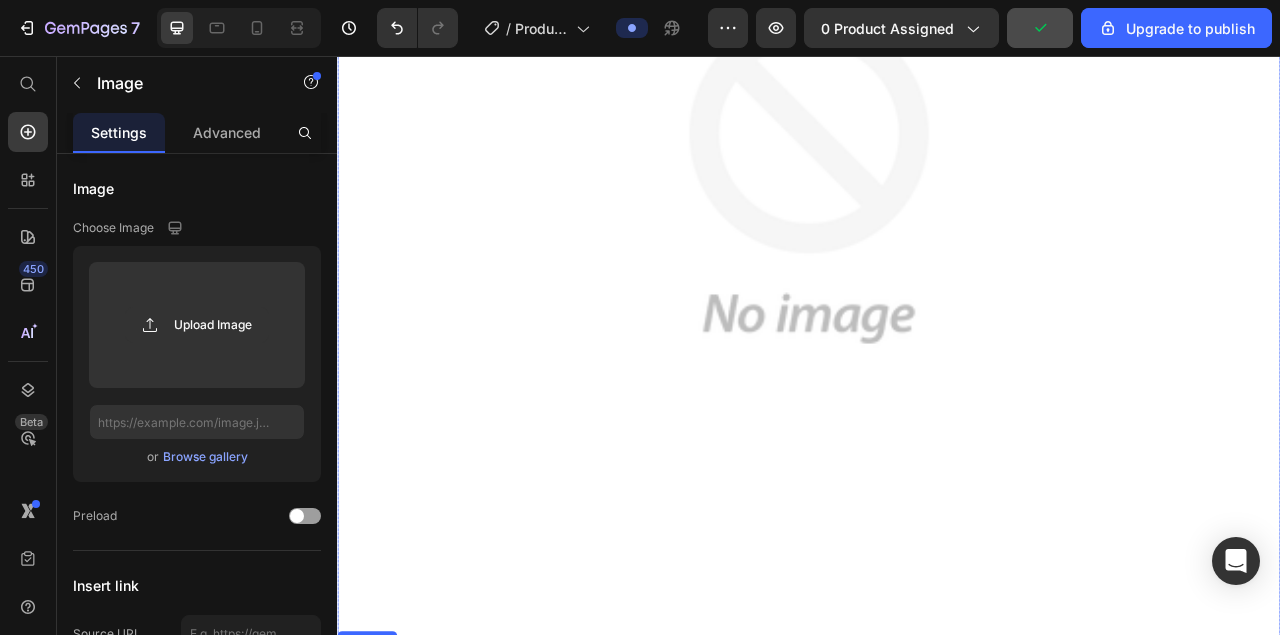 scroll, scrollTop: 3056, scrollLeft: 0, axis: vertical 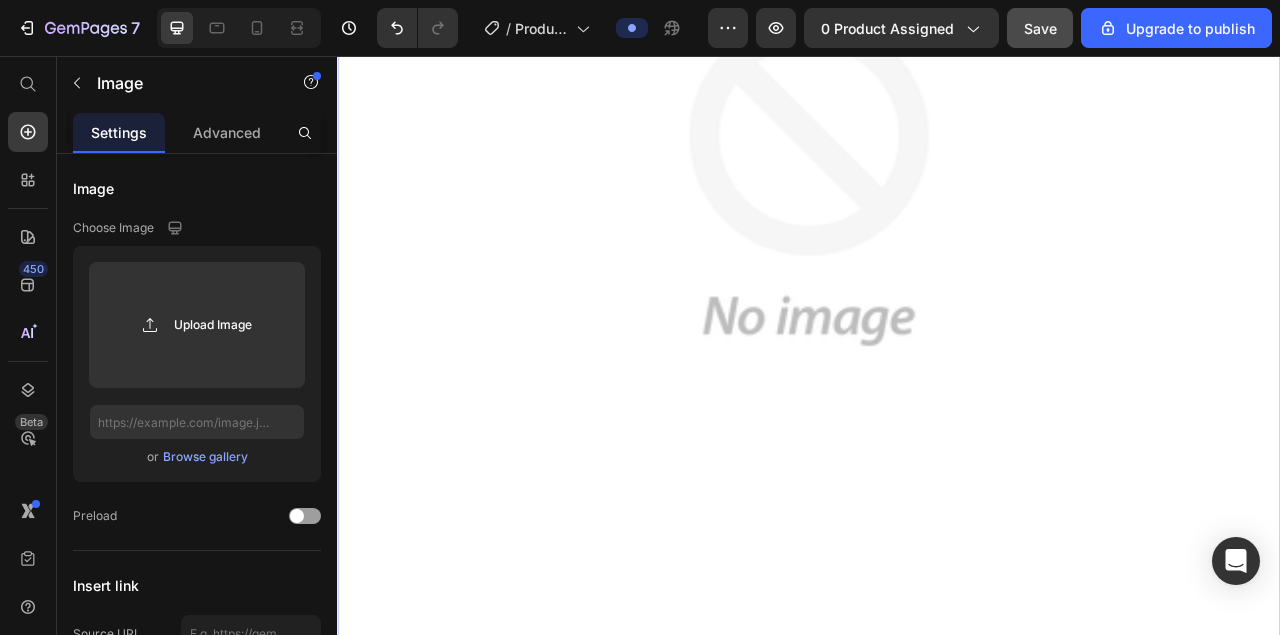 click at bounding box center [937, 215] 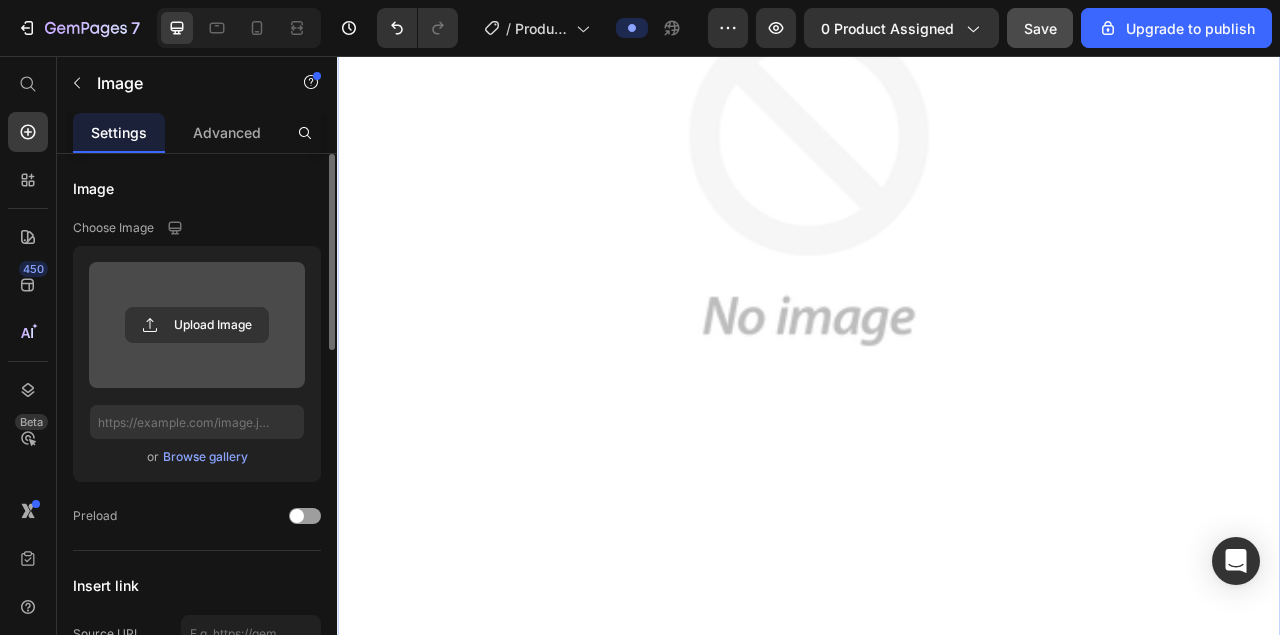 click at bounding box center [197, 325] 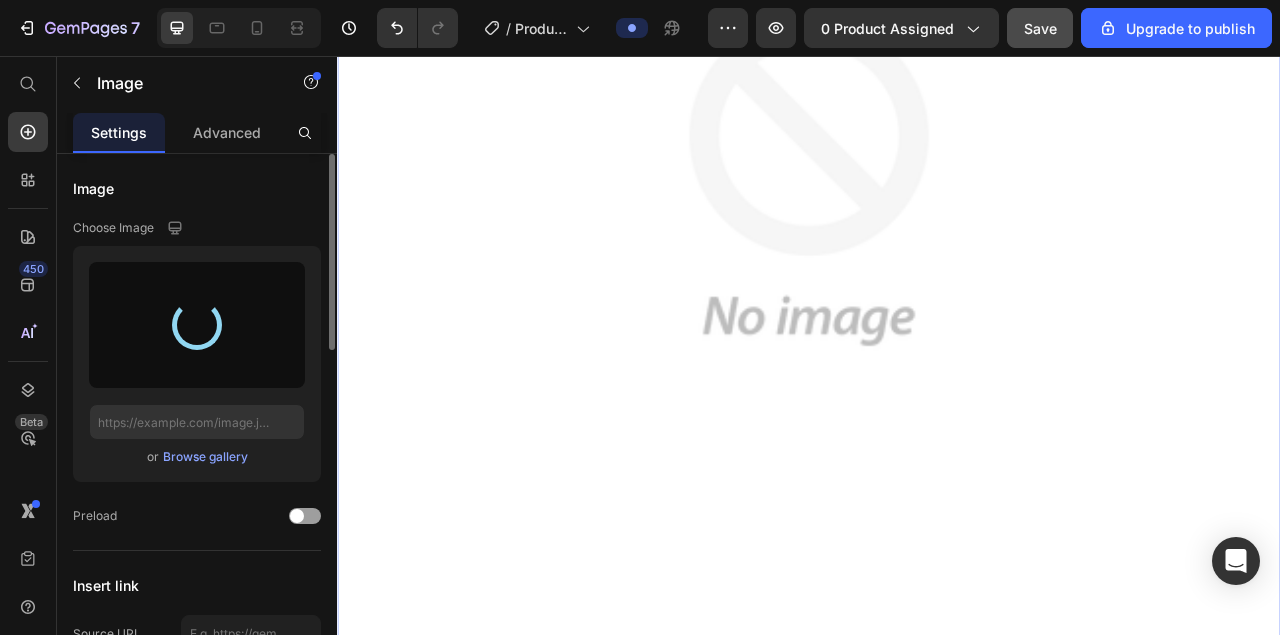 click at bounding box center (197, 325) 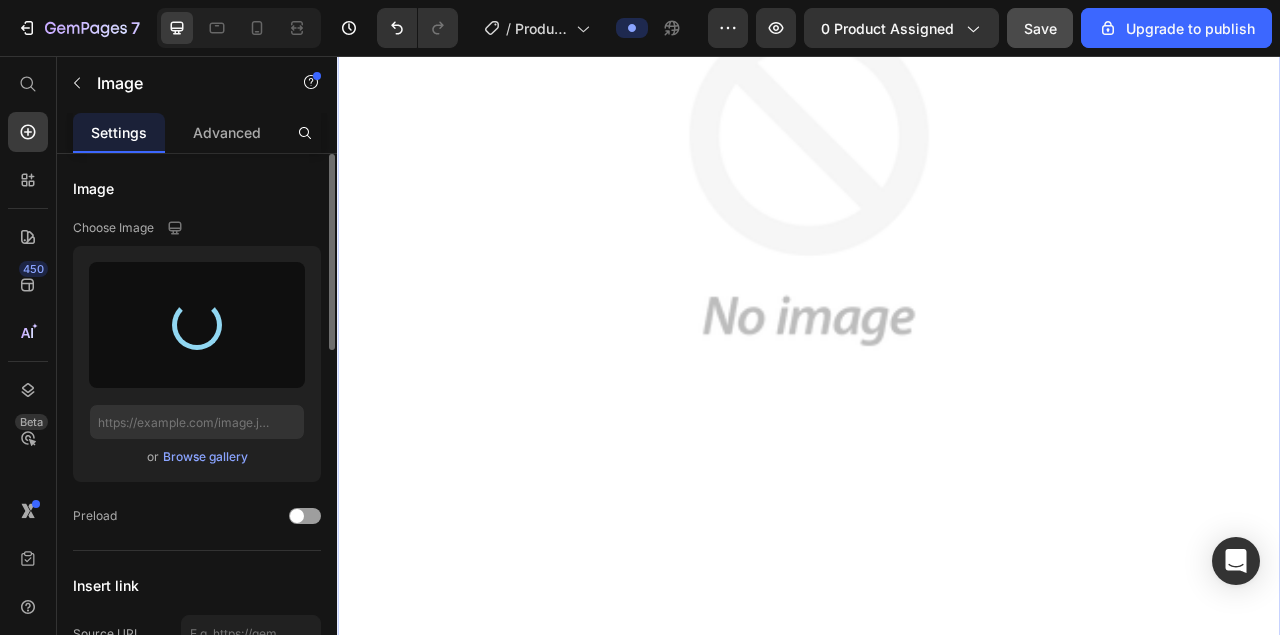 click on "Choose Image" at bounding box center [197, 228] 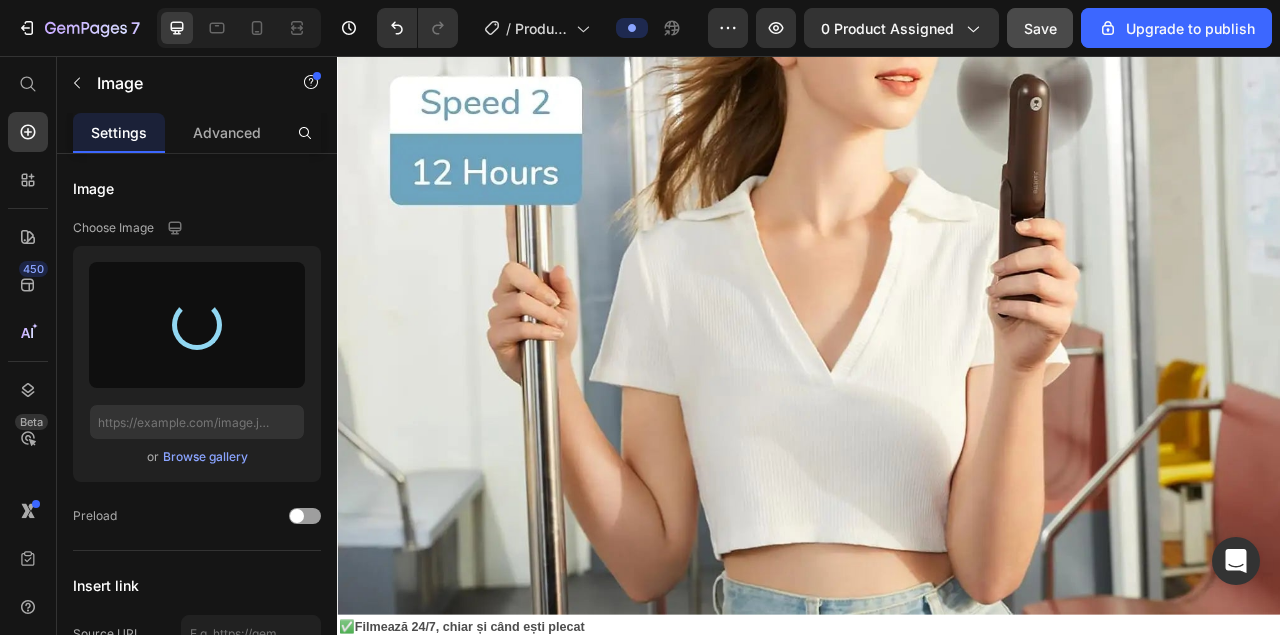 type on "https://cdn.shopify.com/s/files/1/0930/5243/6864/files/gempages_574862759808729956-9d0c127d-7684-485b-bbdd-025789aeb36a.jpg" 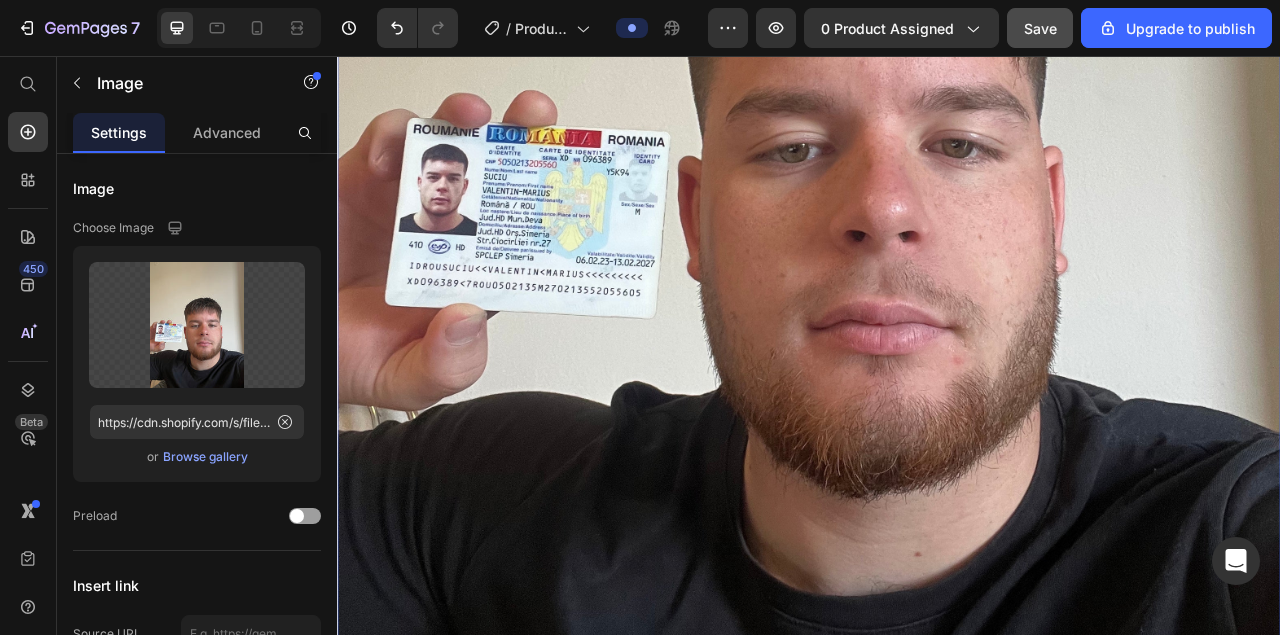 scroll, scrollTop: 3289, scrollLeft: 0, axis: vertical 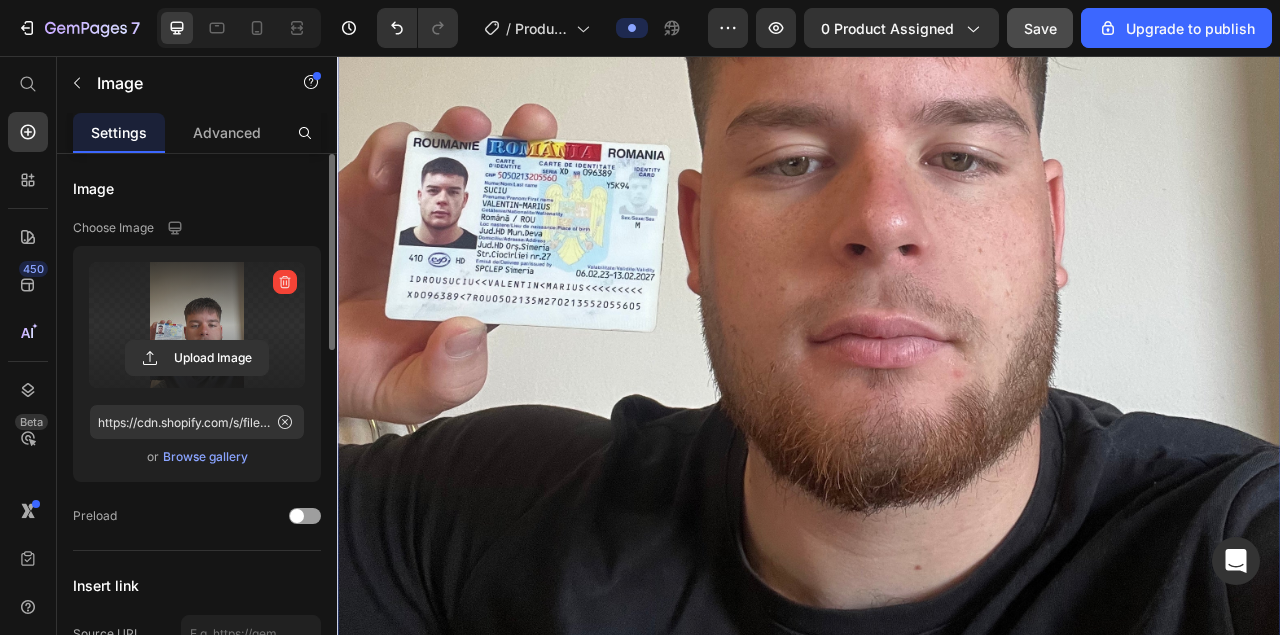 click at bounding box center (197, 325) 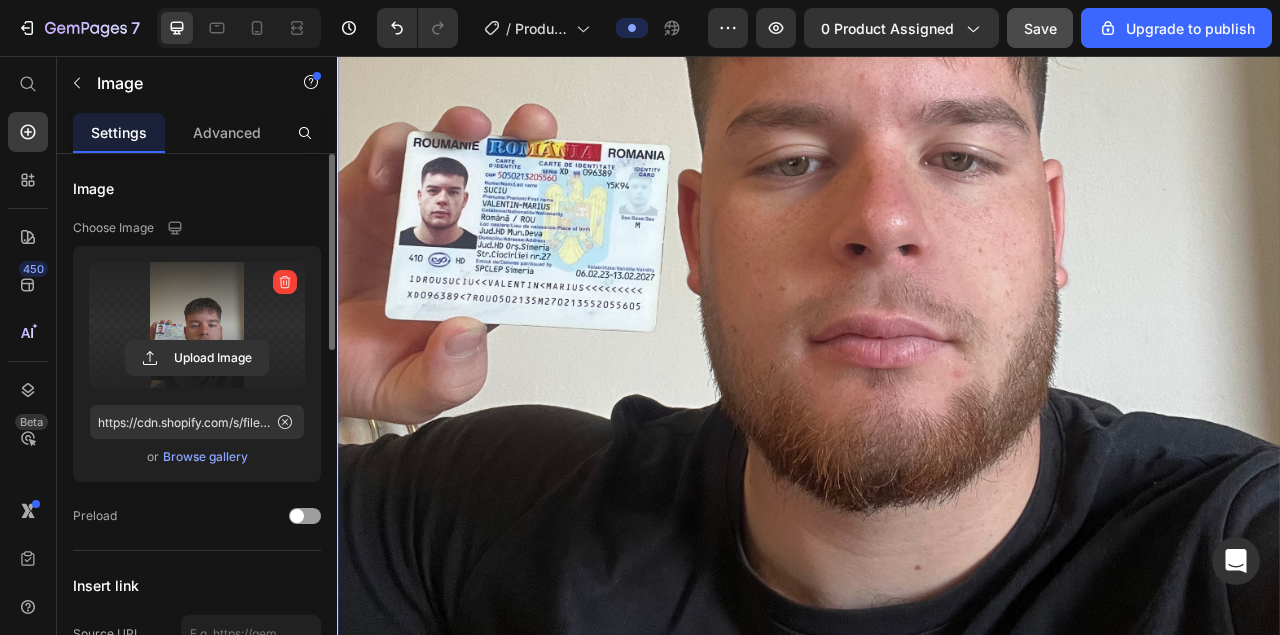 click 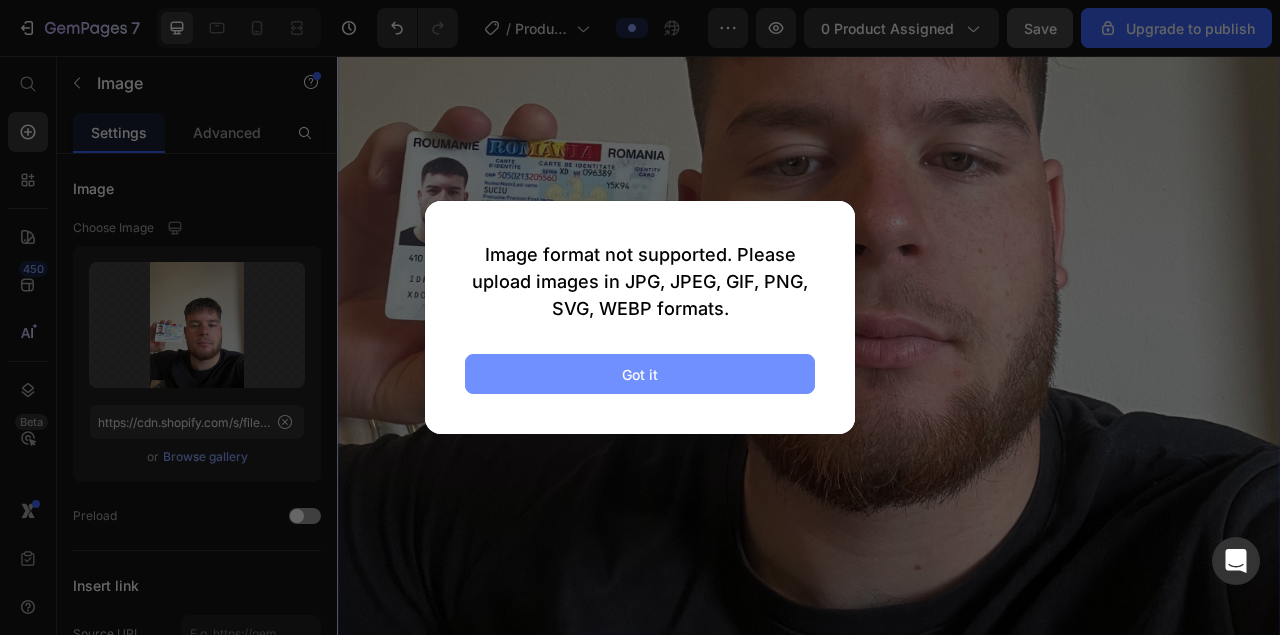 click on "Got it" at bounding box center [640, 374] 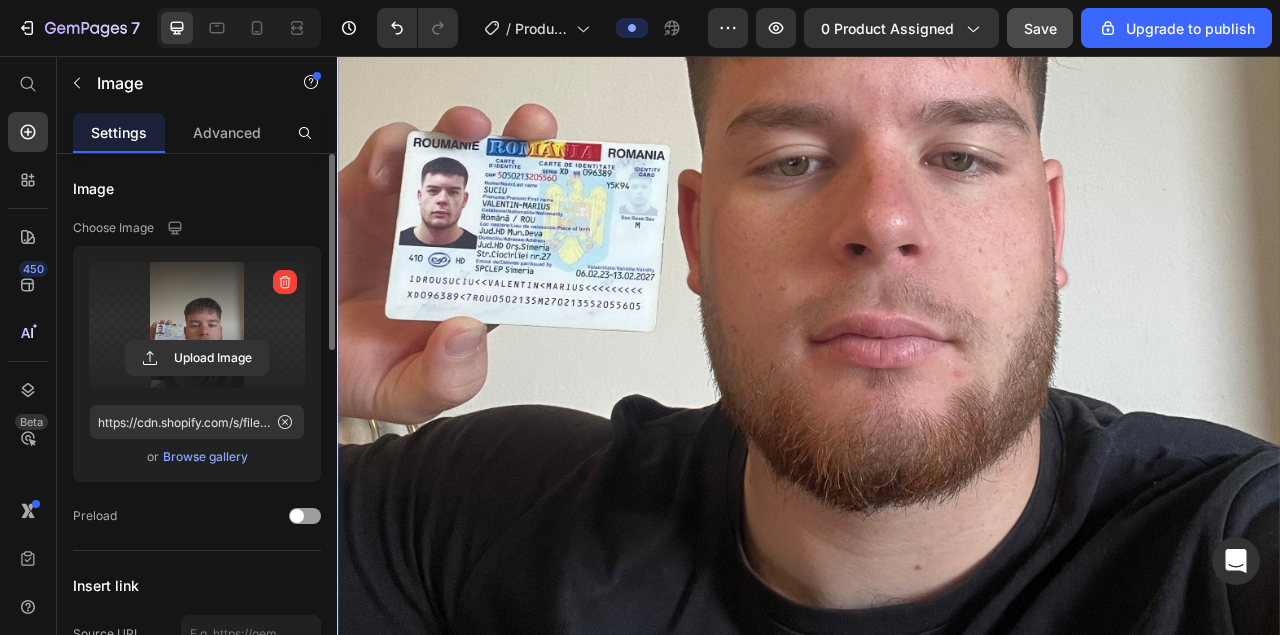 click at bounding box center [197, 325] 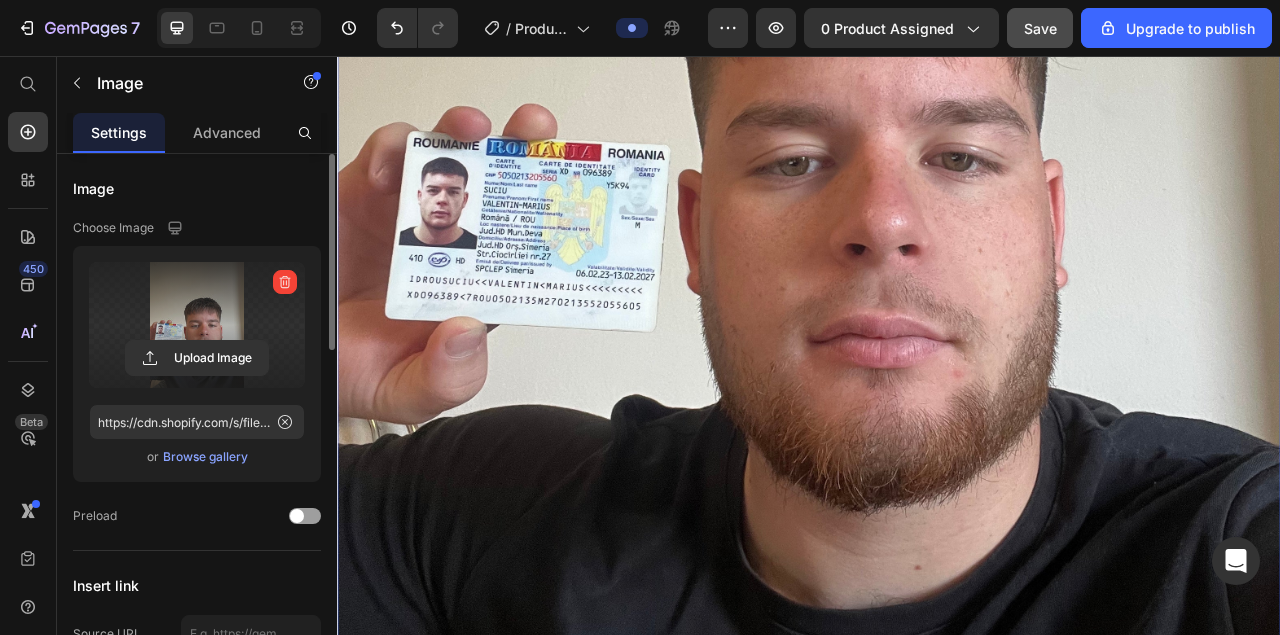 type on "C:\fakepath\ventilator 3in1 pic 3.avif" 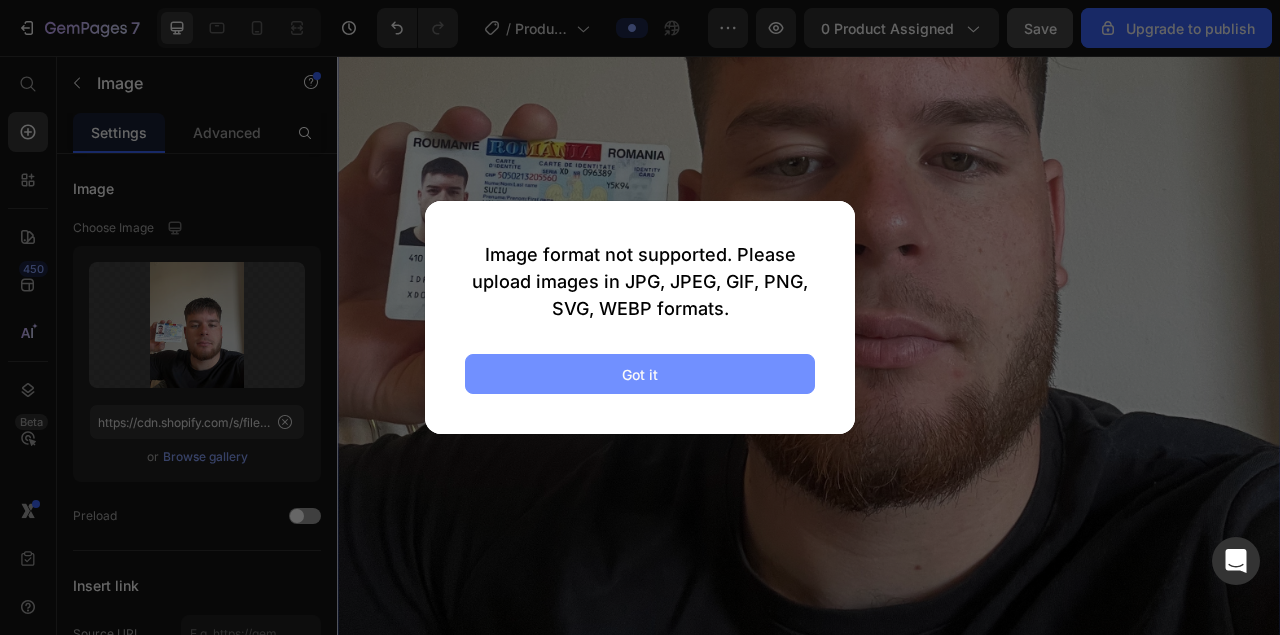 click on "Got it" at bounding box center [640, 374] 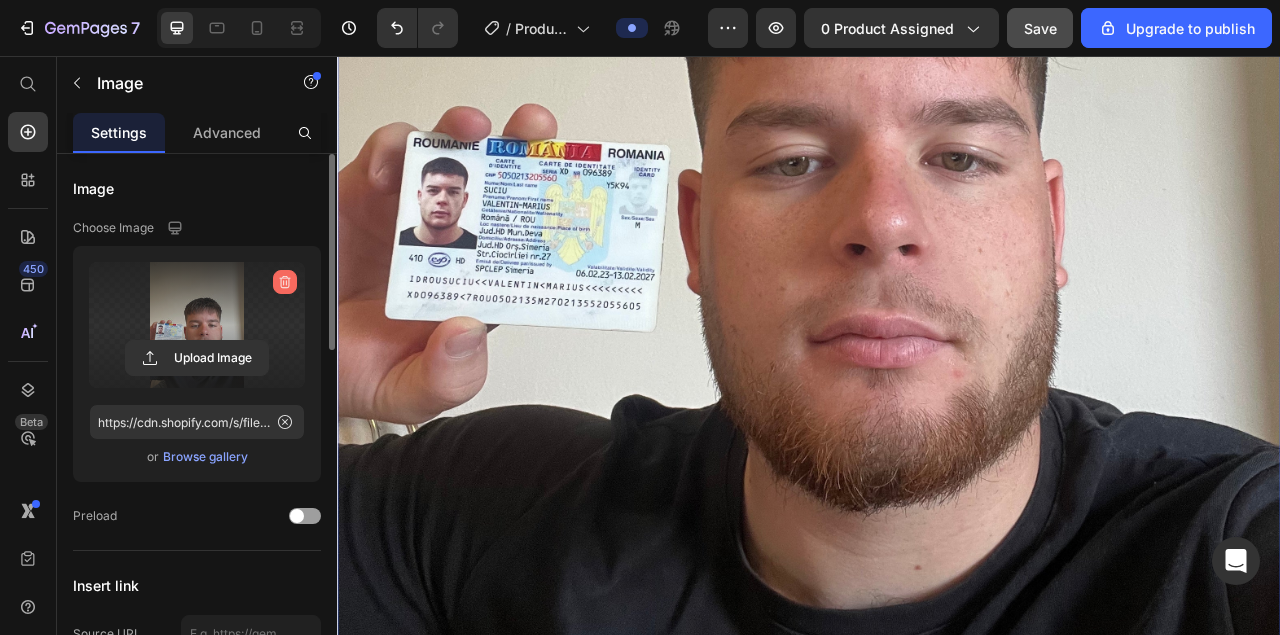 click at bounding box center (285, 282) 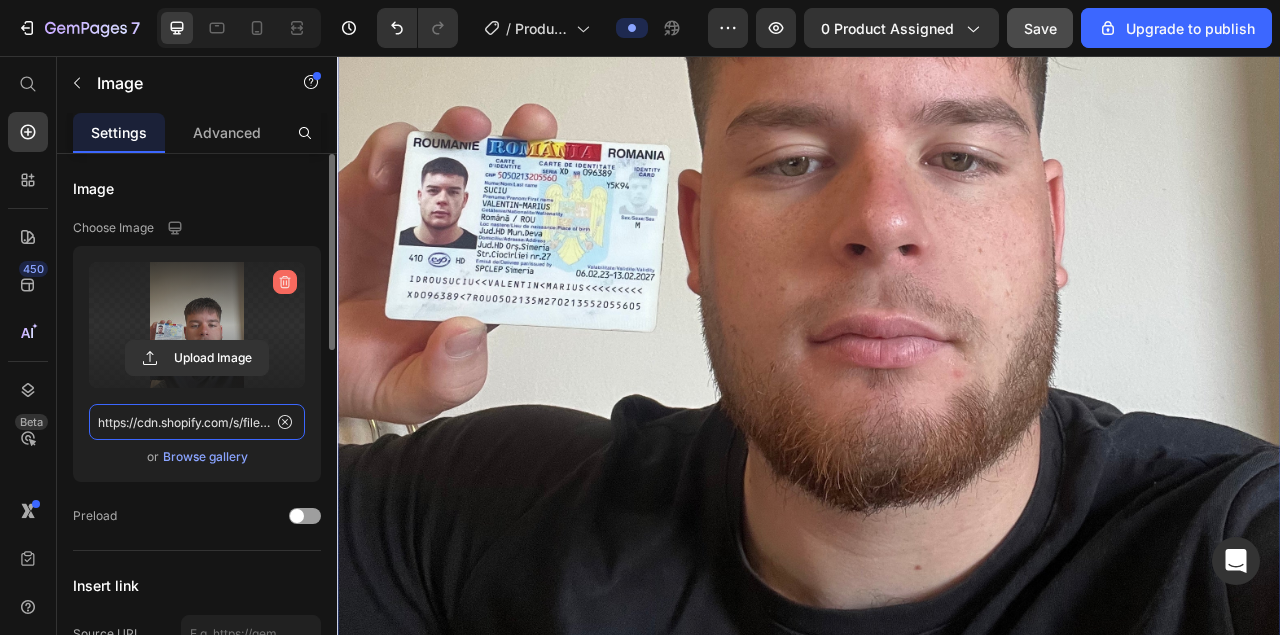 type 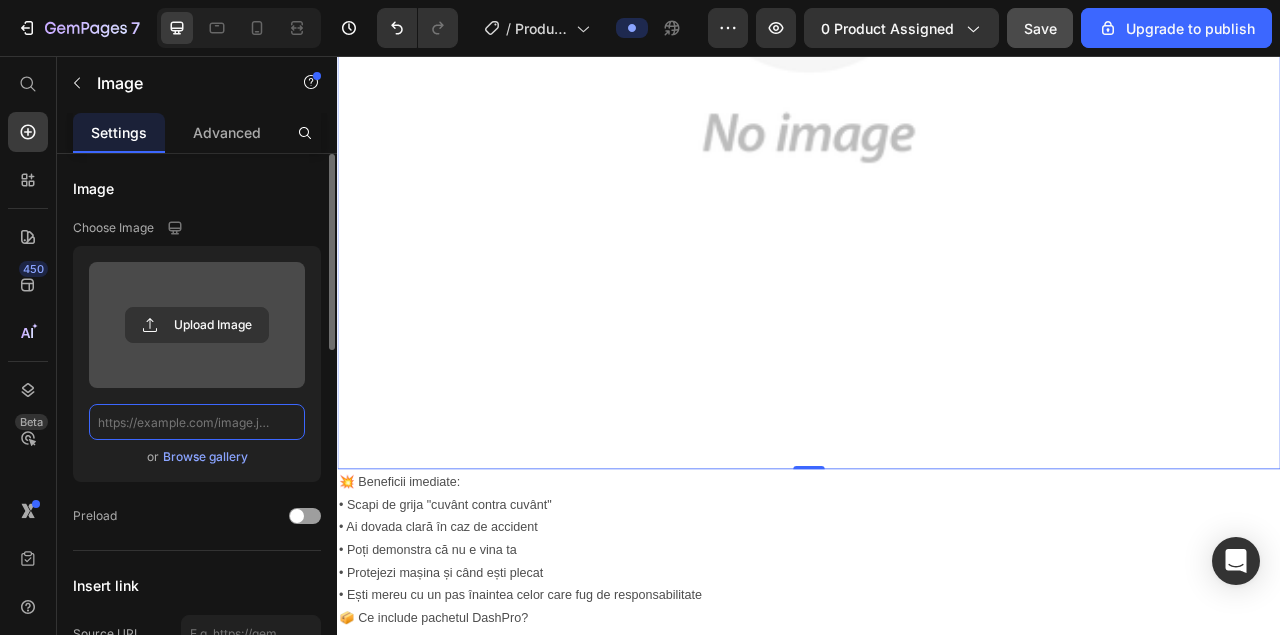 scroll, scrollTop: 0, scrollLeft: 0, axis: both 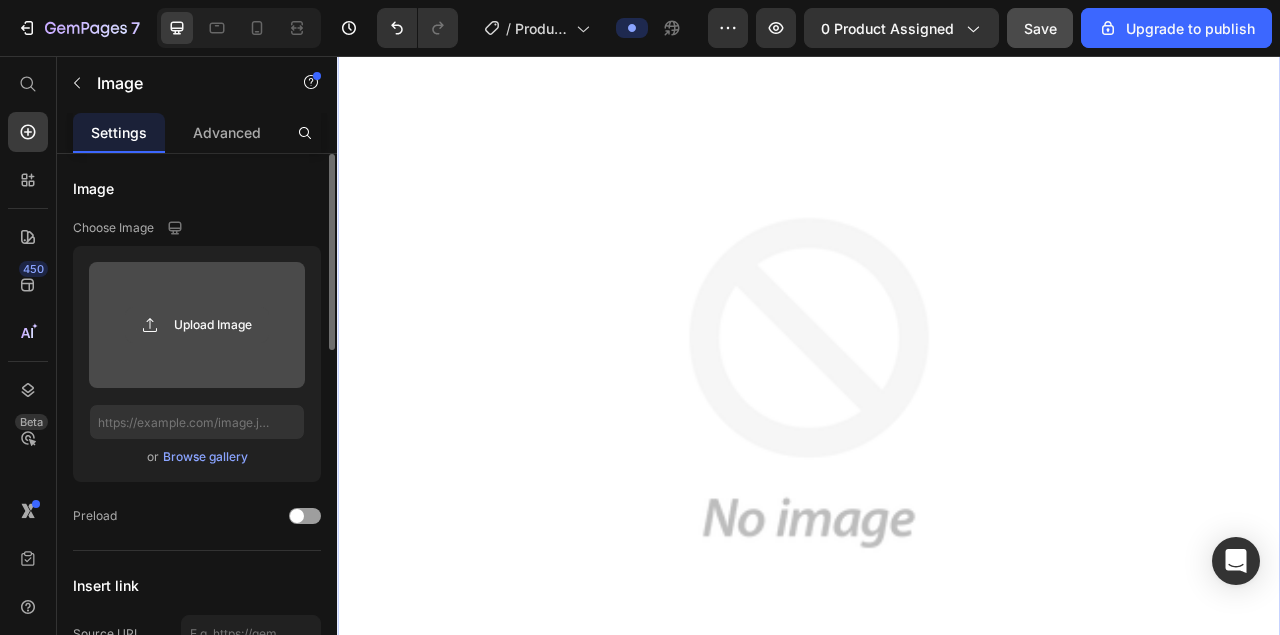 click 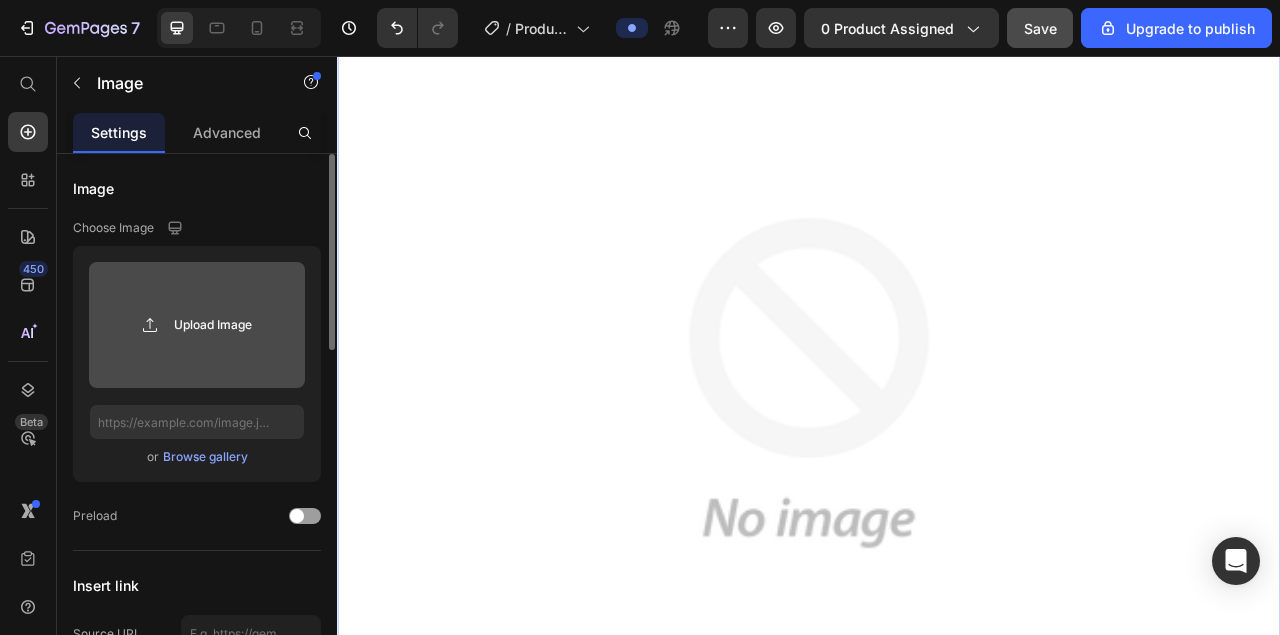 type on "C:\fakepath\ventilator 3in1 pic 4.avif" 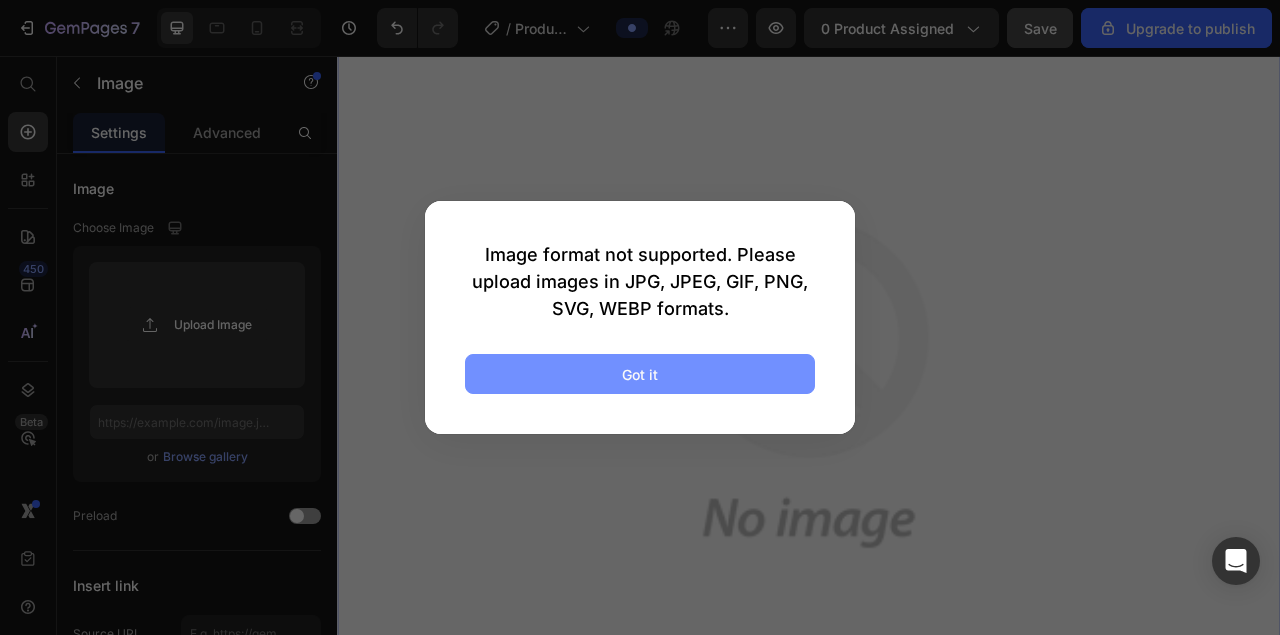 click on "Got it" at bounding box center [640, 374] 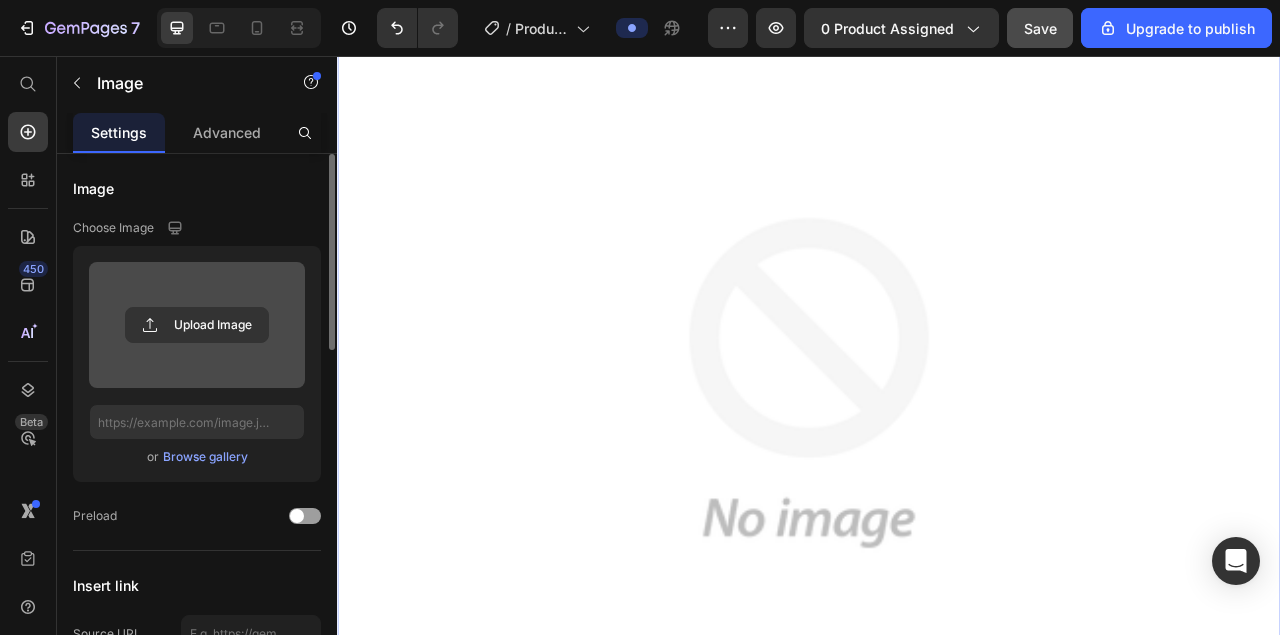 click at bounding box center (197, 325) 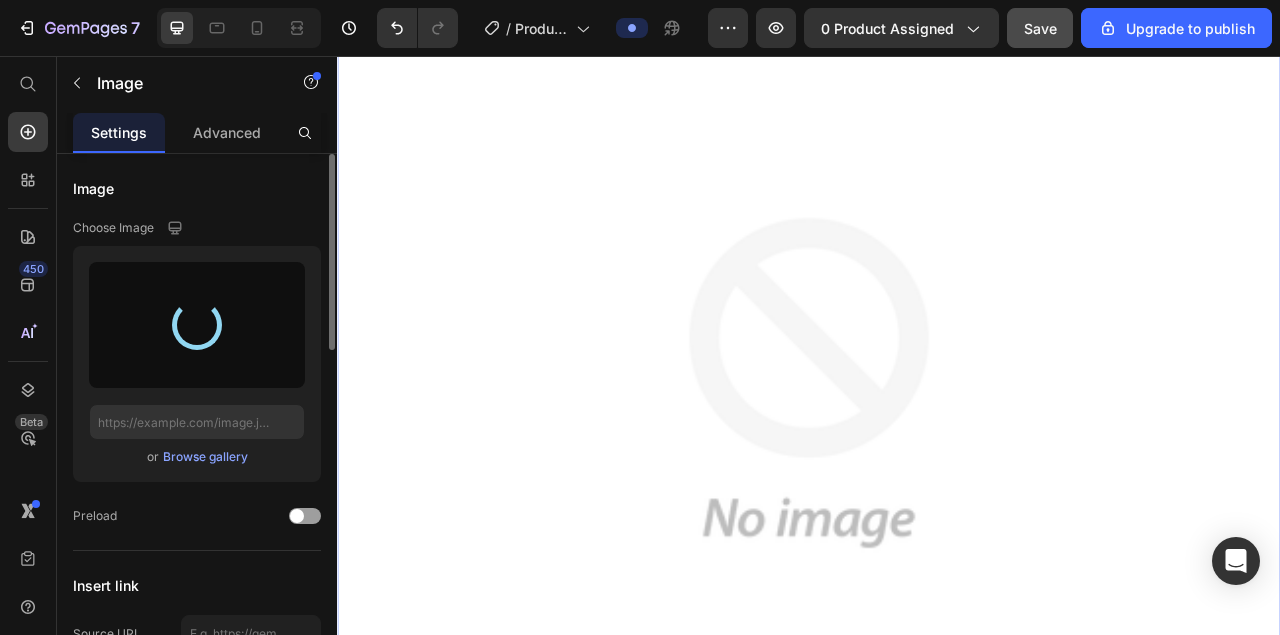 type on "https://cdn.shopify.com/s/files/1/0930/5243/6864/files/gempages_574862759808729956-a913f90f-da91-427d-a67a-a7bd9ae25865.jpg" 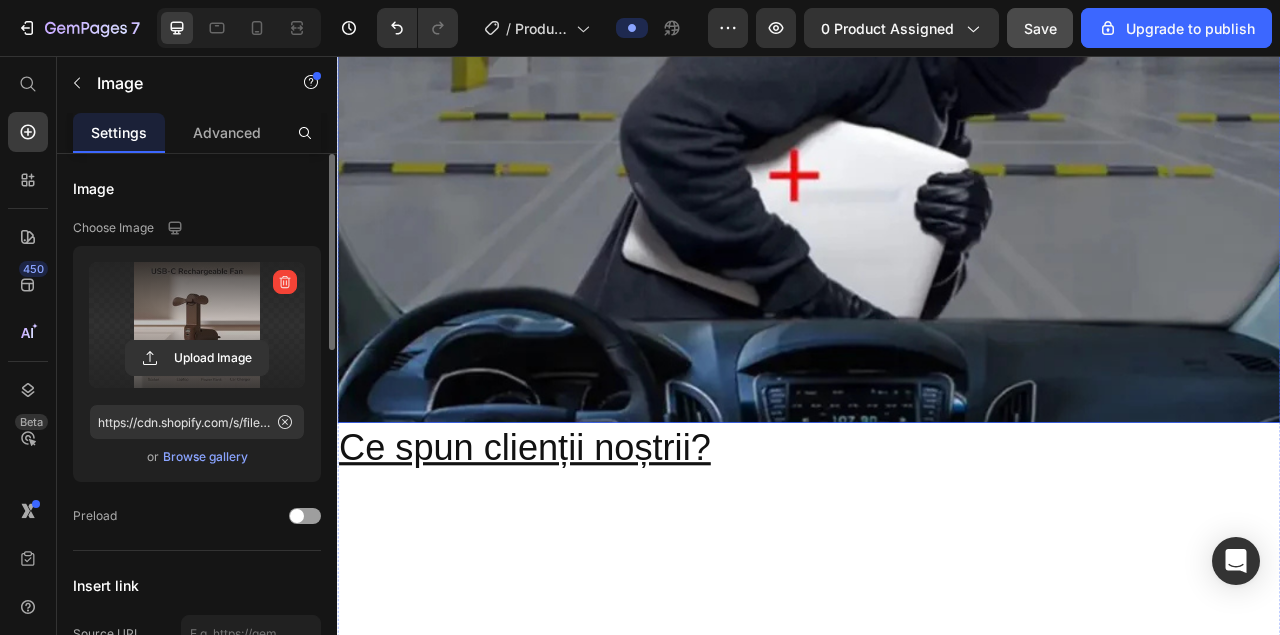 scroll, scrollTop: 4861, scrollLeft: 0, axis: vertical 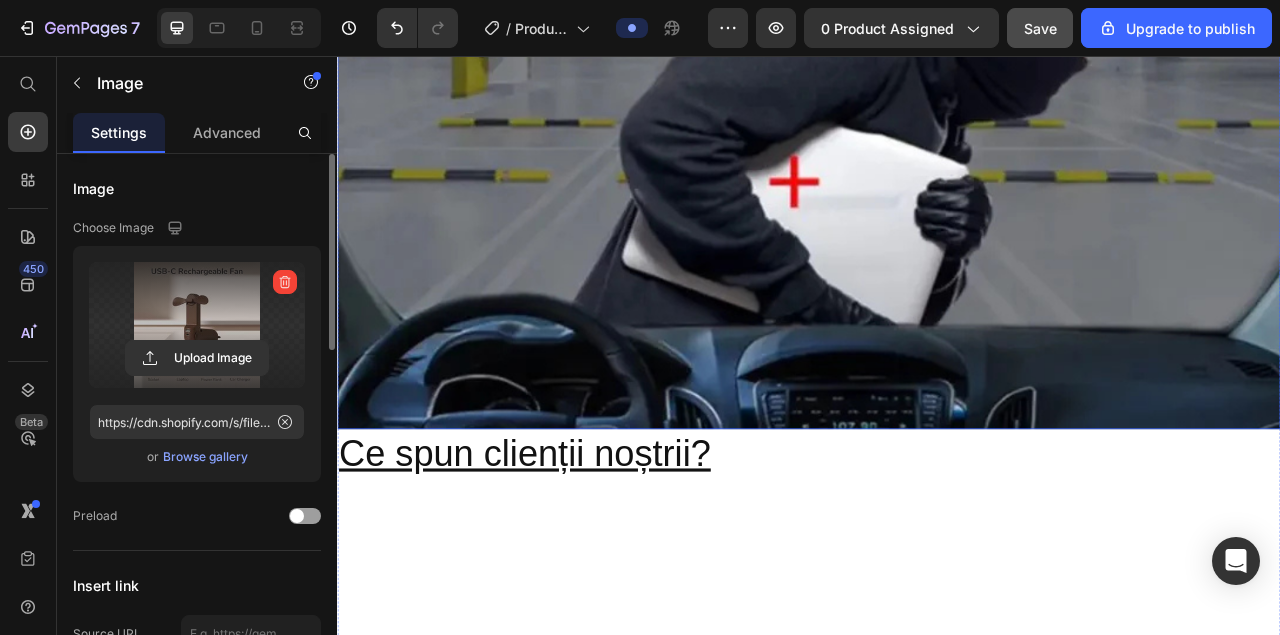 click at bounding box center [937, -69] 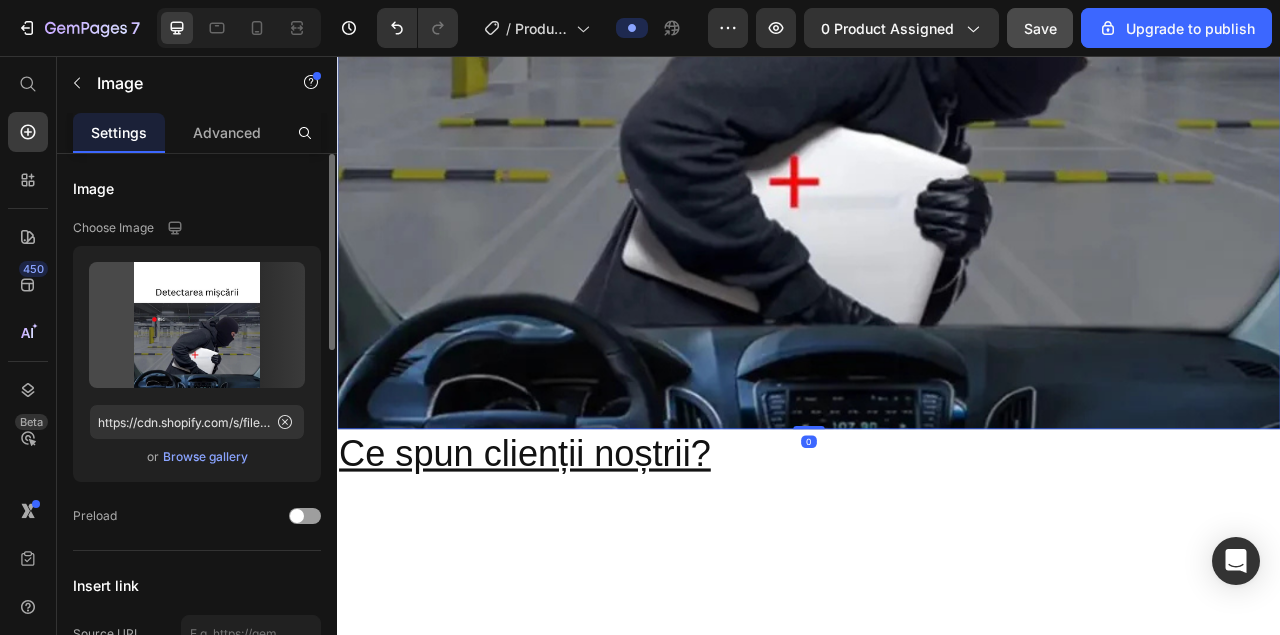 click at bounding box center (937, -69) 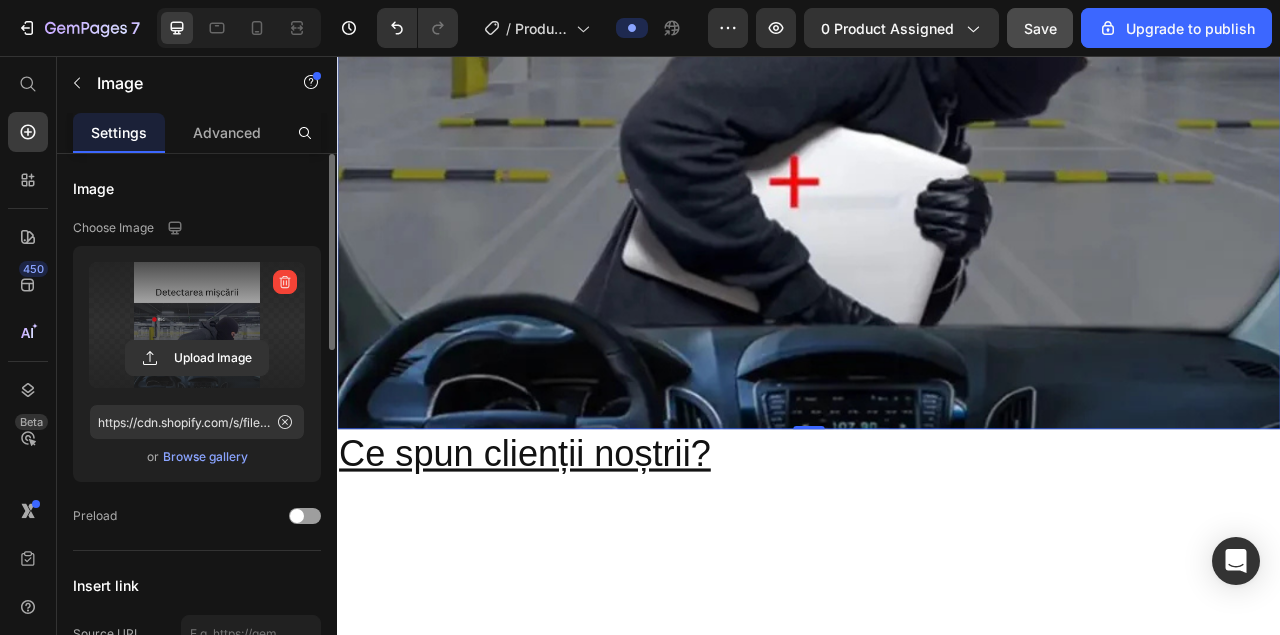 scroll, scrollTop: 1, scrollLeft: 0, axis: vertical 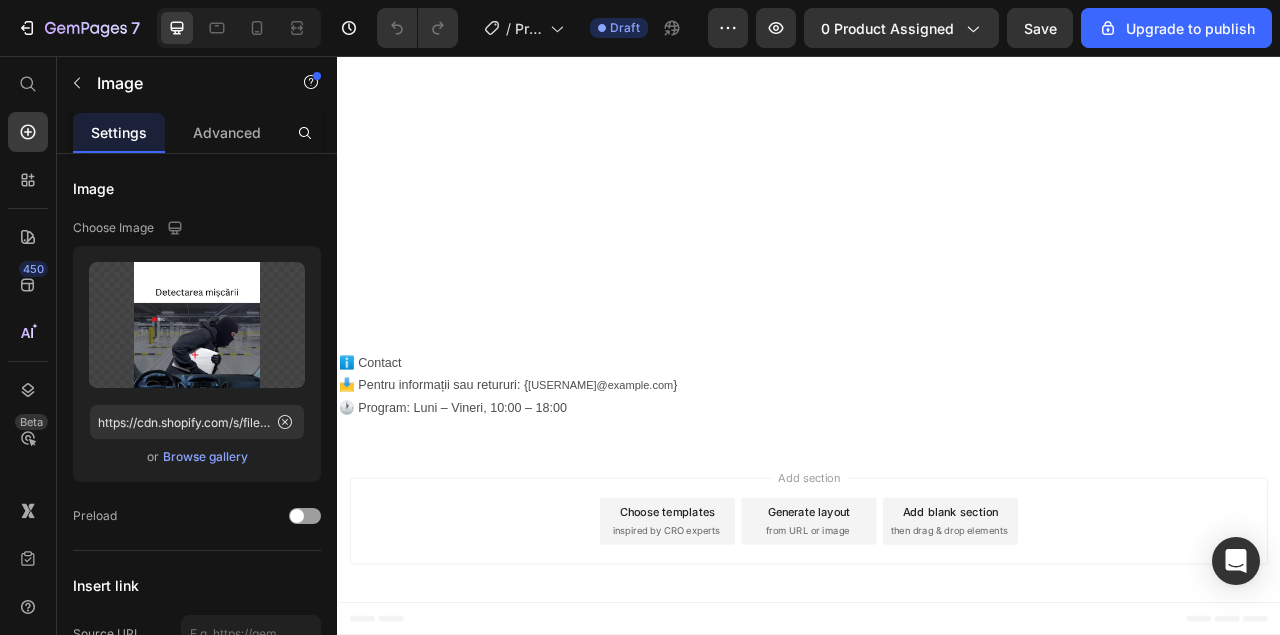 click at bounding box center [937, -1429] 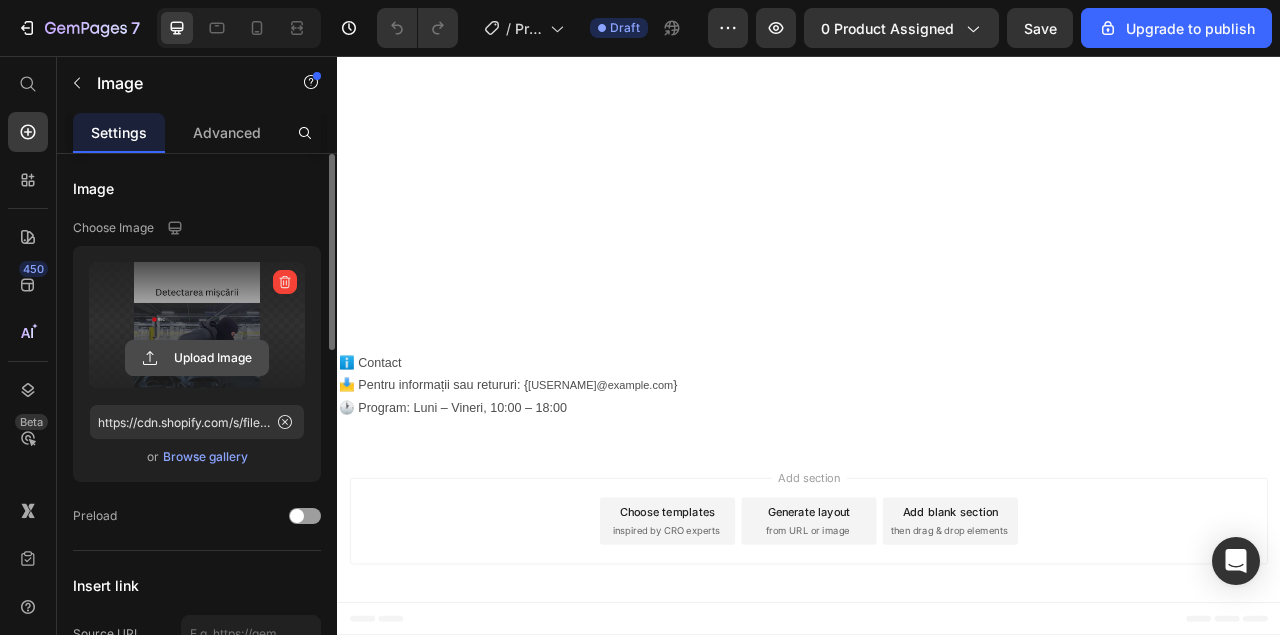 click 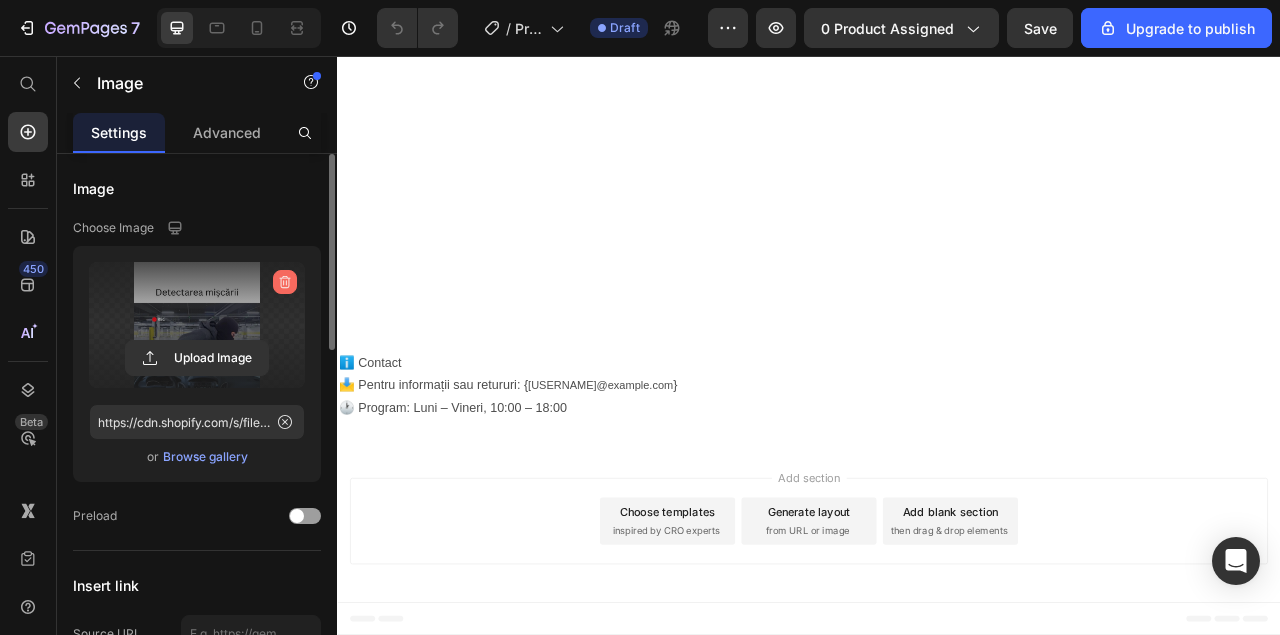 click 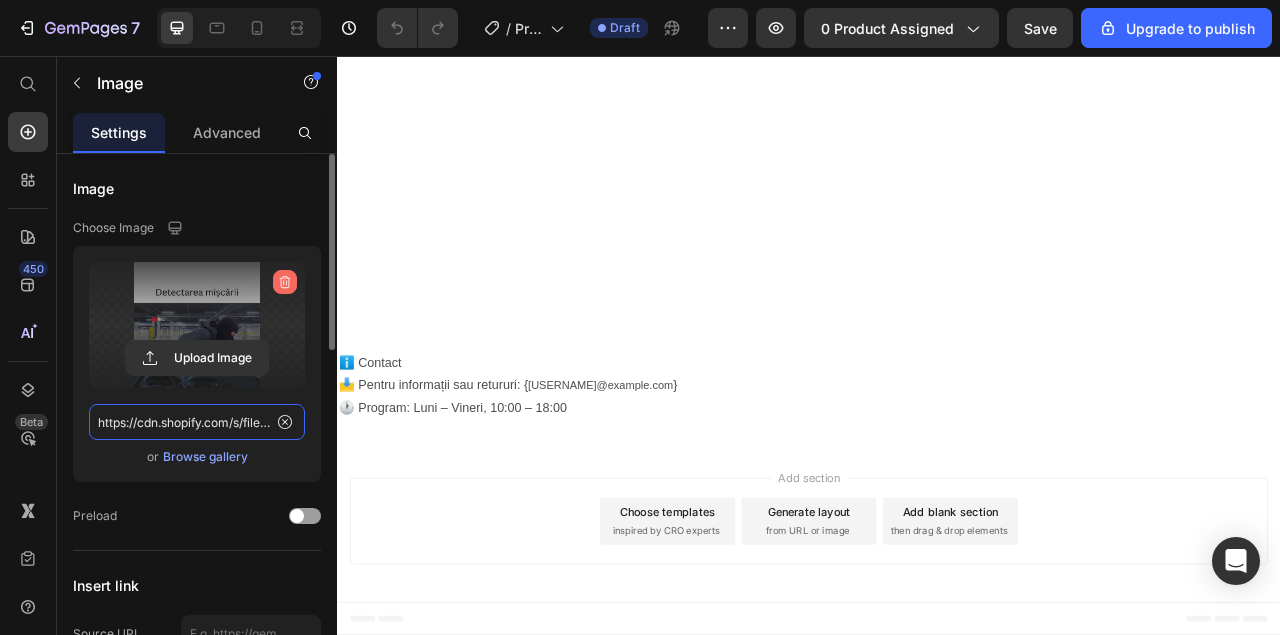 type 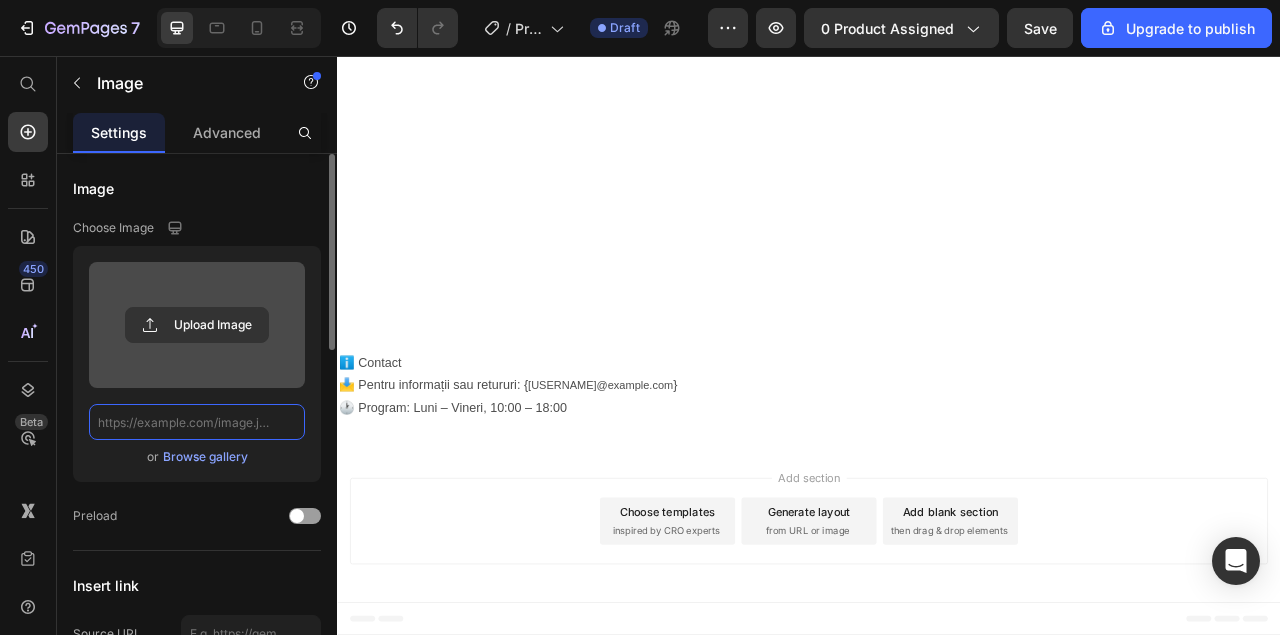 scroll, scrollTop: 0, scrollLeft: 0, axis: both 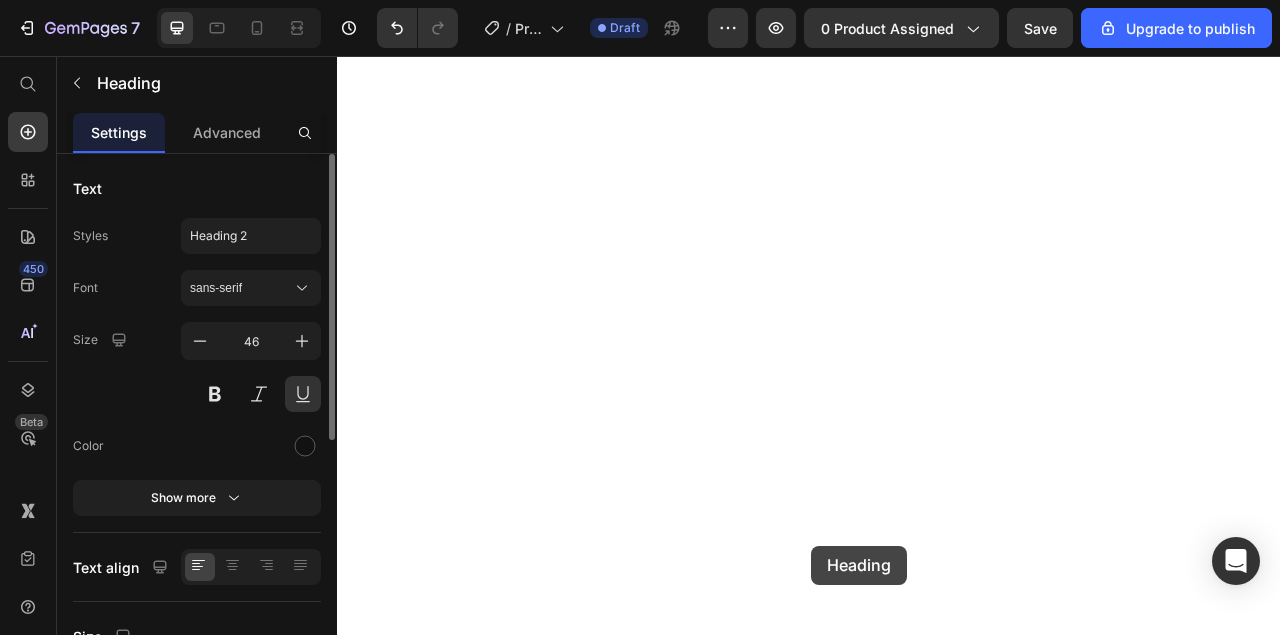 drag, startPoint x: 948, startPoint y: 717, endPoint x: 940, endPoint y: 679, distance: 38.832977 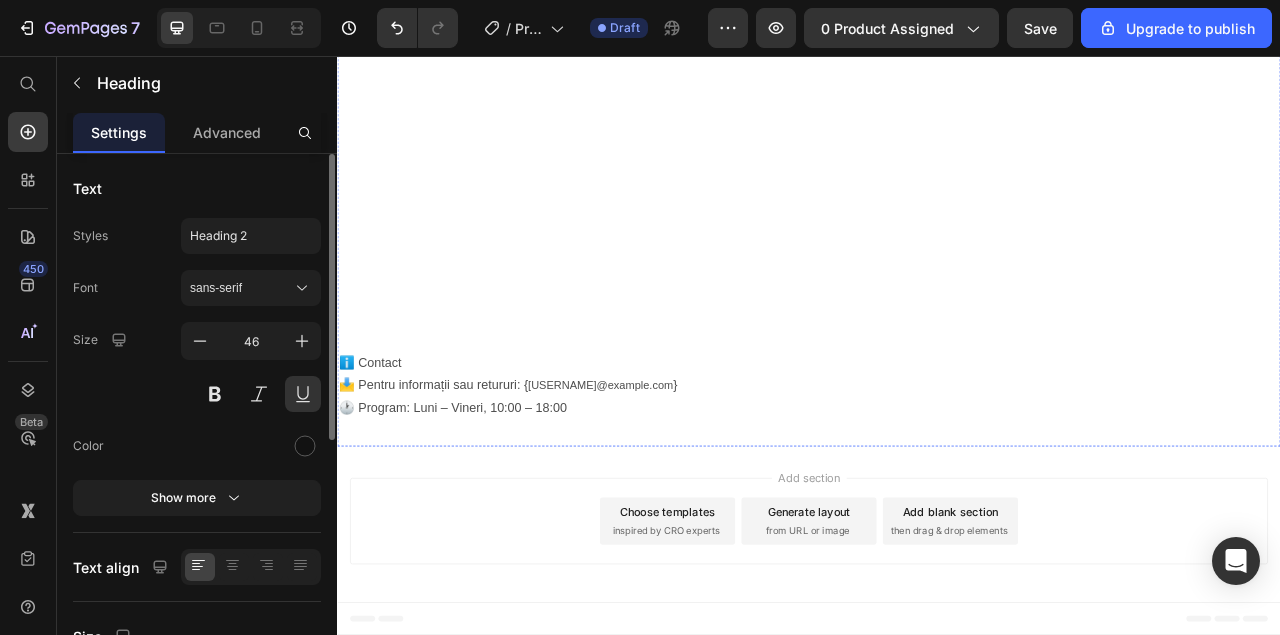 scroll, scrollTop: 5830, scrollLeft: 0, axis: vertical 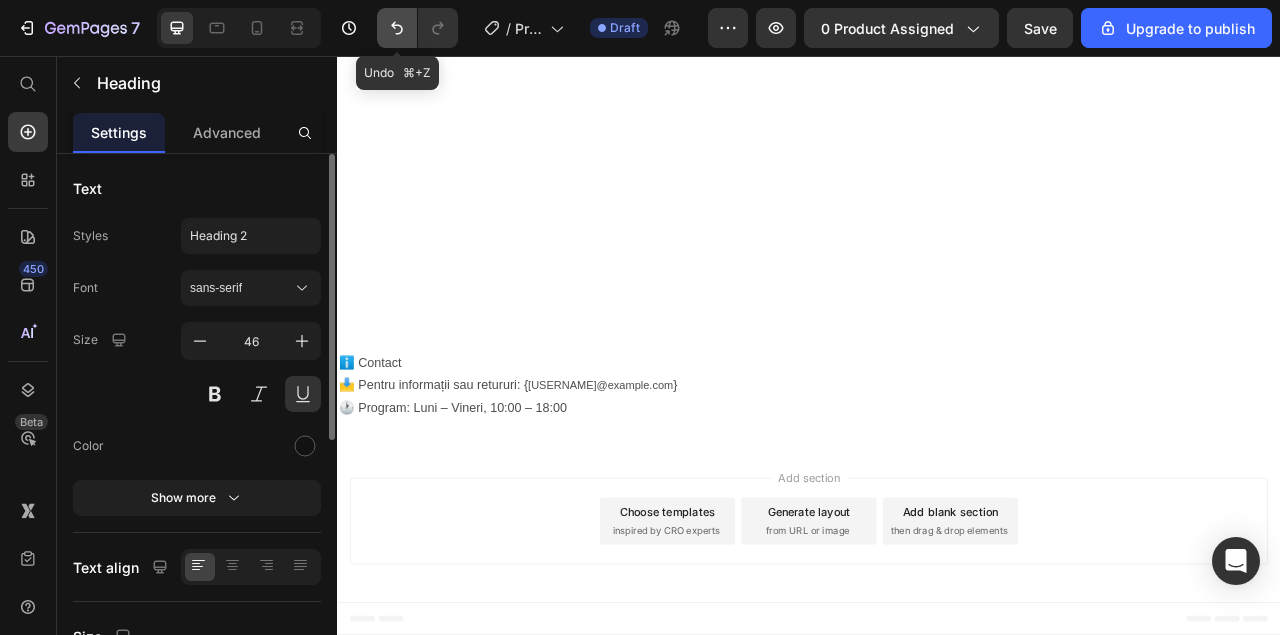 click 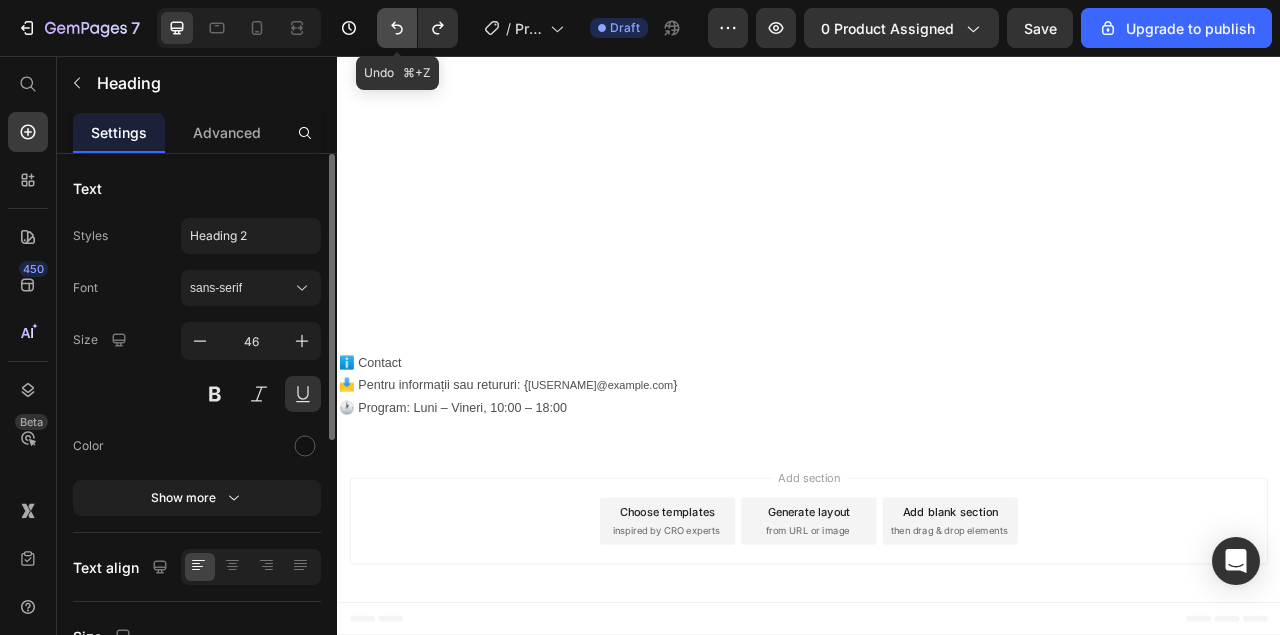 click 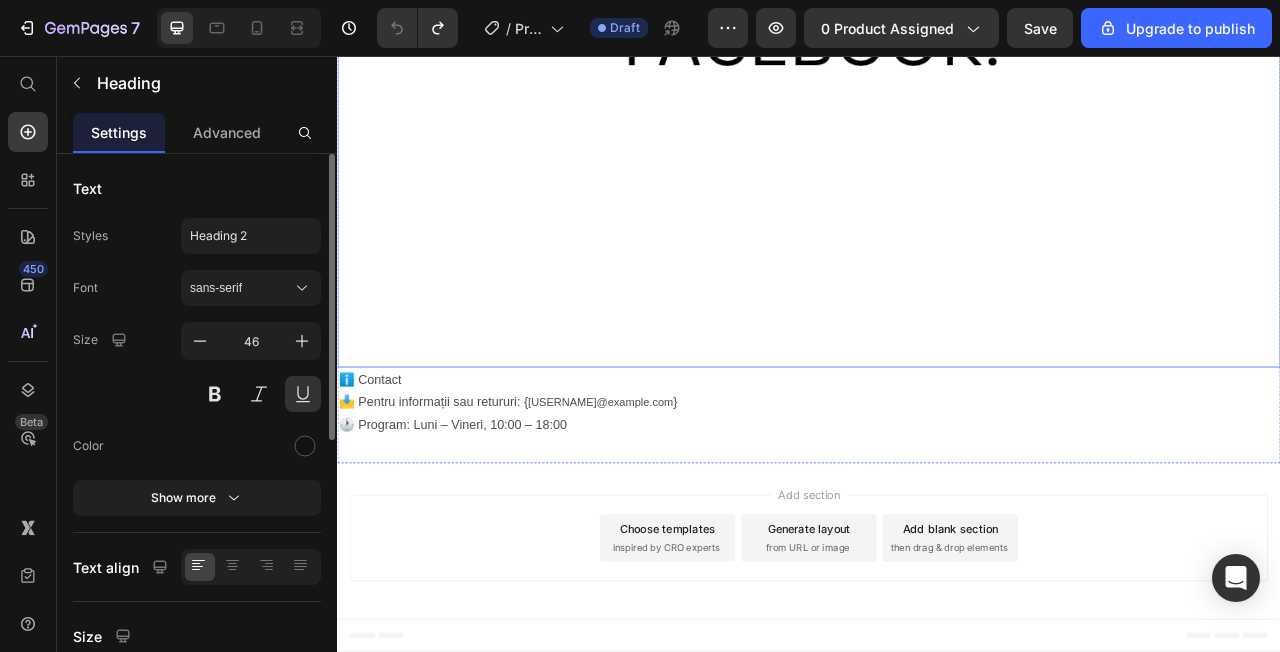 scroll, scrollTop: 5422, scrollLeft: 0, axis: vertical 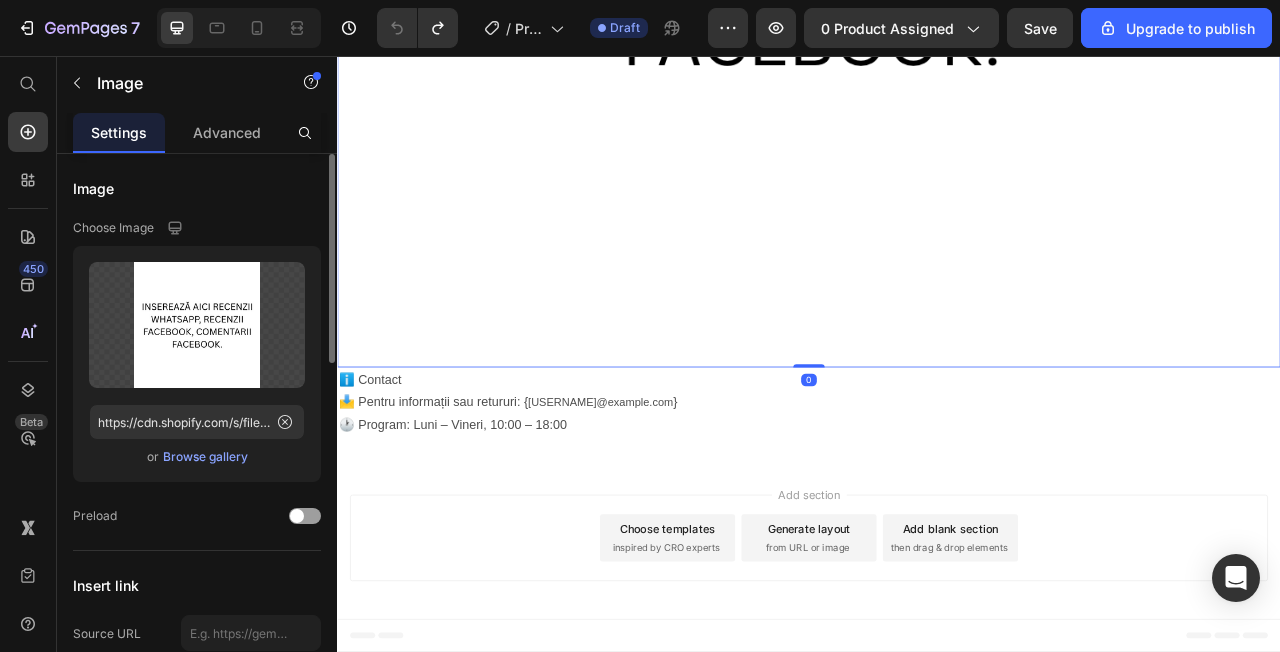 click at bounding box center [937, -146] 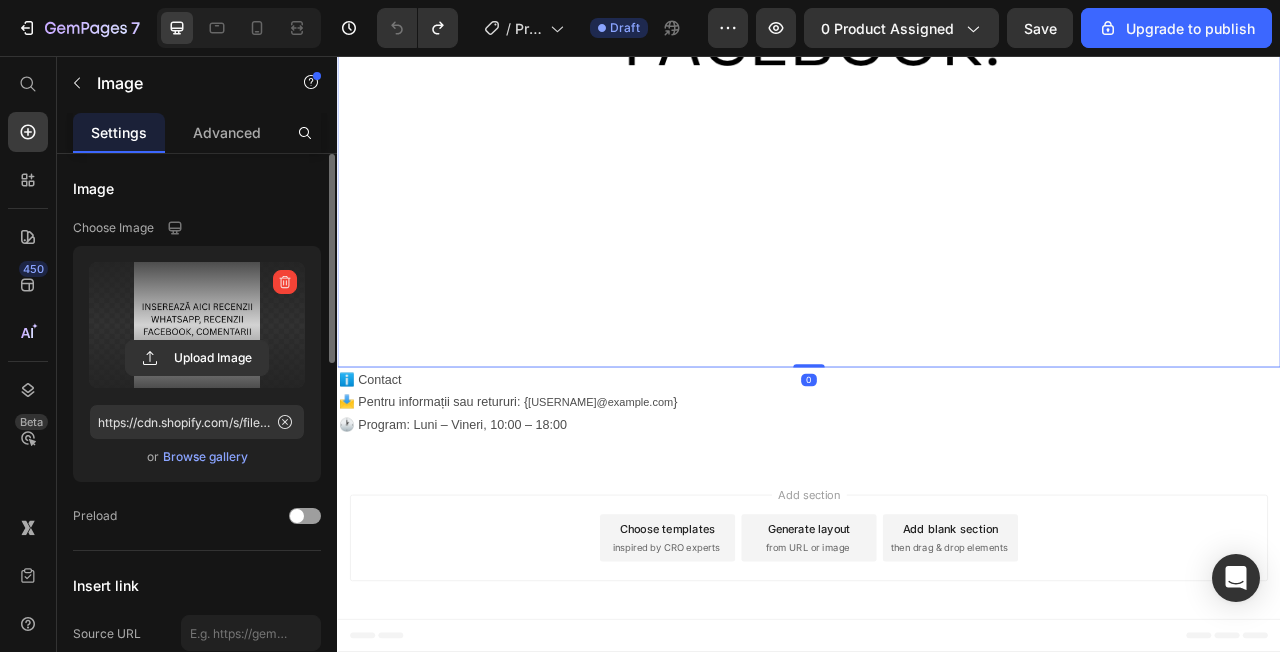 click at bounding box center (197, 325) 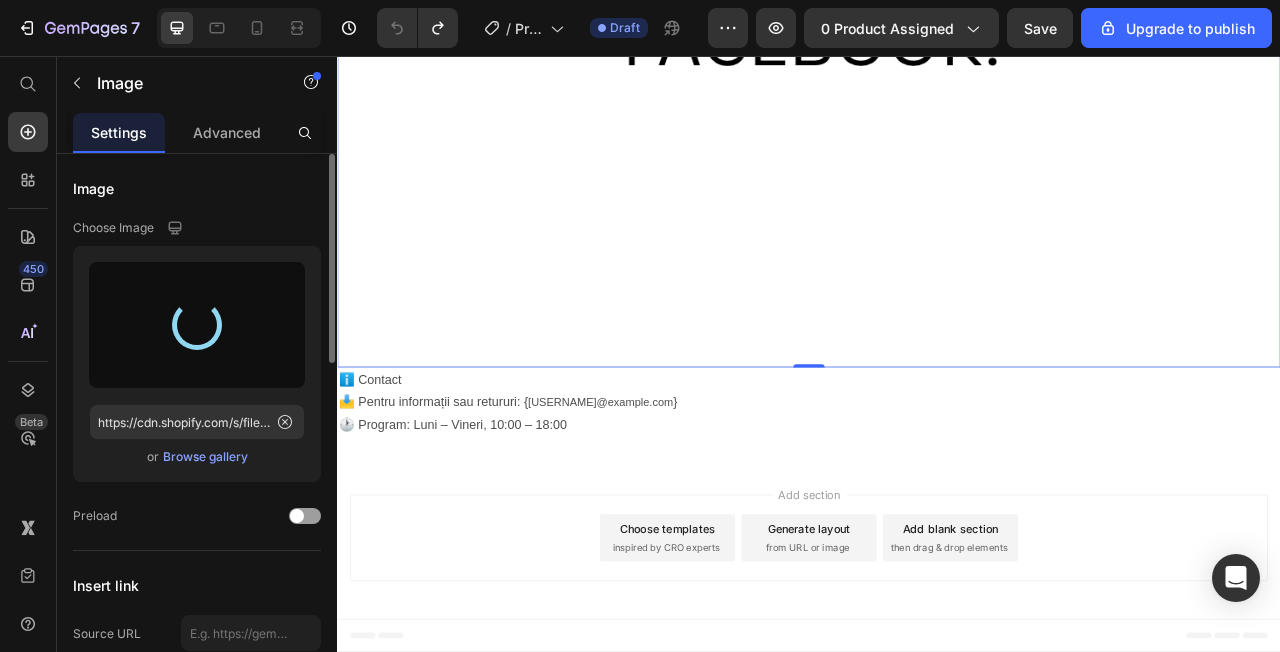 type on "https://cdn.shopify.com/s/files/1/0930/5243/6864/files/gempages_574862759808729956-c0d2402e-f06a-4111-a1e5-7a64fb7e7bf2.png" 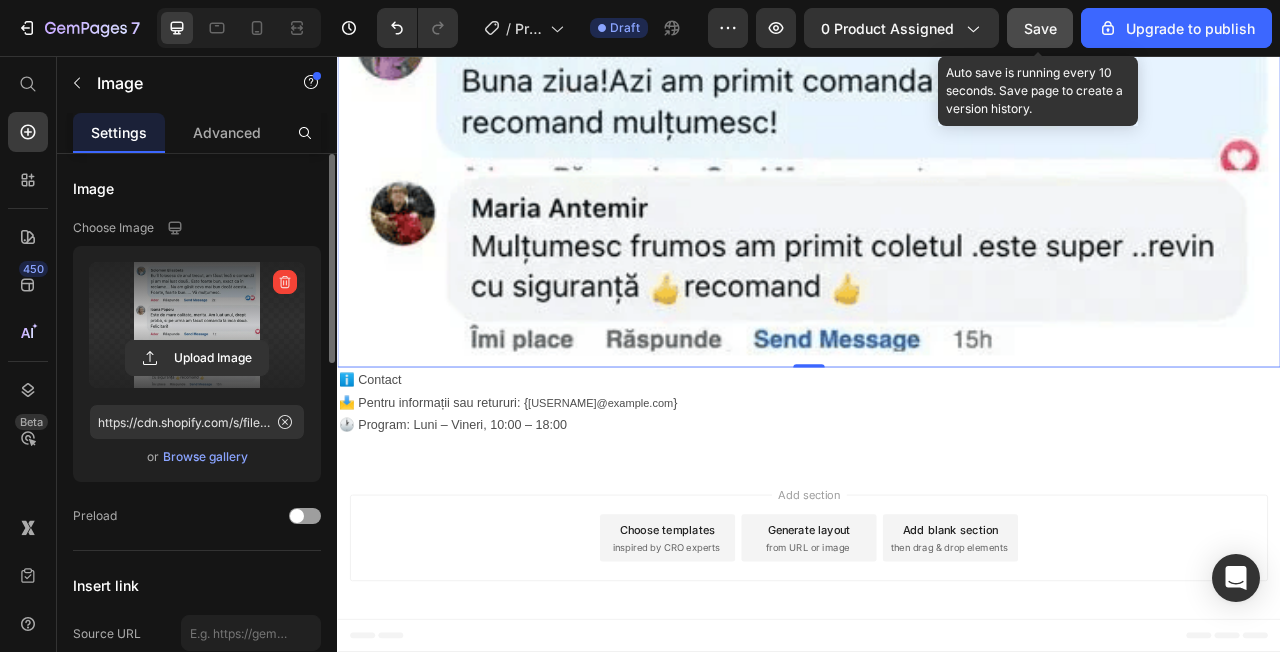 click on "Save" at bounding box center [1040, 28] 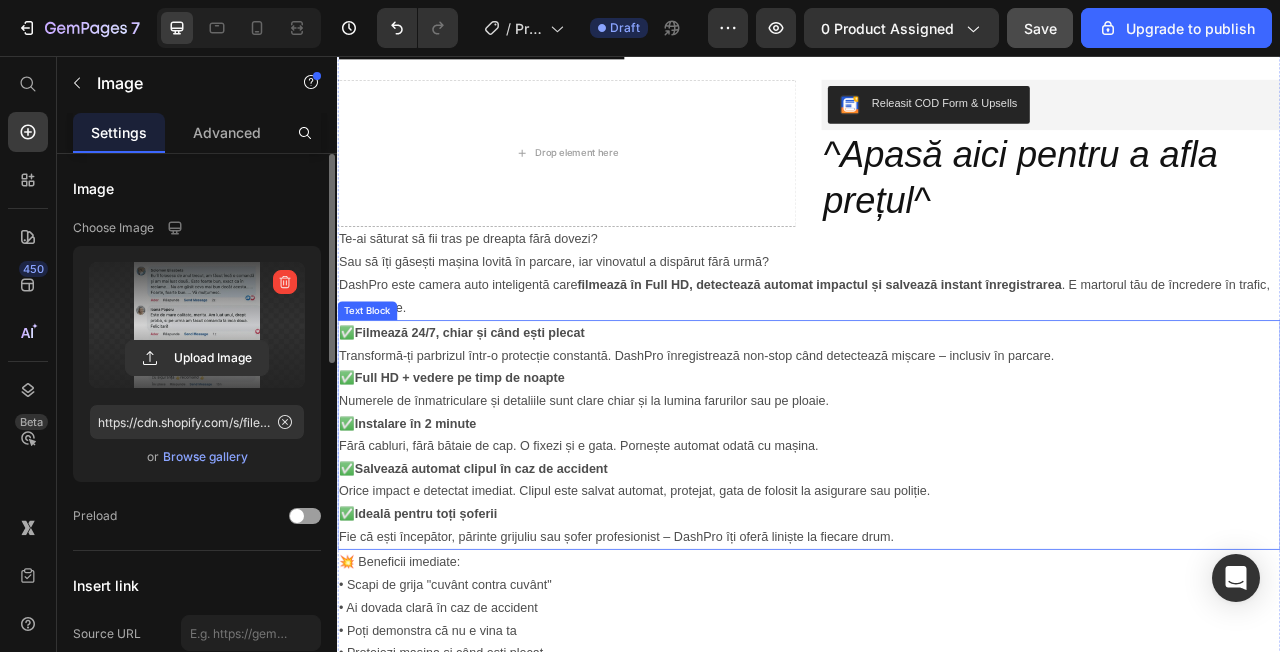 scroll, scrollTop: 0, scrollLeft: 0, axis: both 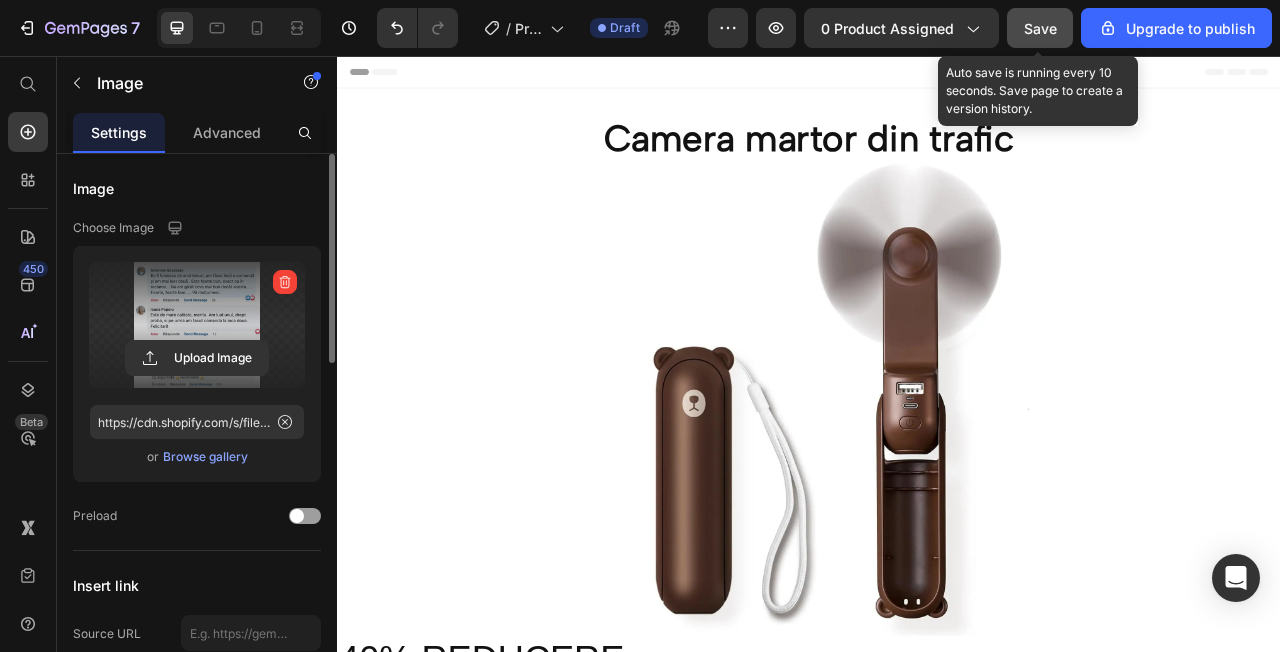 click on "Save" at bounding box center [1040, 28] 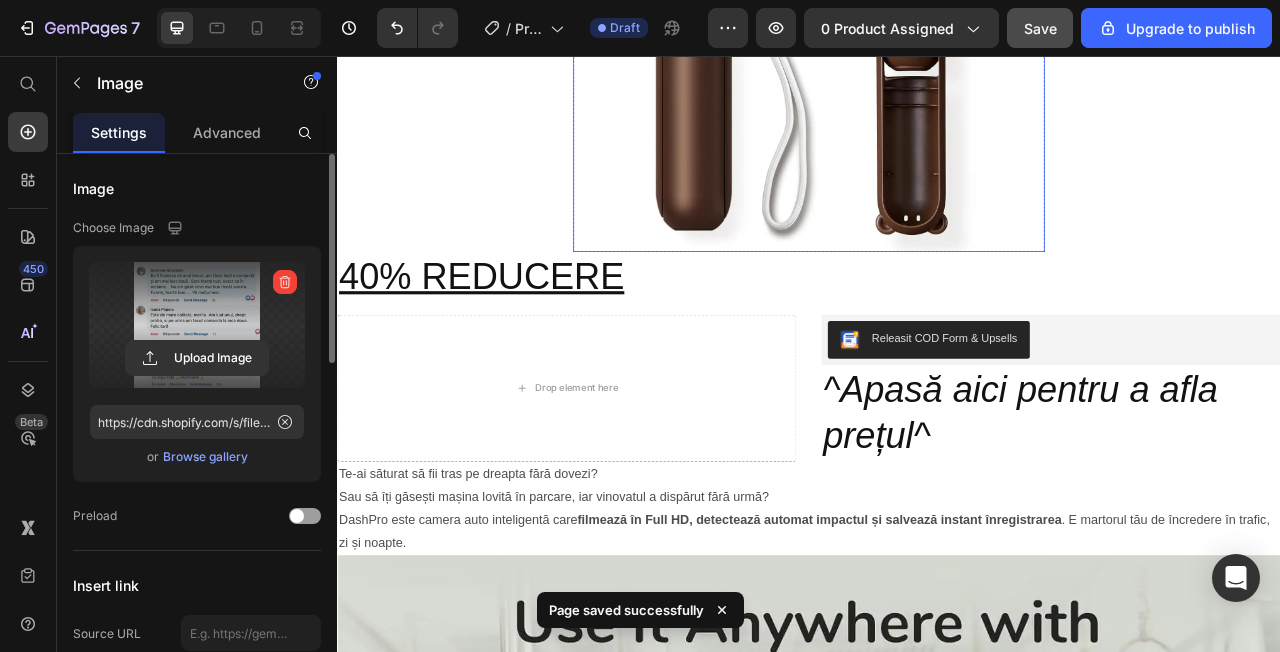 scroll, scrollTop: 0, scrollLeft: 0, axis: both 